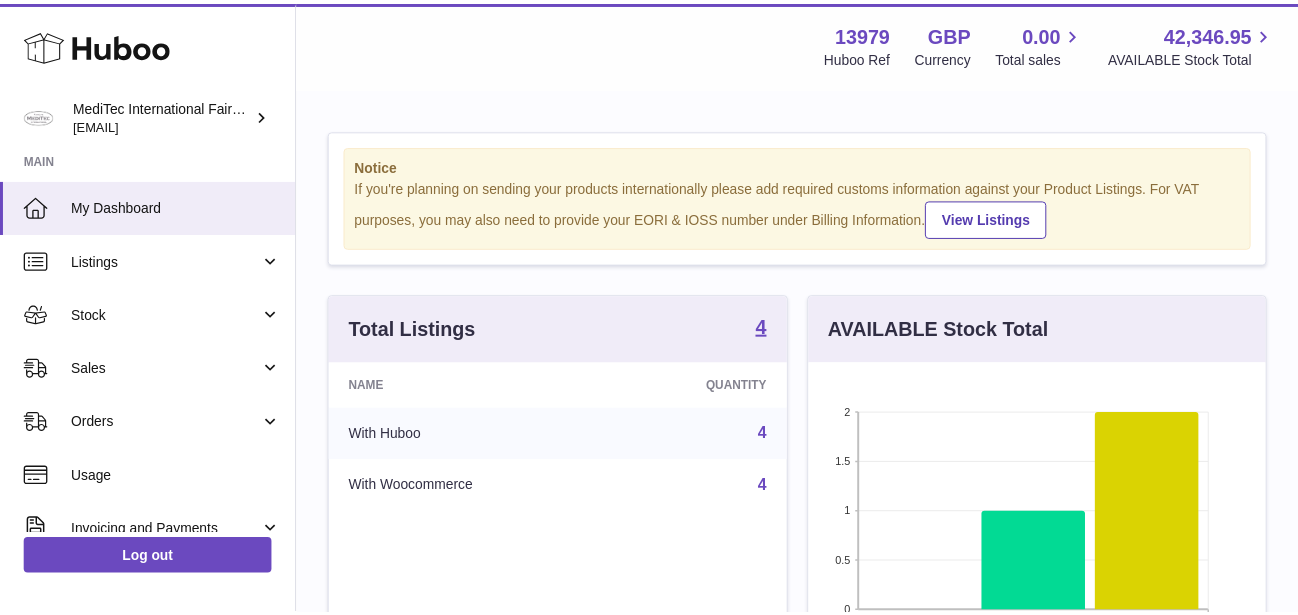 scroll, scrollTop: 0, scrollLeft: 0, axis: both 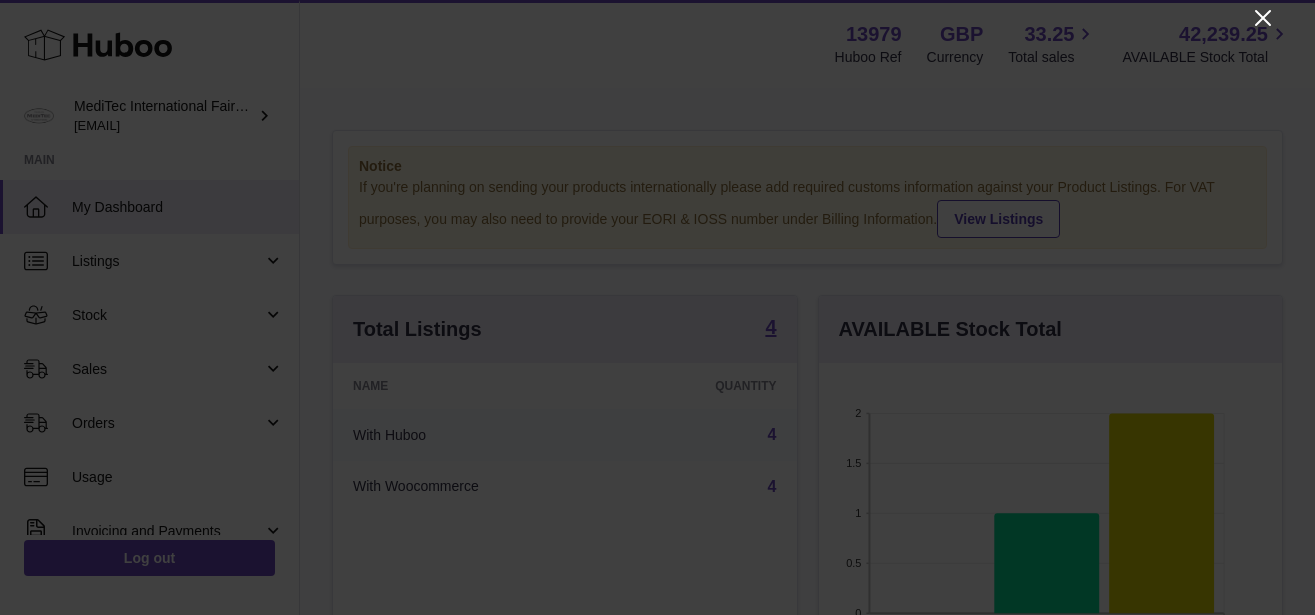 click 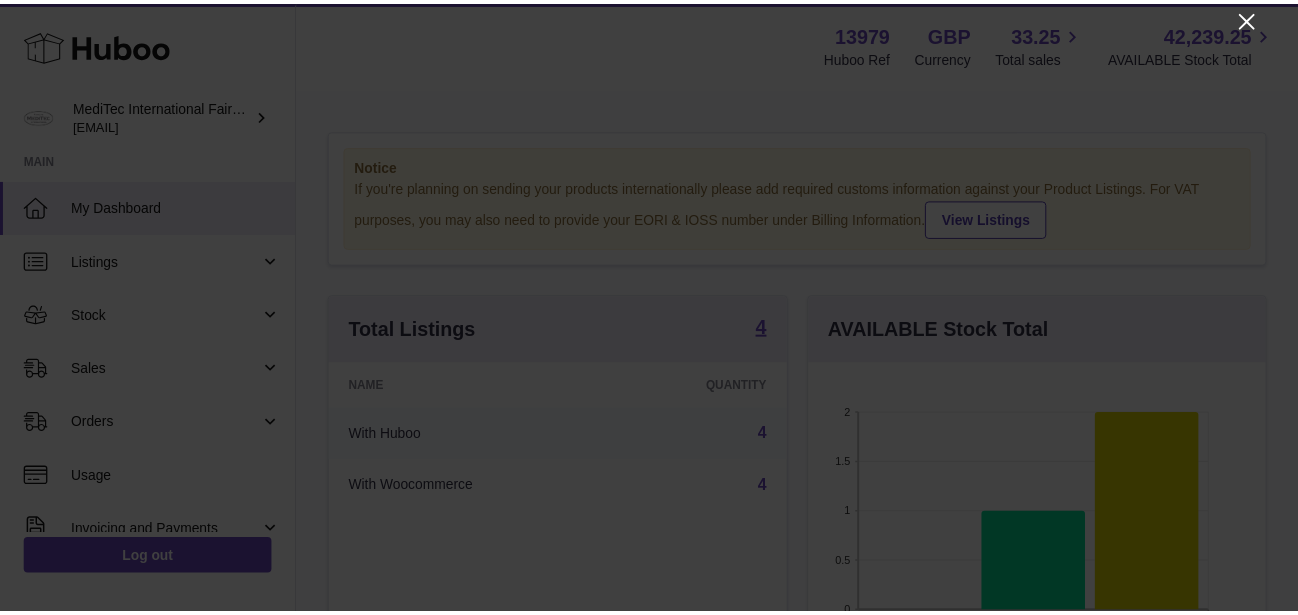 scroll, scrollTop: 312, scrollLeft: 455, axis: both 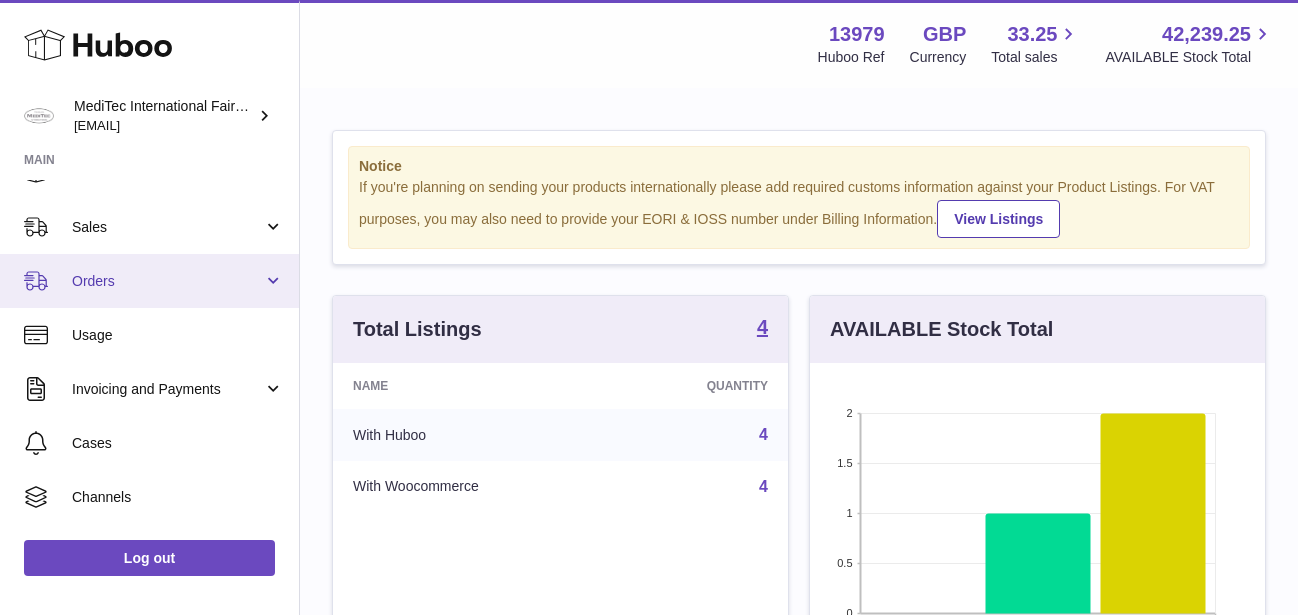 click on "Orders" at bounding box center [149, 281] 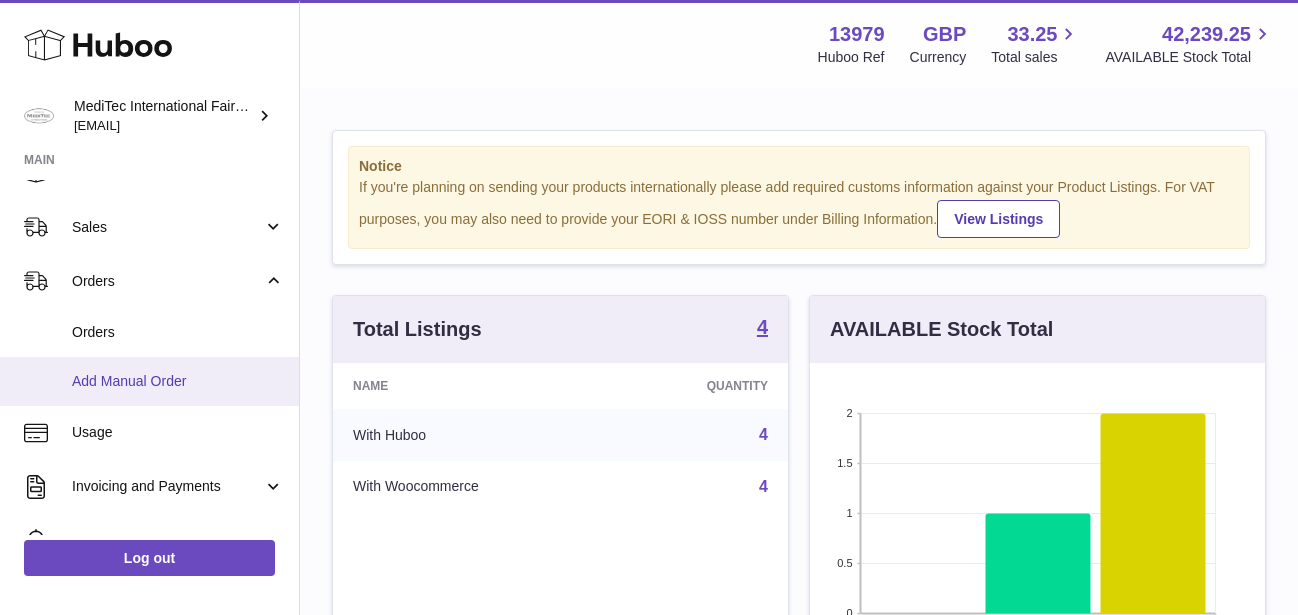 click on "Add Manual Order" at bounding box center [178, 381] 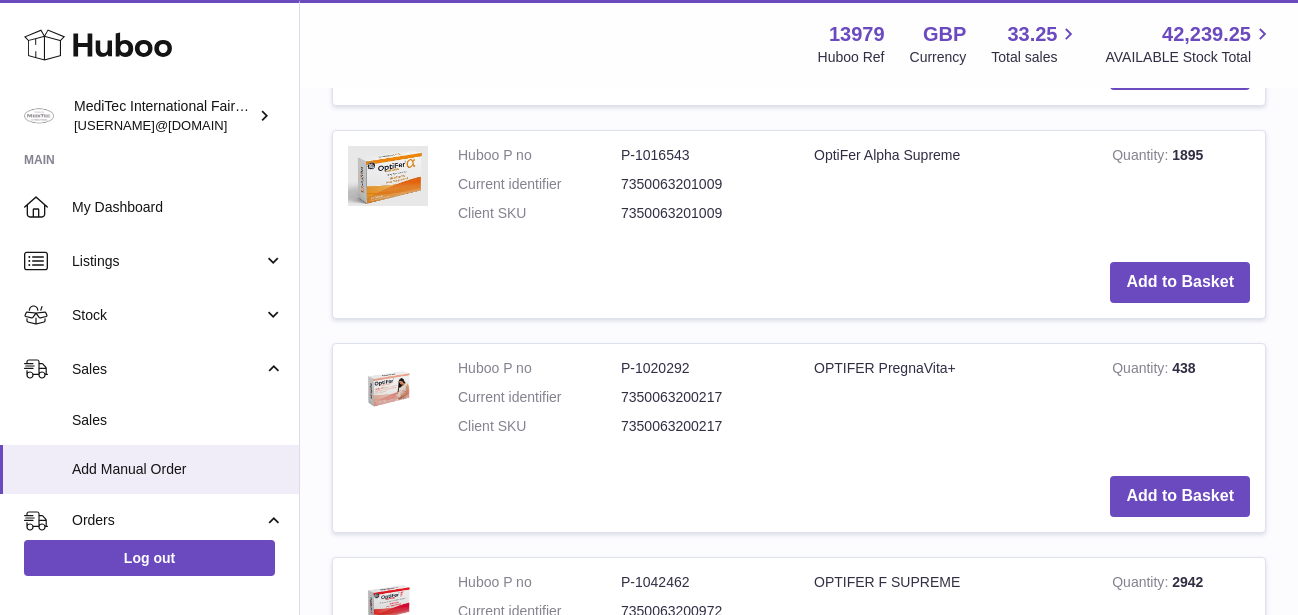 scroll, scrollTop: 714, scrollLeft: 0, axis: vertical 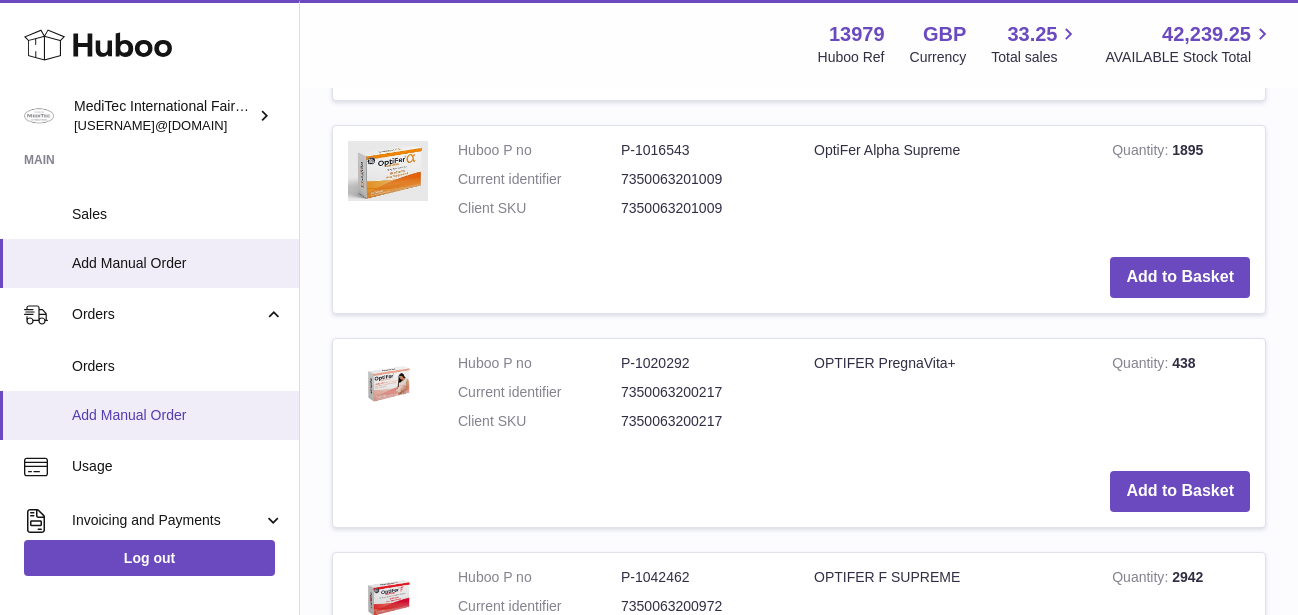 click on "Add Manual Order" at bounding box center [178, 415] 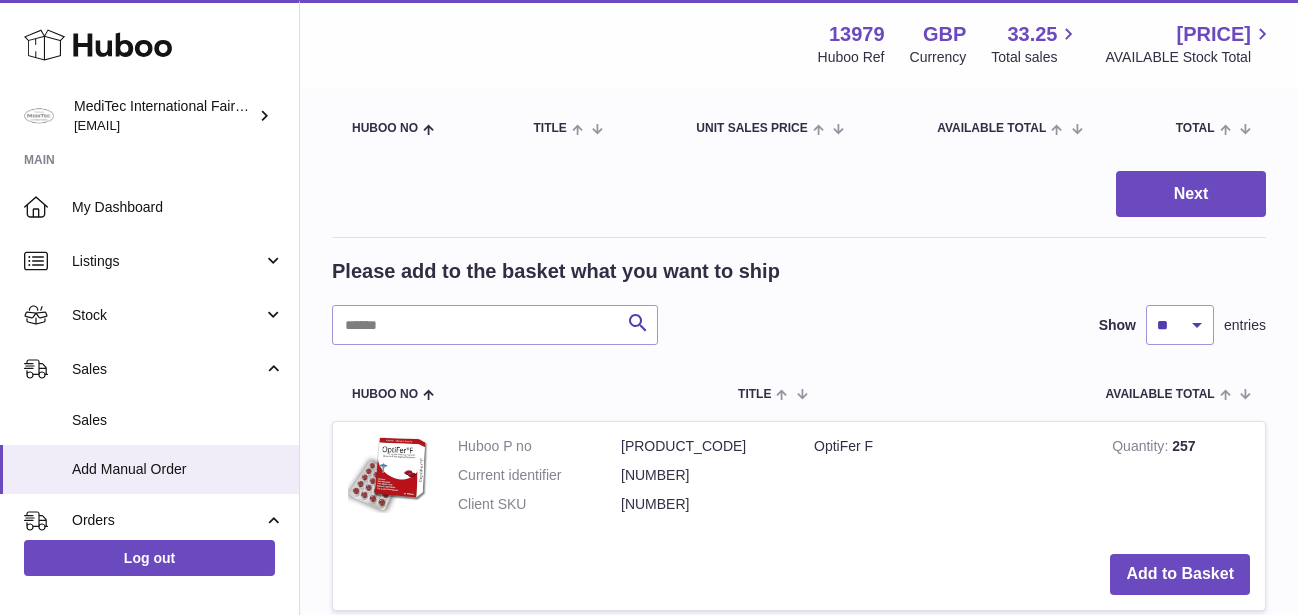 scroll, scrollTop: 408, scrollLeft: 0, axis: vertical 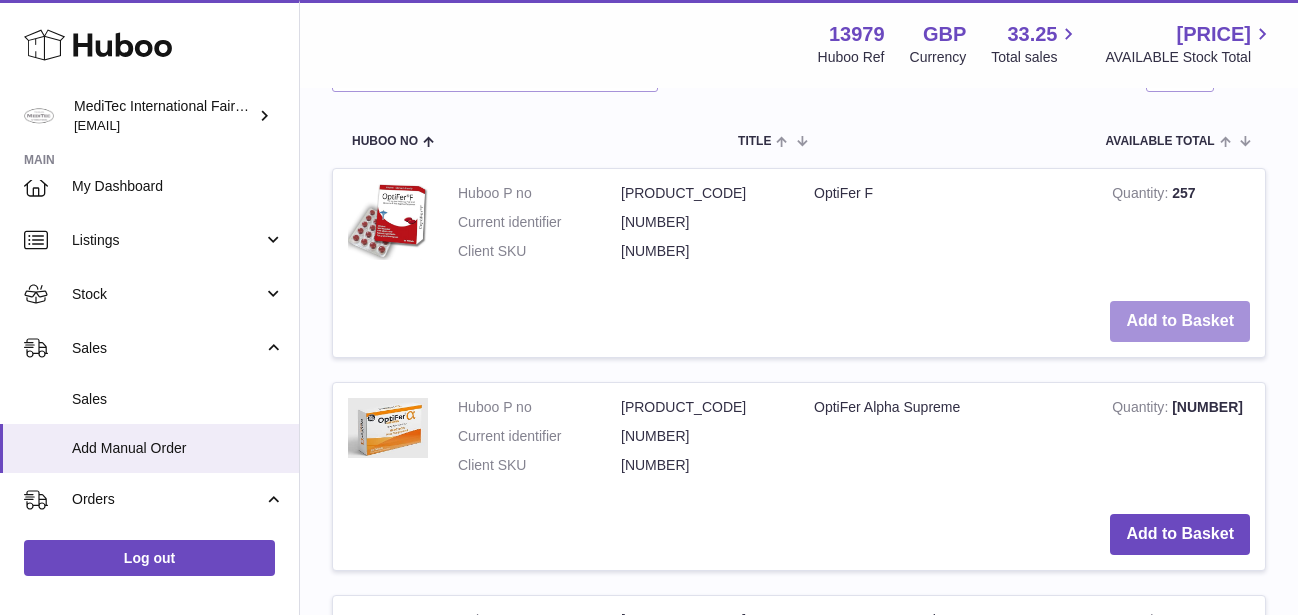 click on "Add to Basket" at bounding box center [1180, 321] 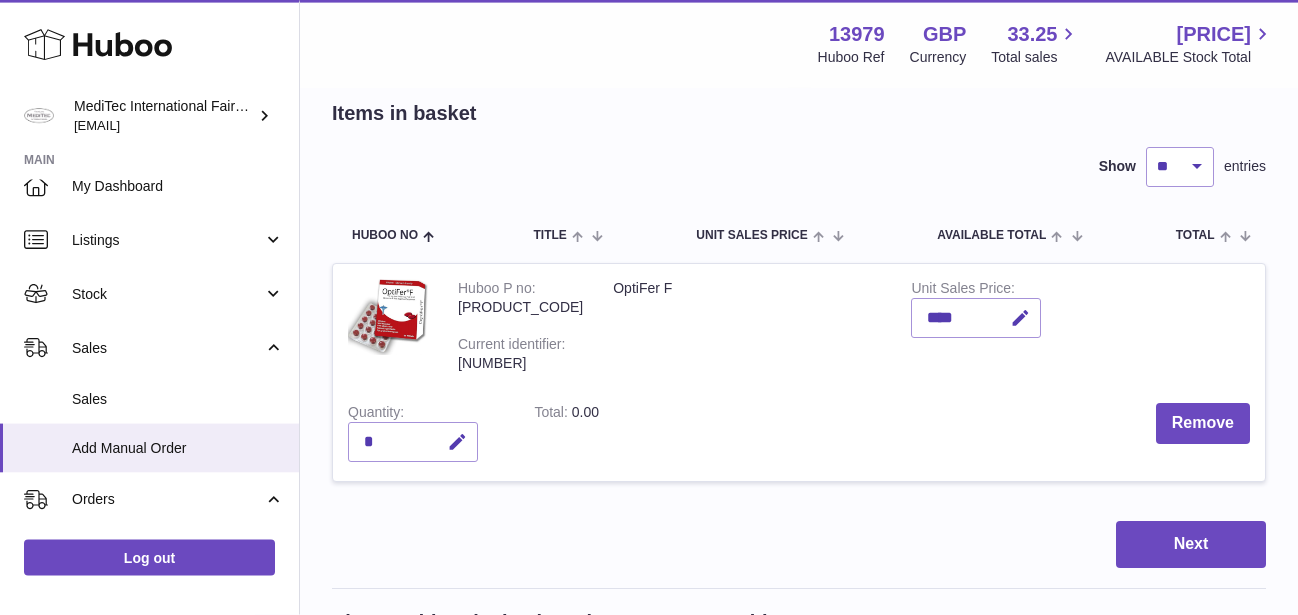 scroll, scrollTop: 66, scrollLeft: 0, axis: vertical 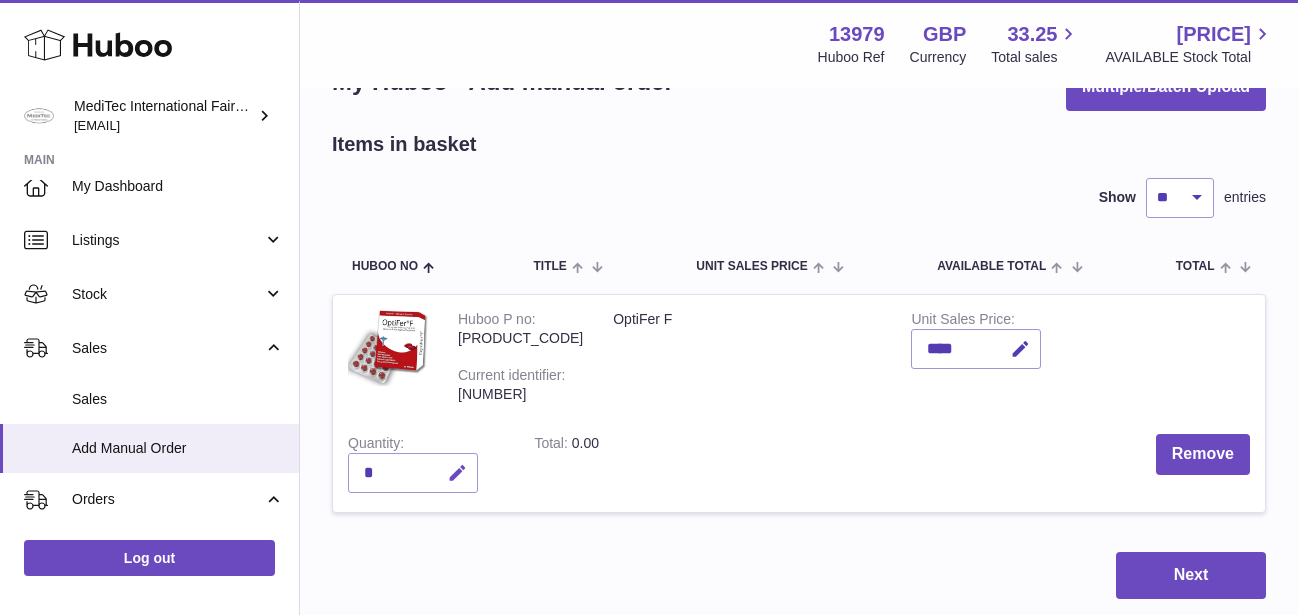 click at bounding box center (457, 473) 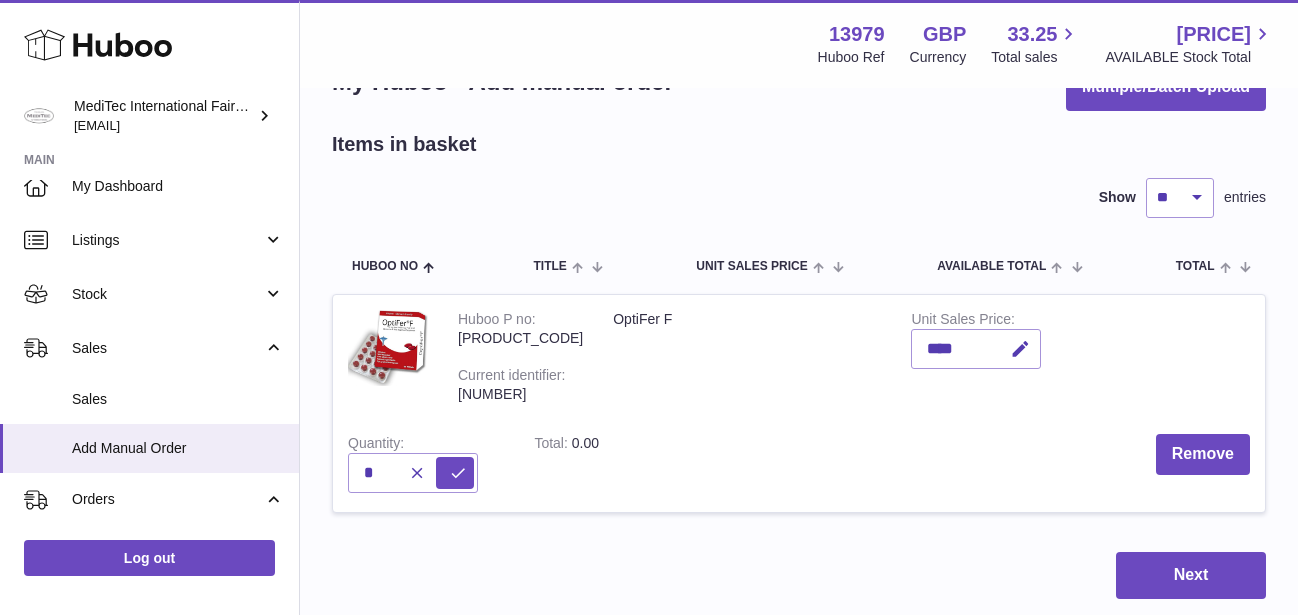click on "*" at bounding box center (413, 473) 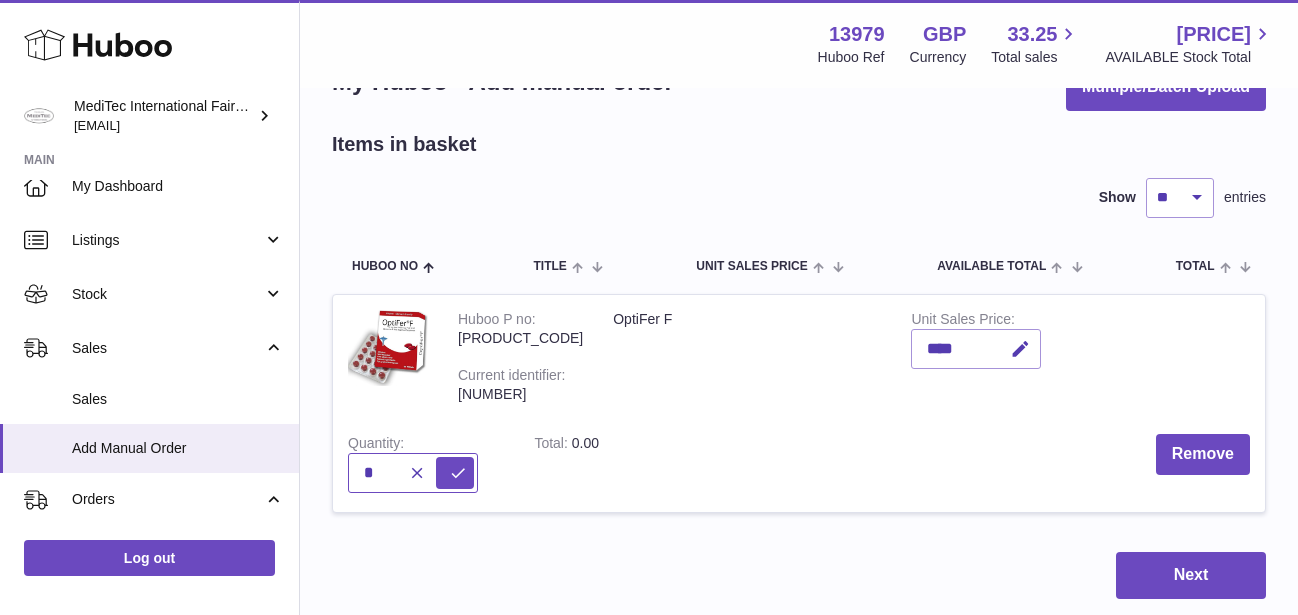 drag, startPoint x: 1095, startPoint y: 347, endPoint x: 1060, endPoint y: 347, distance: 35 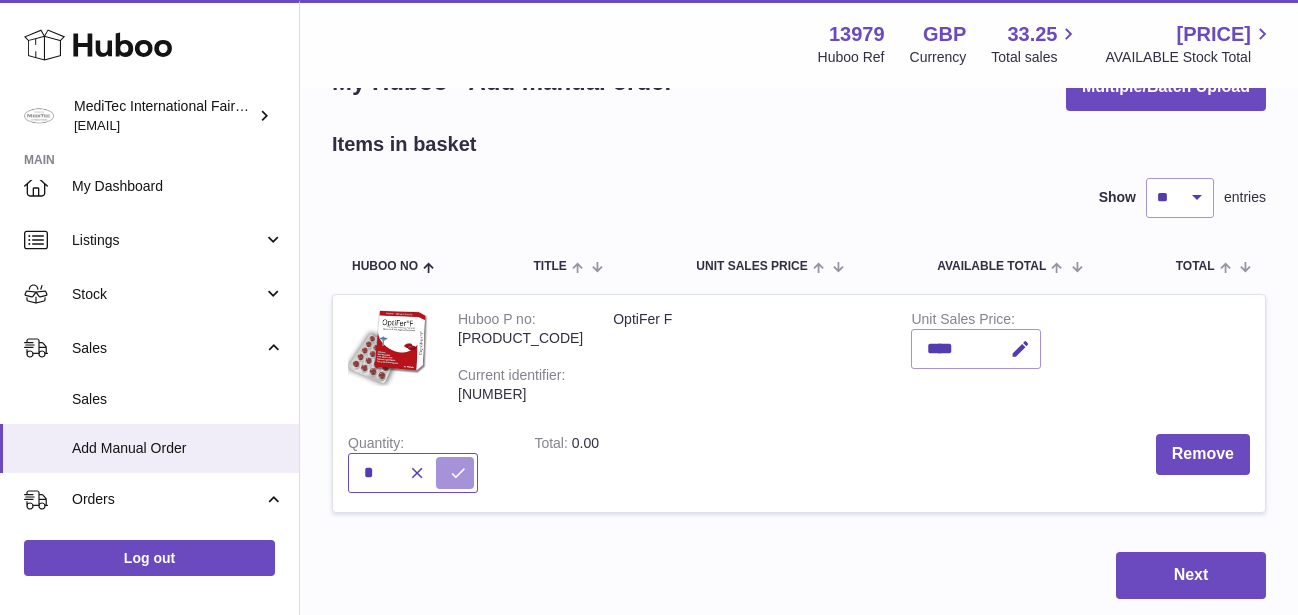 type on "*" 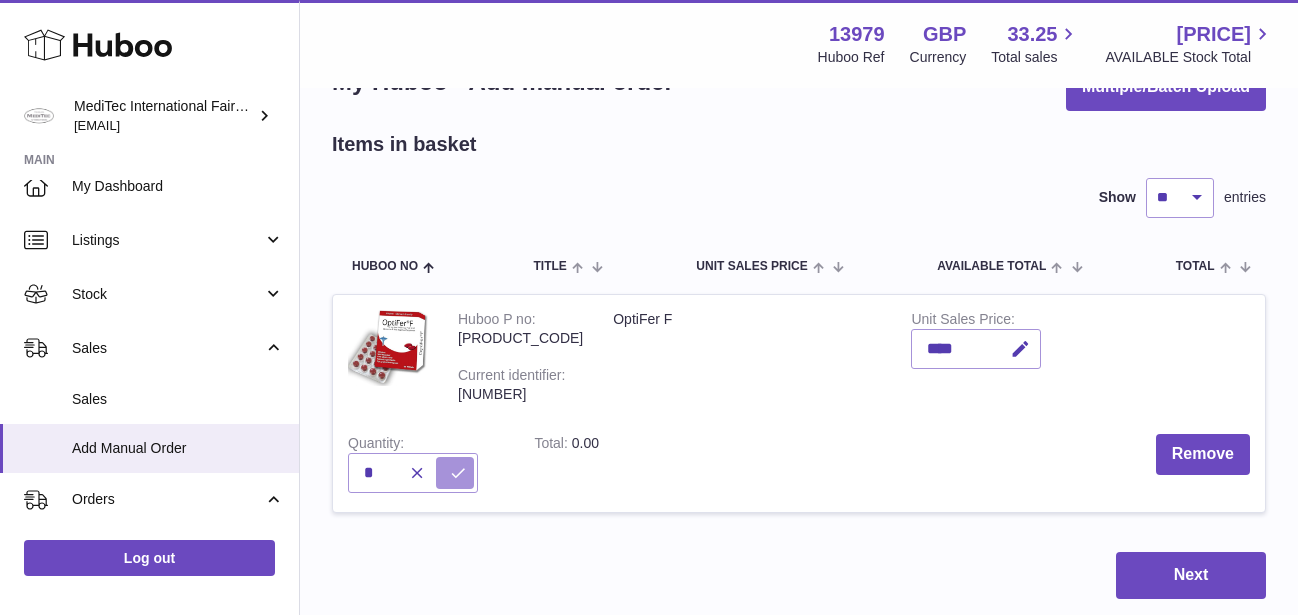 click at bounding box center (458, 473) 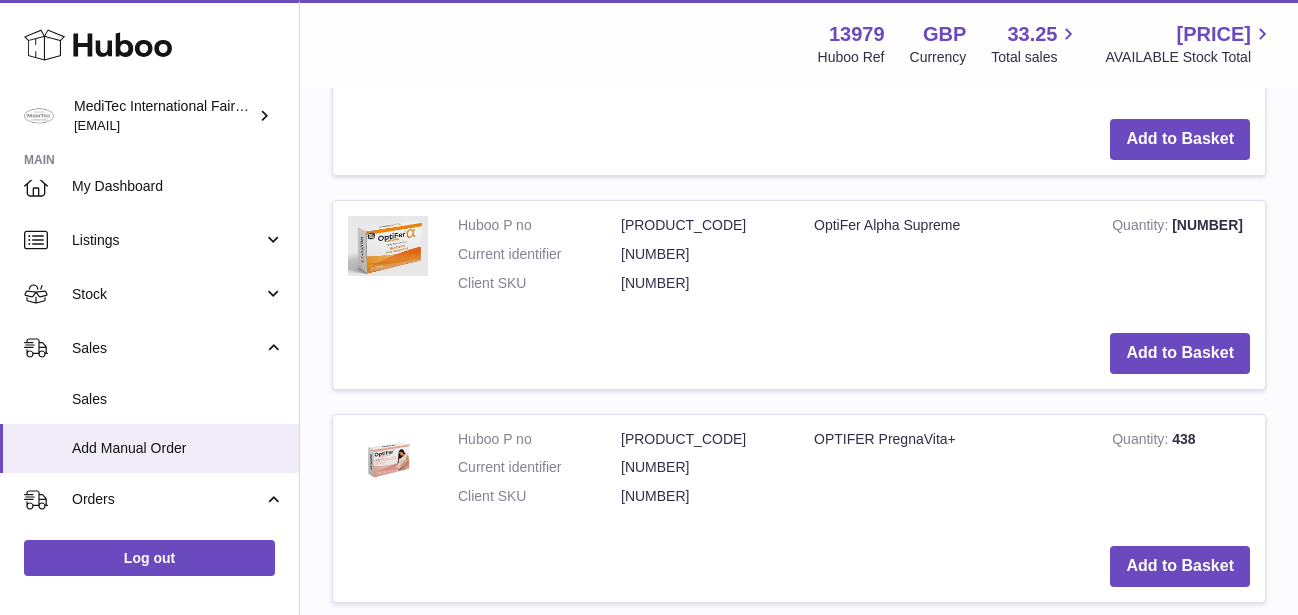 scroll, scrollTop: 1086, scrollLeft: 0, axis: vertical 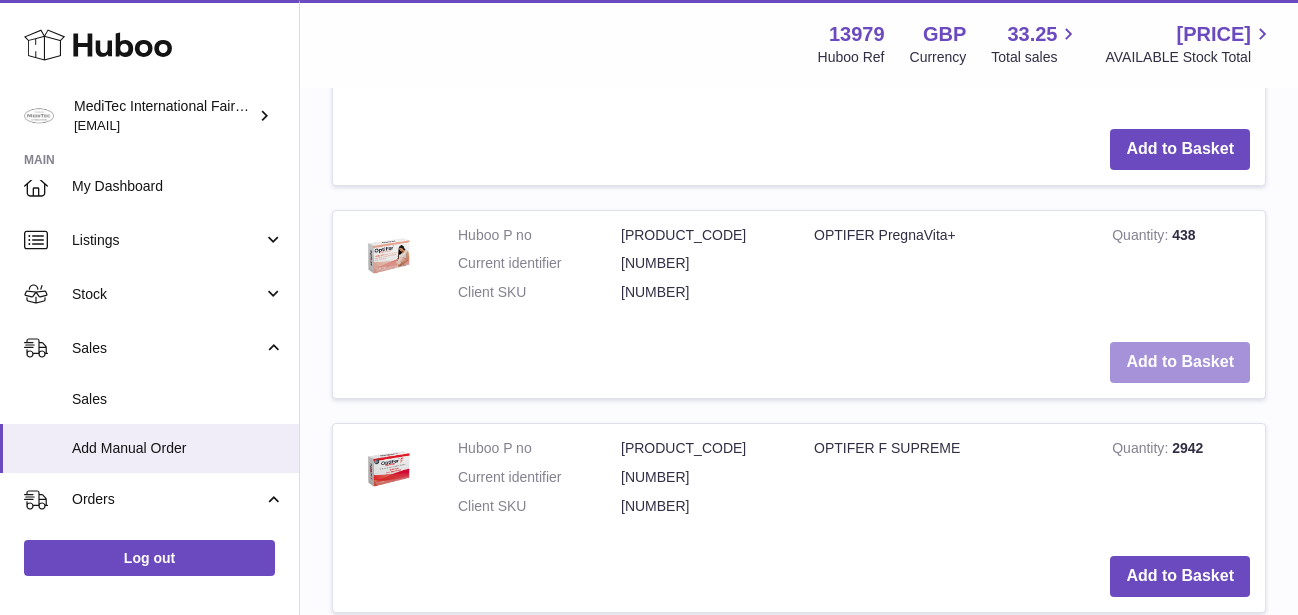click on "Add to Basket" at bounding box center [1180, 362] 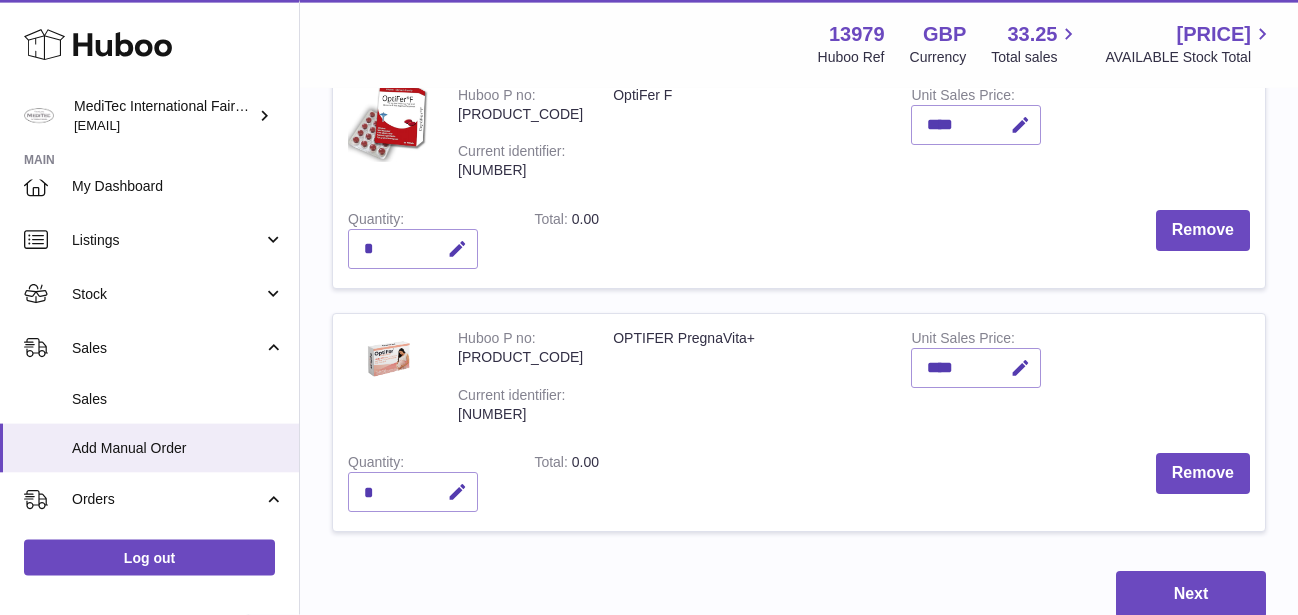 scroll, scrollTop: 287, scrollLeft: 0, axis: vertical 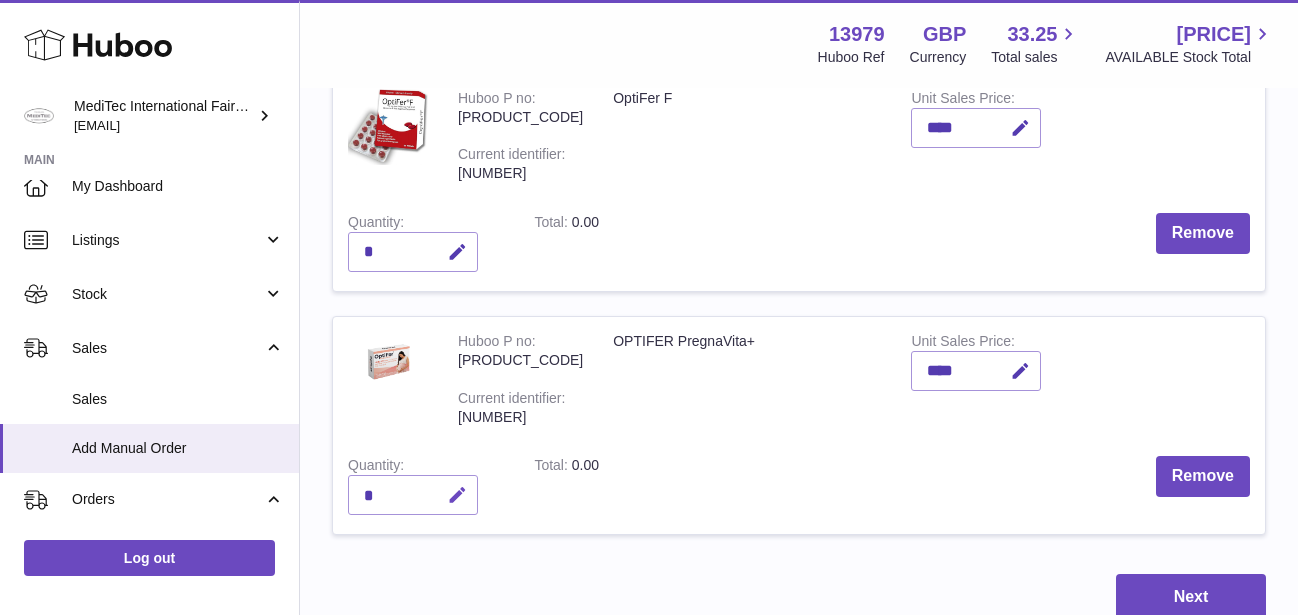 click at bounding box center (457, 495) 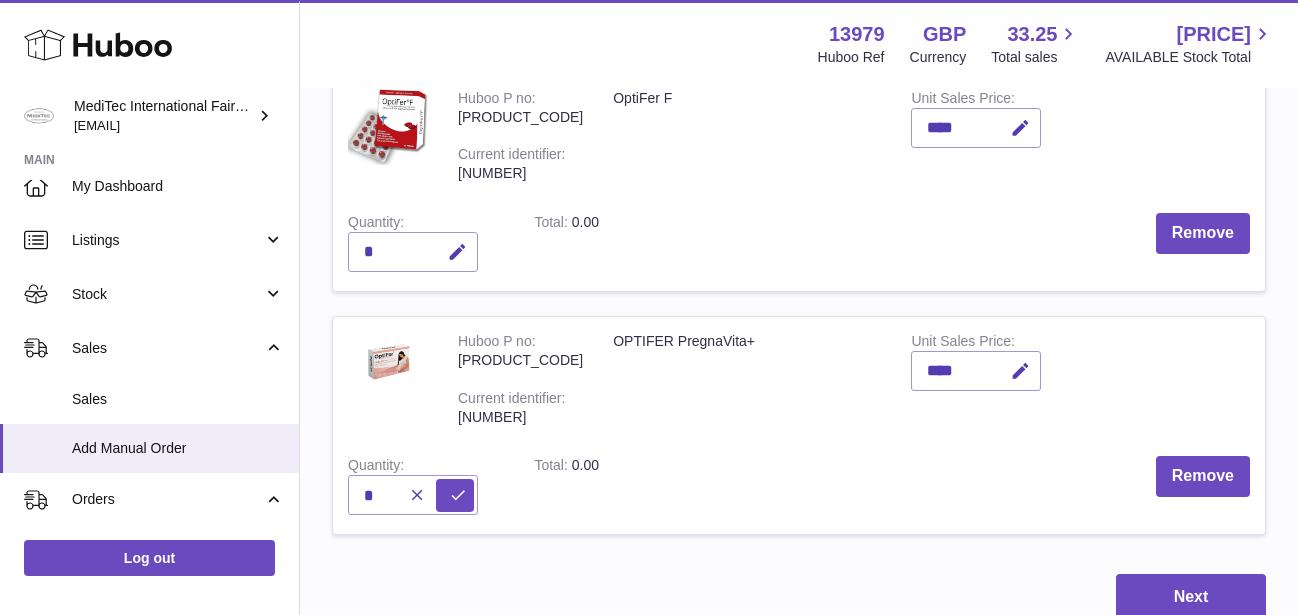 drag, startPoint x: 1126, startPoint y: 345, endPoint x: 1113, endPoint y: 344, distance: 13.038404 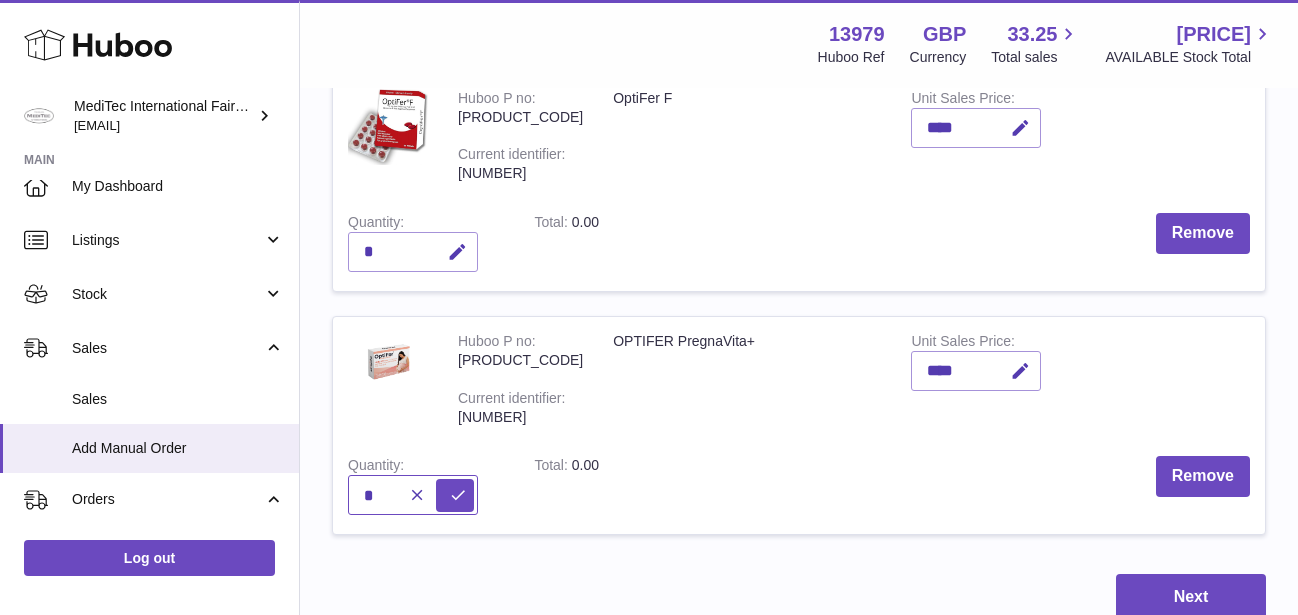 drag, startPoint x: 1113, startPoint y: 344, endPoint x: 1075, endPoint y: 344, distance: 38 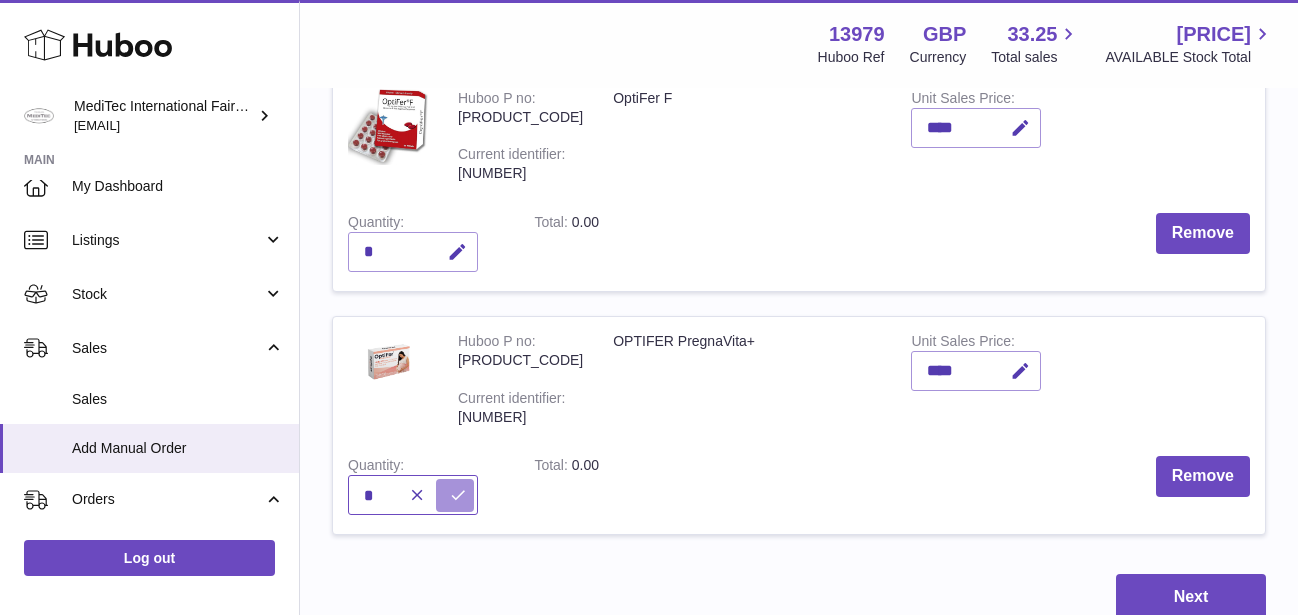 type on "*" 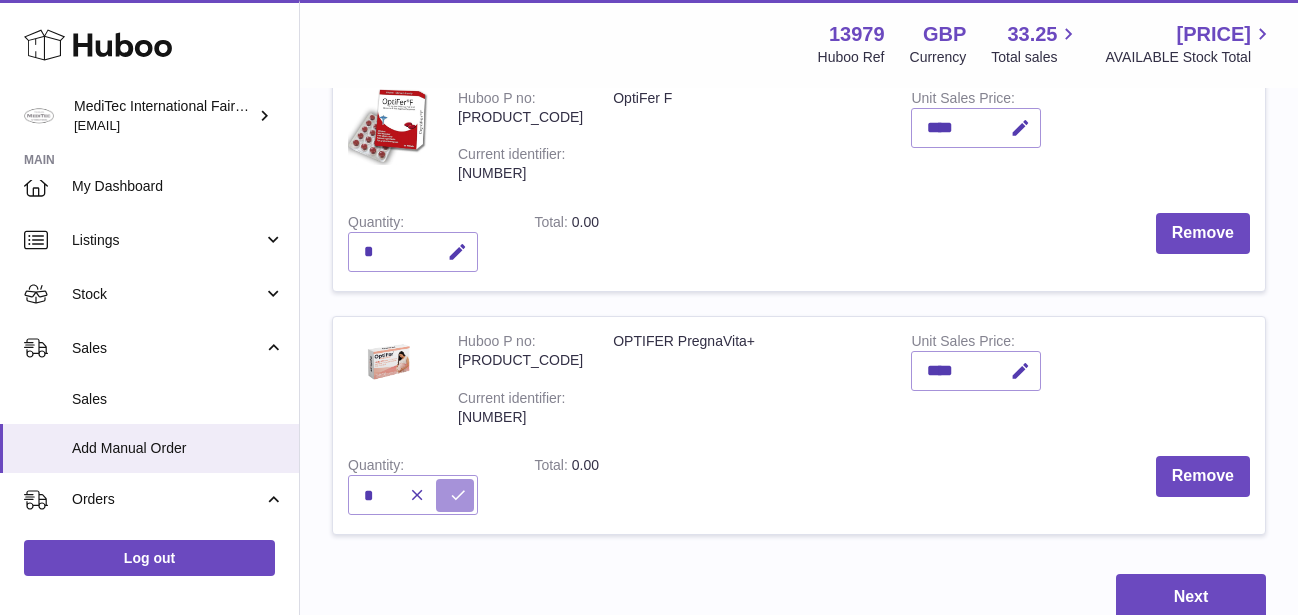 click at bounding box center (458, 495) 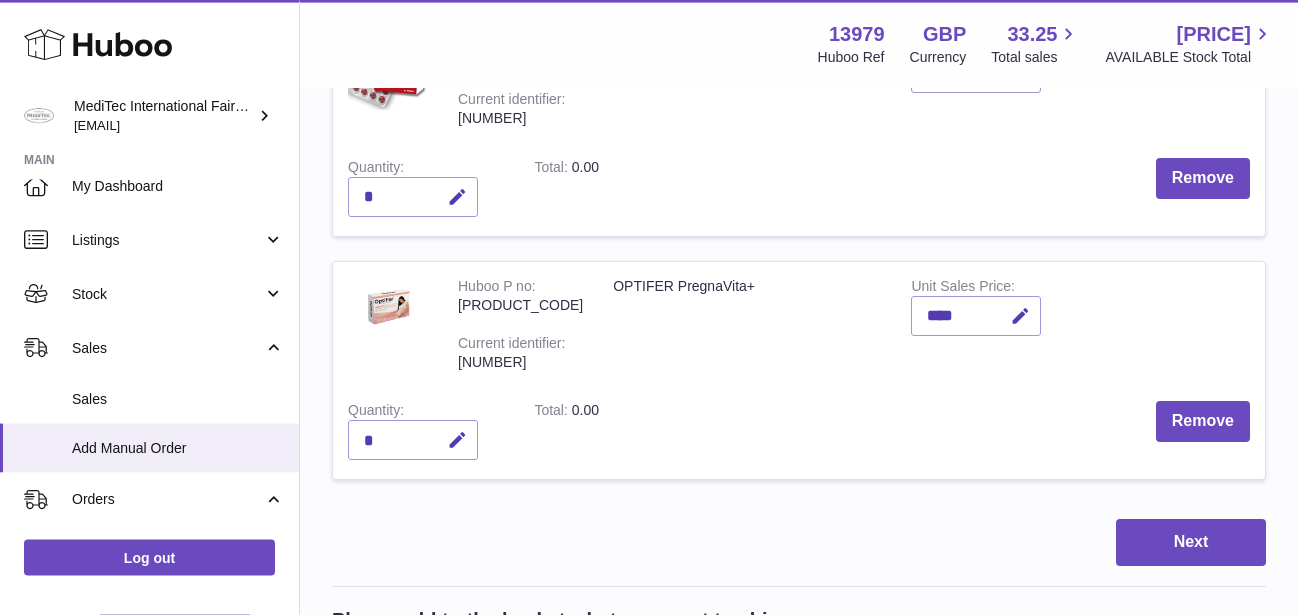 scroll, scrollTop: 389, scrollLeft: 0, axis: vertical 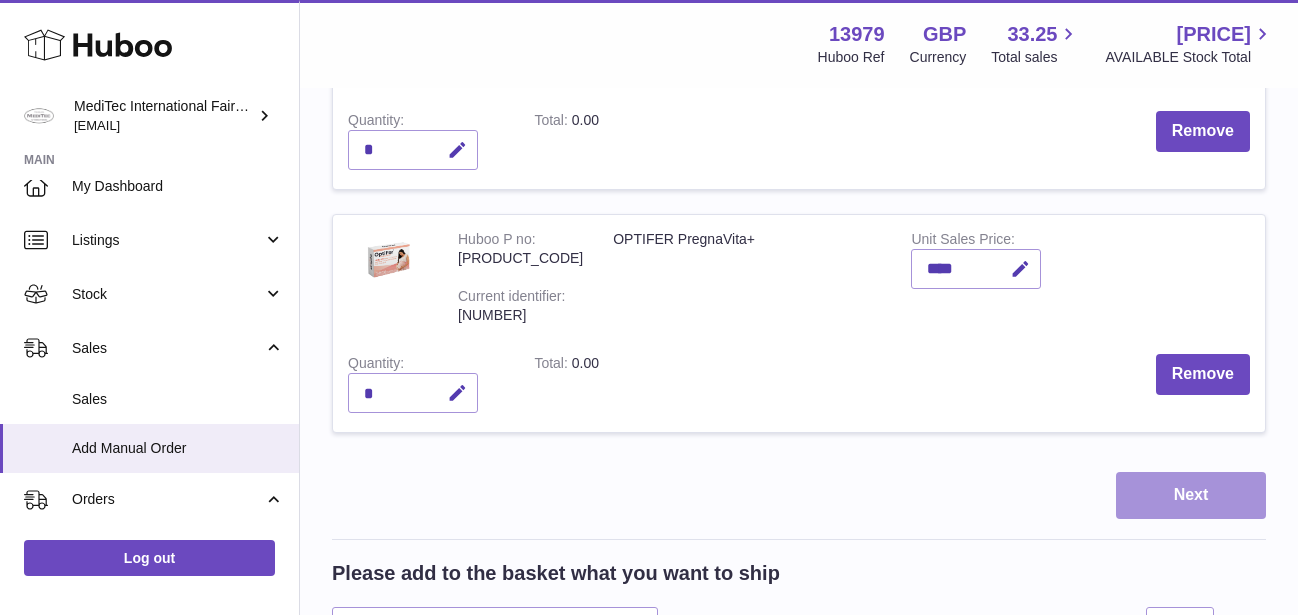 click on "Next" at bounding box center (1191, 495) 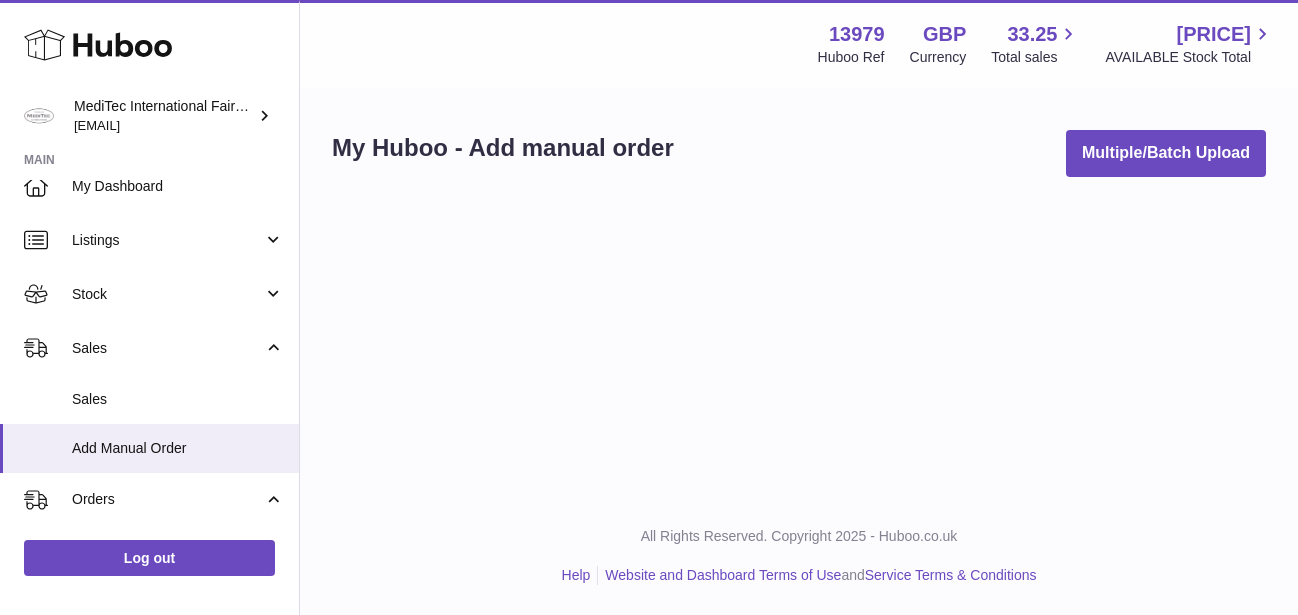 scroll, scrollTop: 0, scrollLeft: 0, axis: both 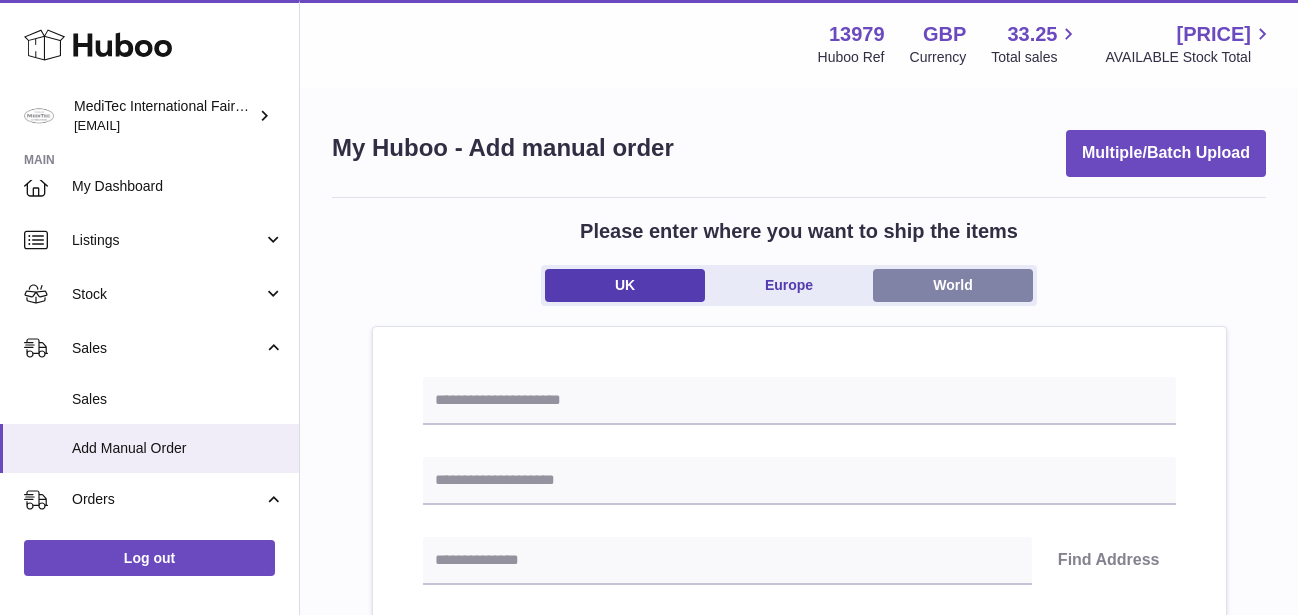 click on "World" at bounding box center (953, 285) 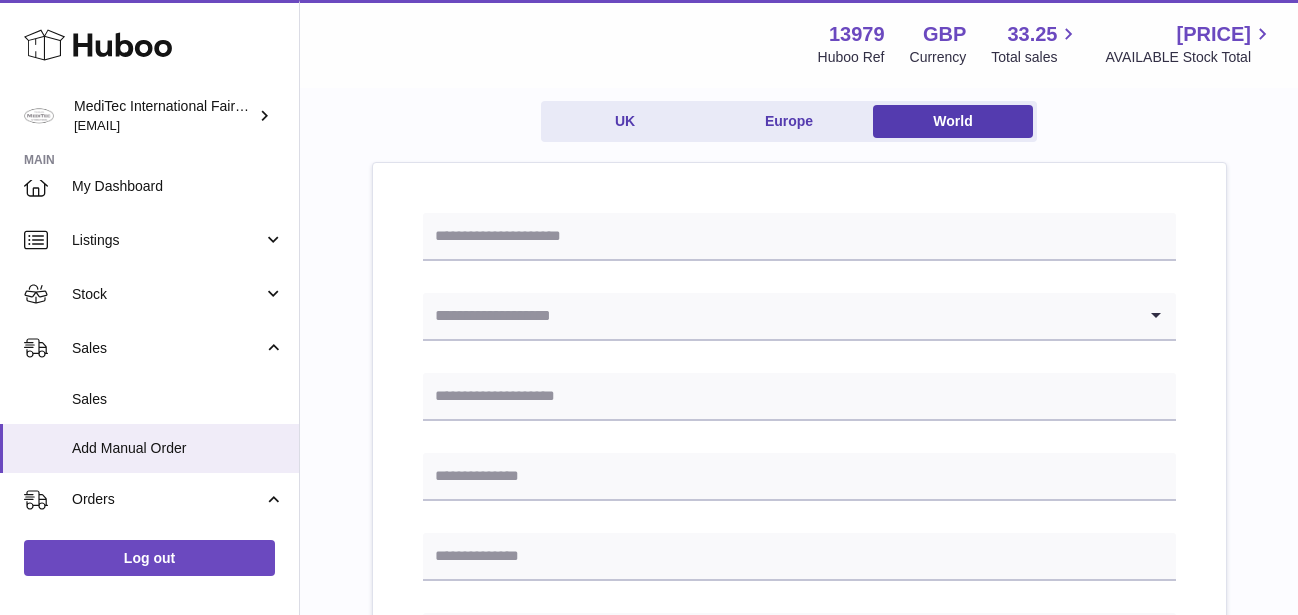 scroll, scrollTop: 62, scrollLeft: 0, axis: vertical 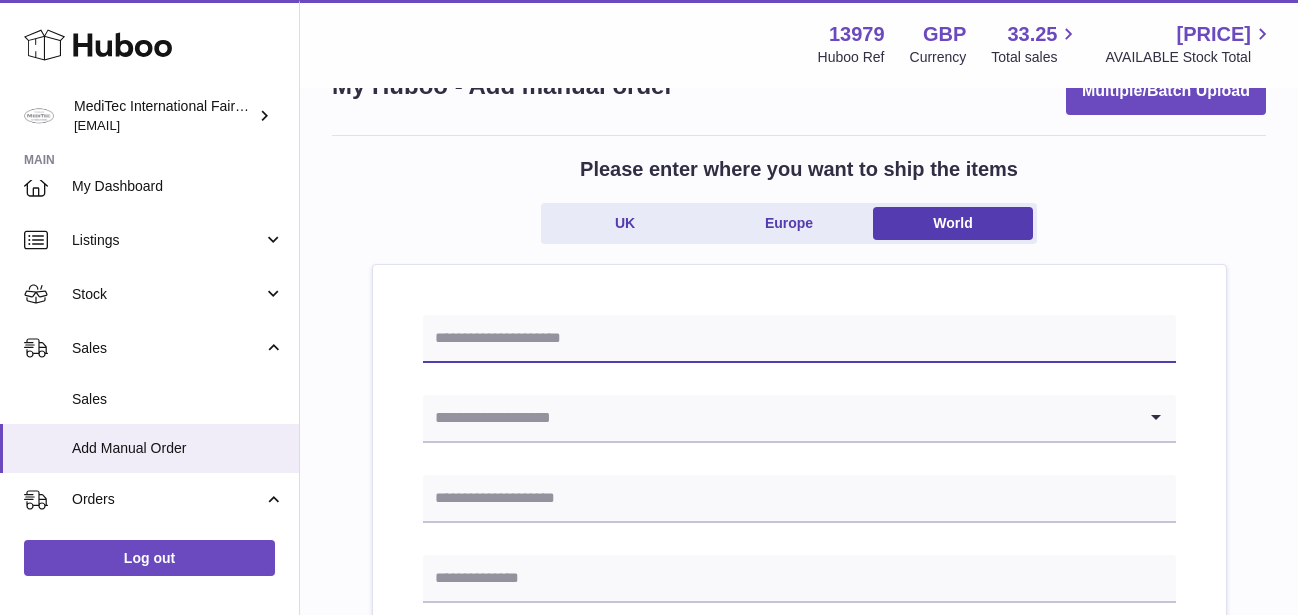 click at bounding box center (799, 339) 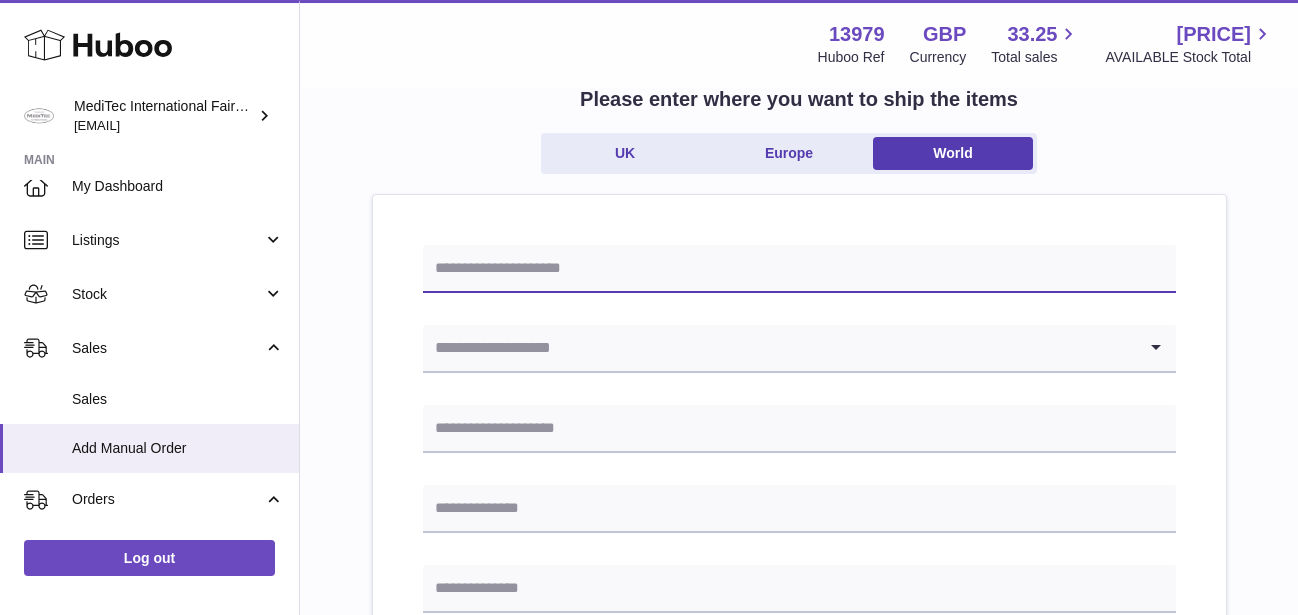 scroll, scrollTop: 164, scrollLeft: 0, axis: vertical 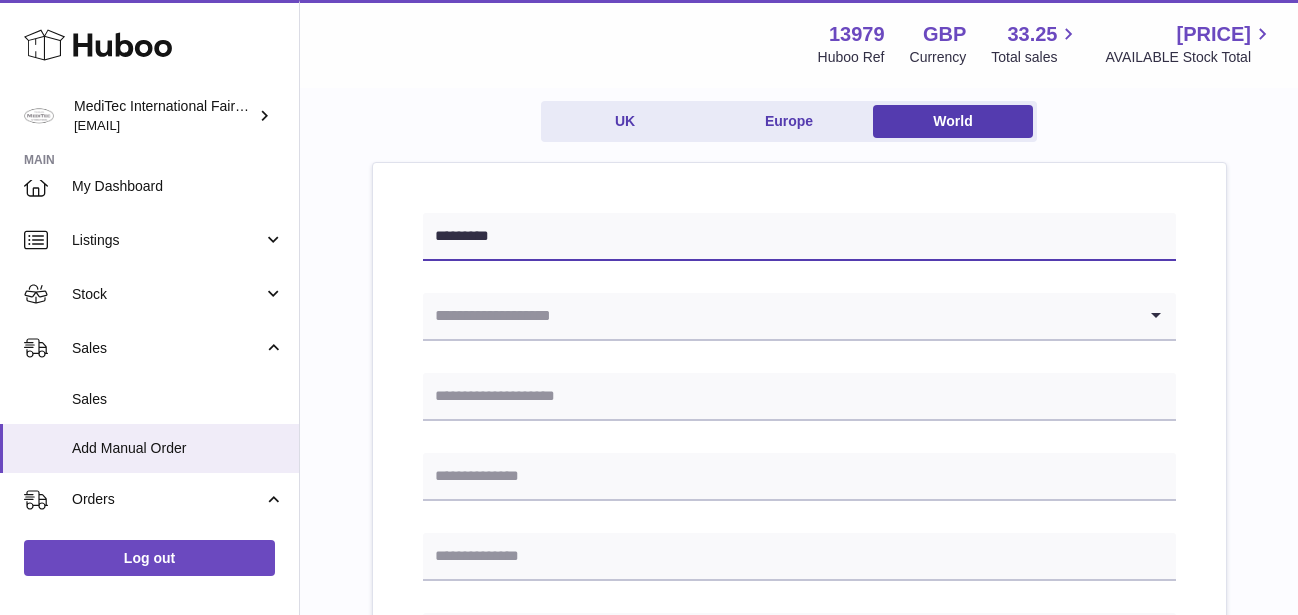 type on "*********" 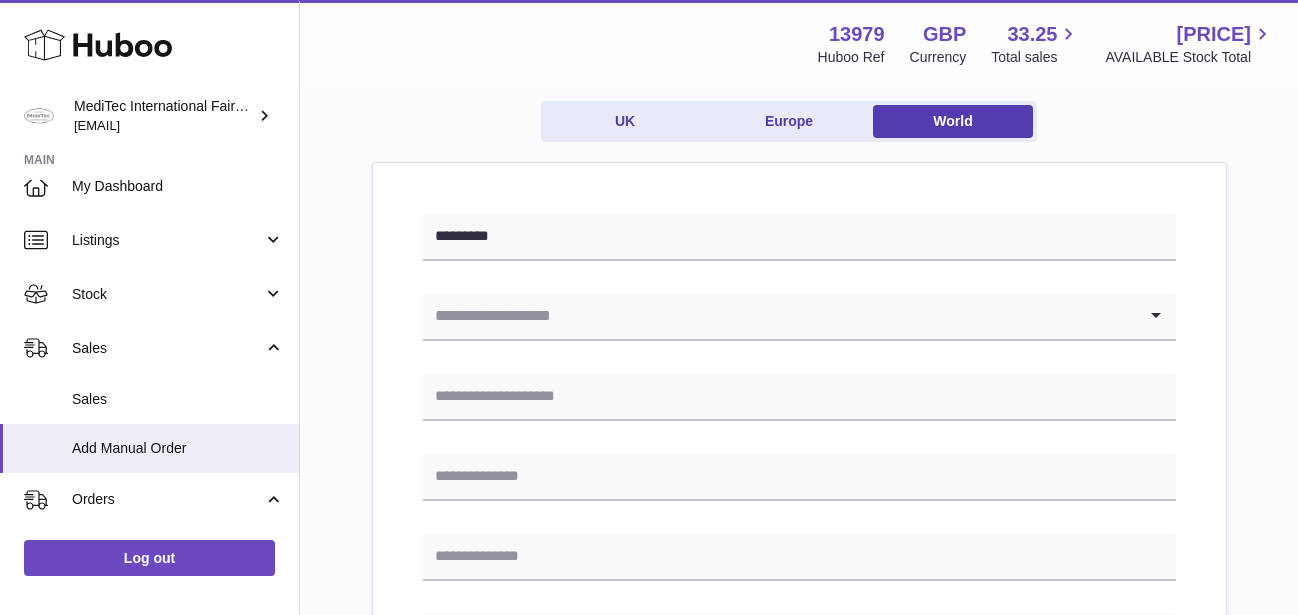 click at bounding box center (779, 316) 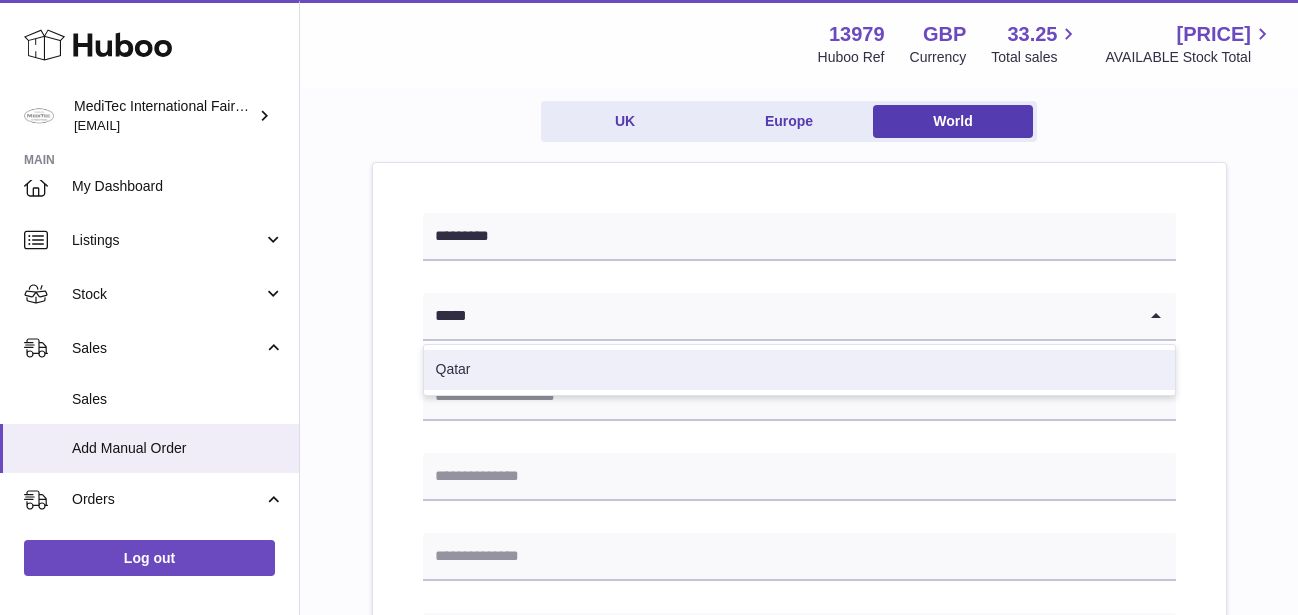 click on "Qatar" at bounding box center (799, 370) 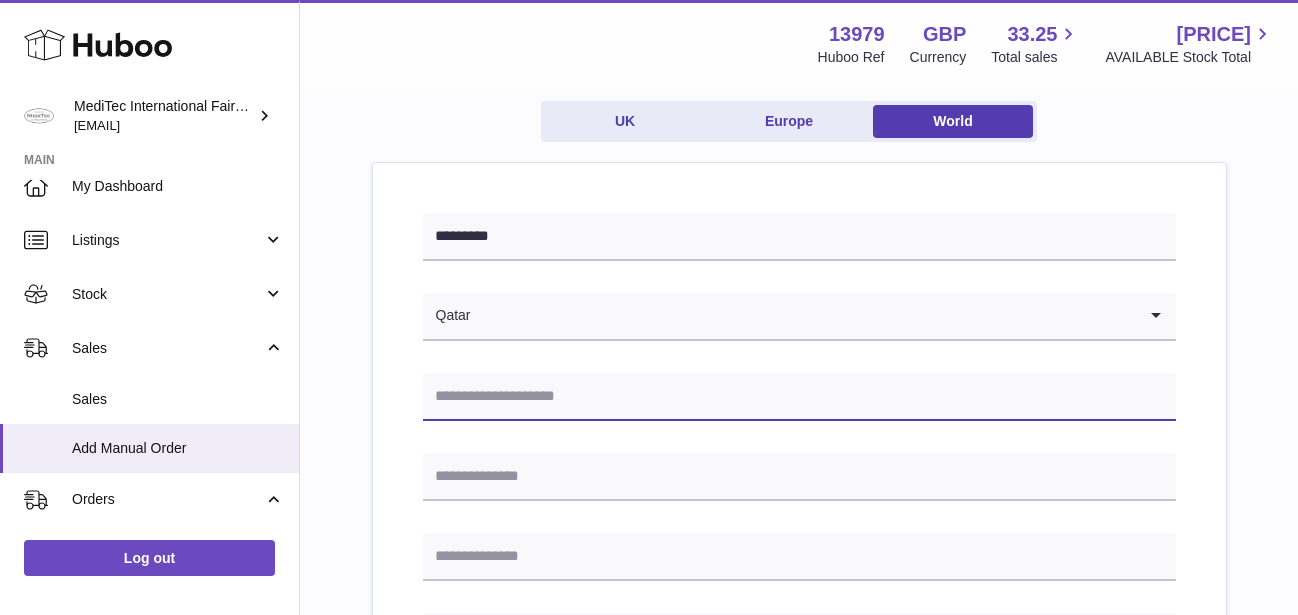 click at bounding box center [799, 397] 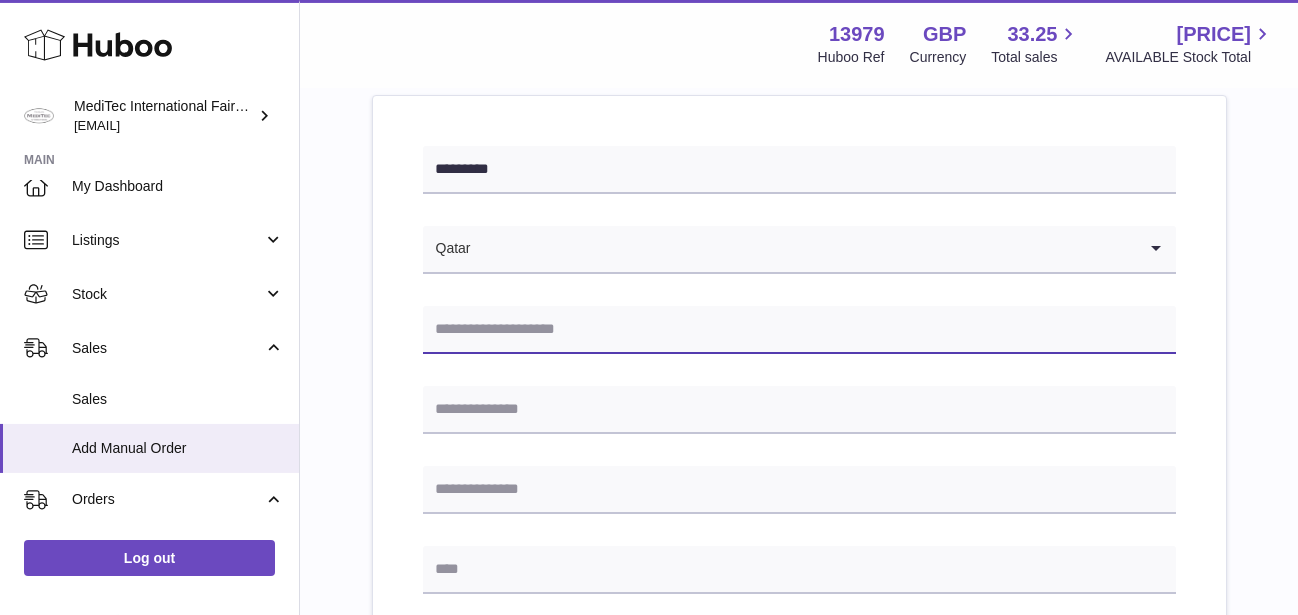 scroll, scrollTop: 266, scrollLeft: 0, axis: vertical 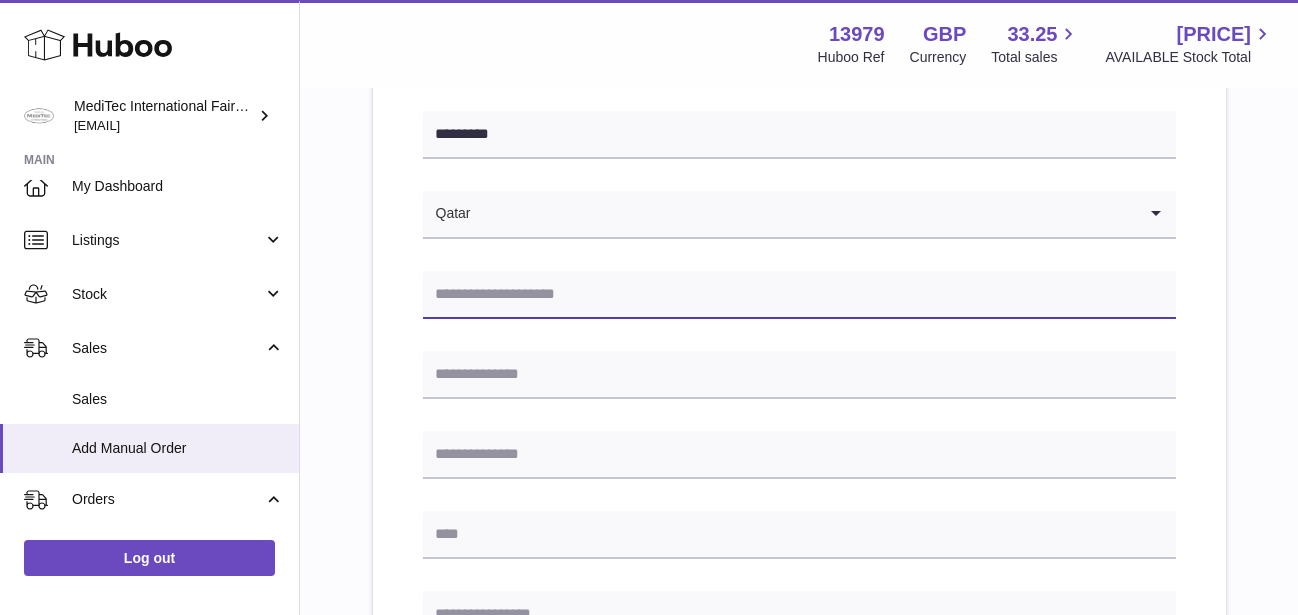 paste on "**********" 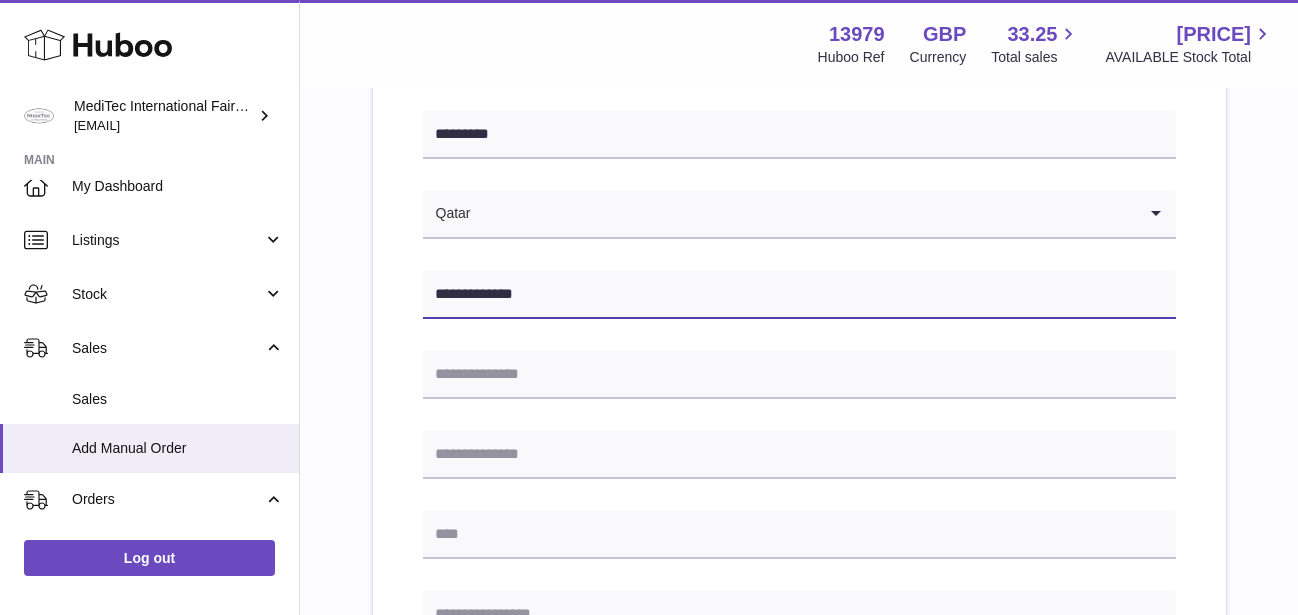 click on "**********" at bounding box center [799, 295] 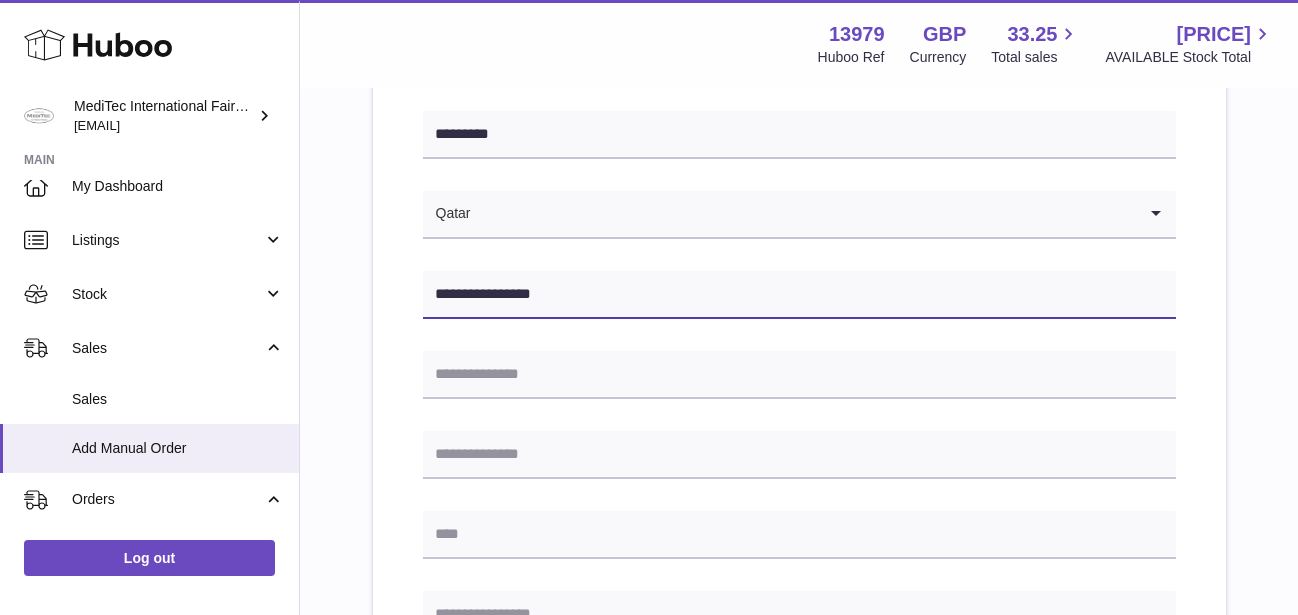 type on "**********" 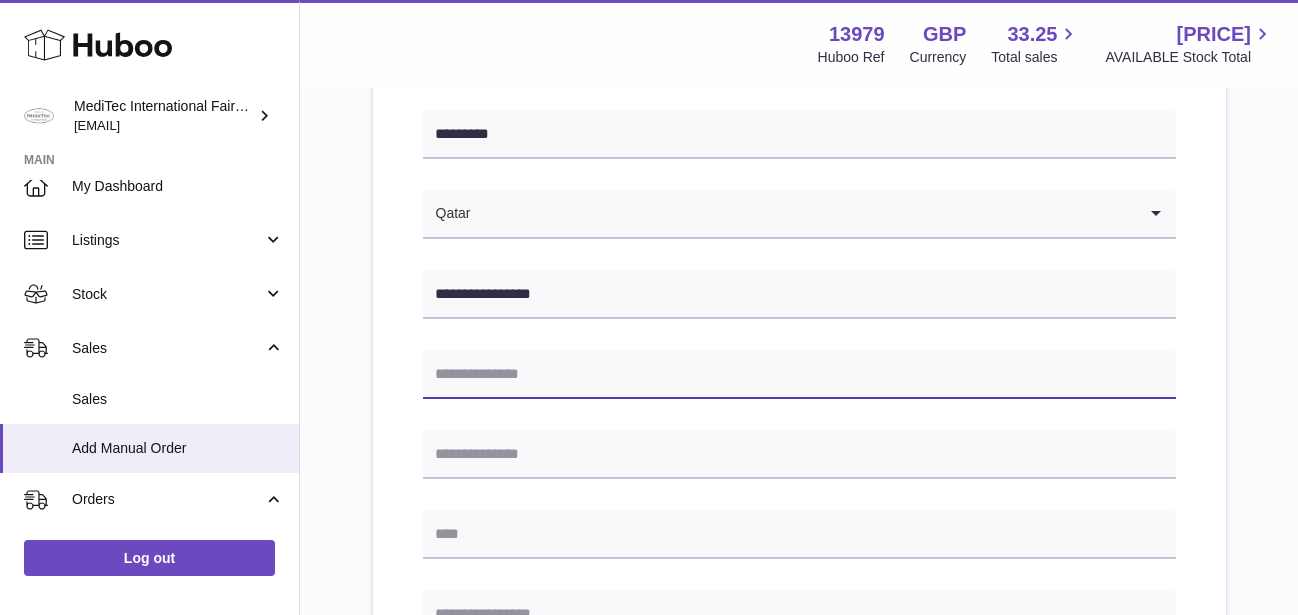 click at bounding box center [799, 375] 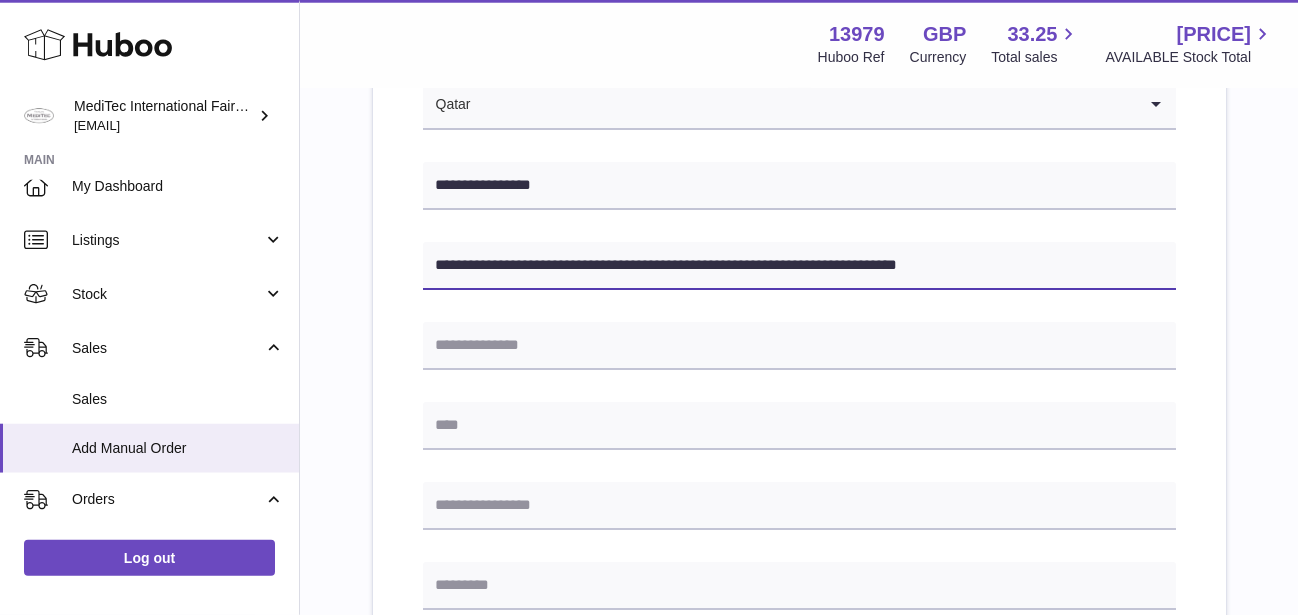 scroll, scrollTop: 470, scrollLeft: 0, axis: vertical 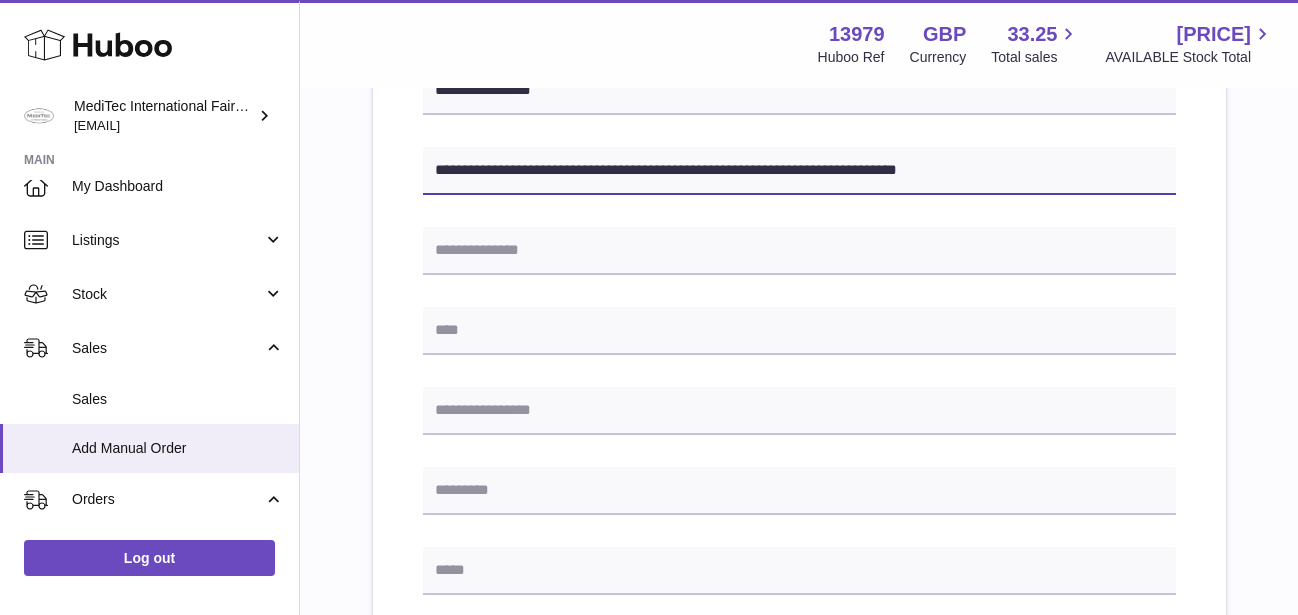 type on "**********" 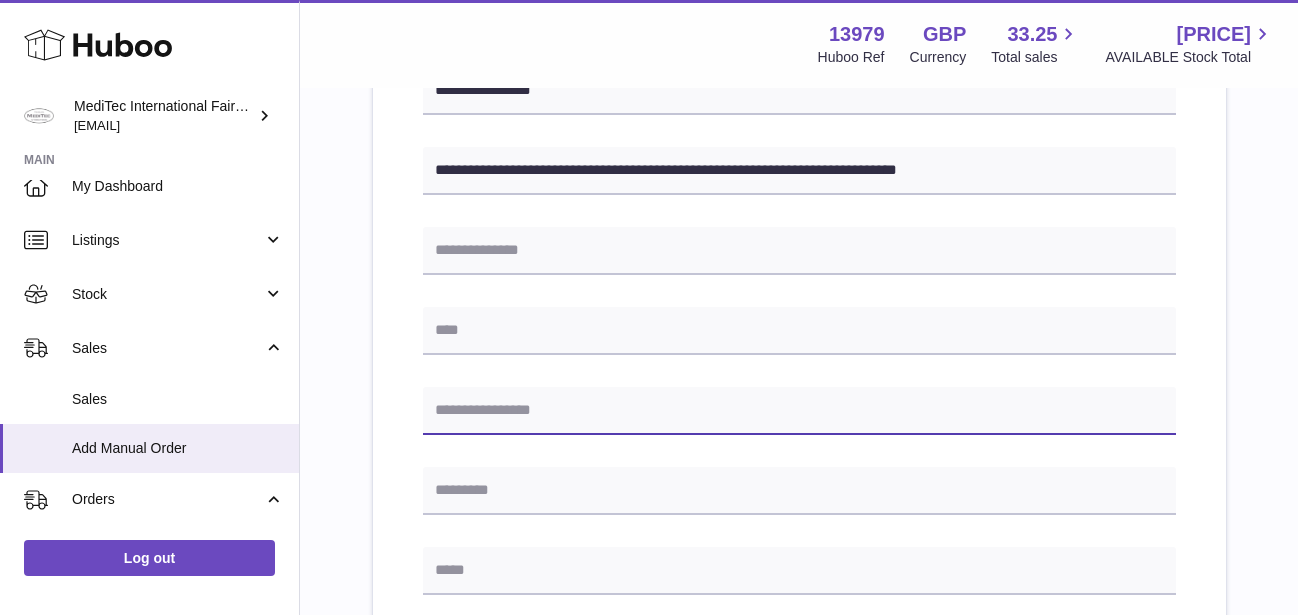 click at bounding box center [799, 411] 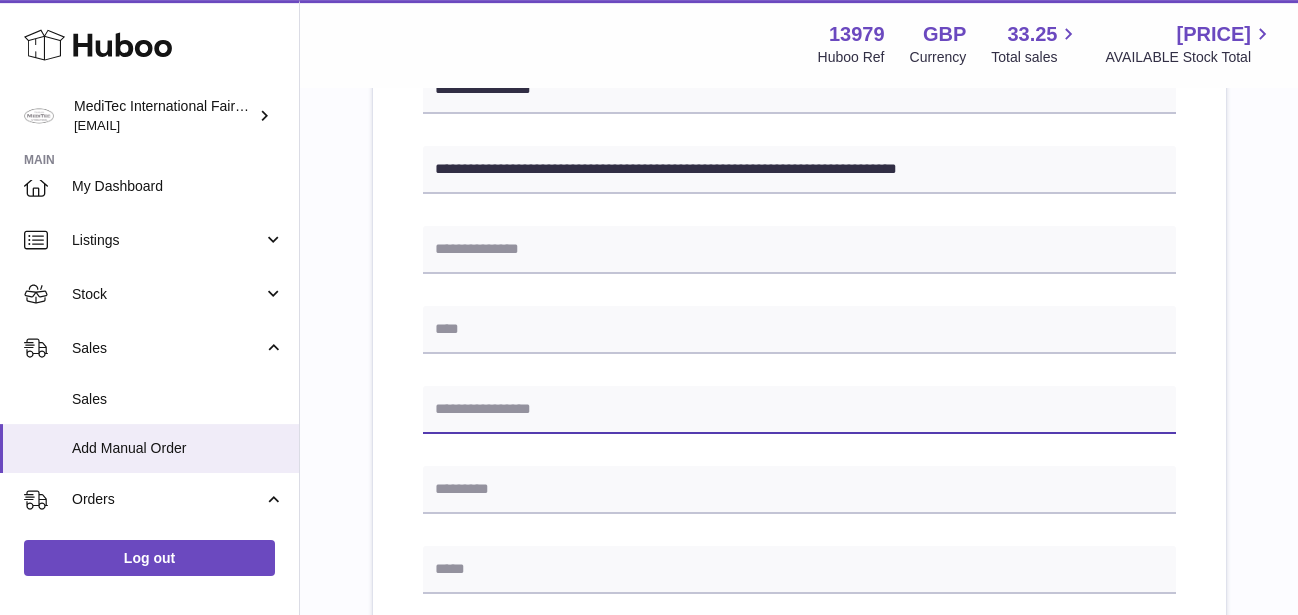 scroll, scrollTop: 470, scrollLeft: 0, axis: vertical 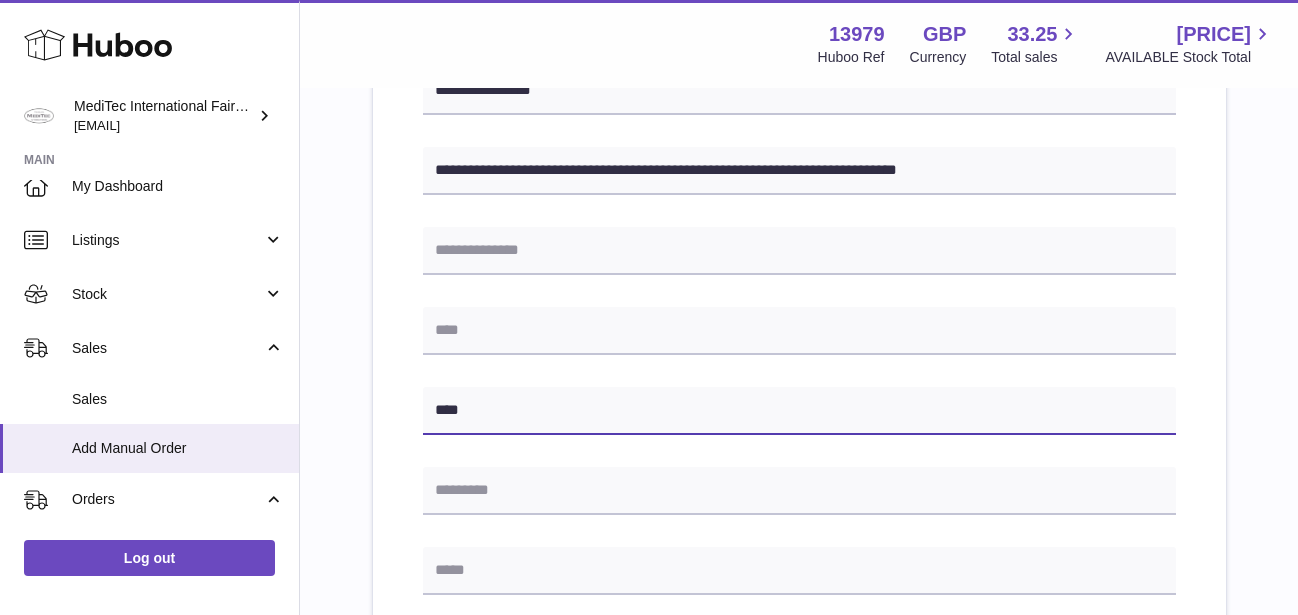 type on "****" 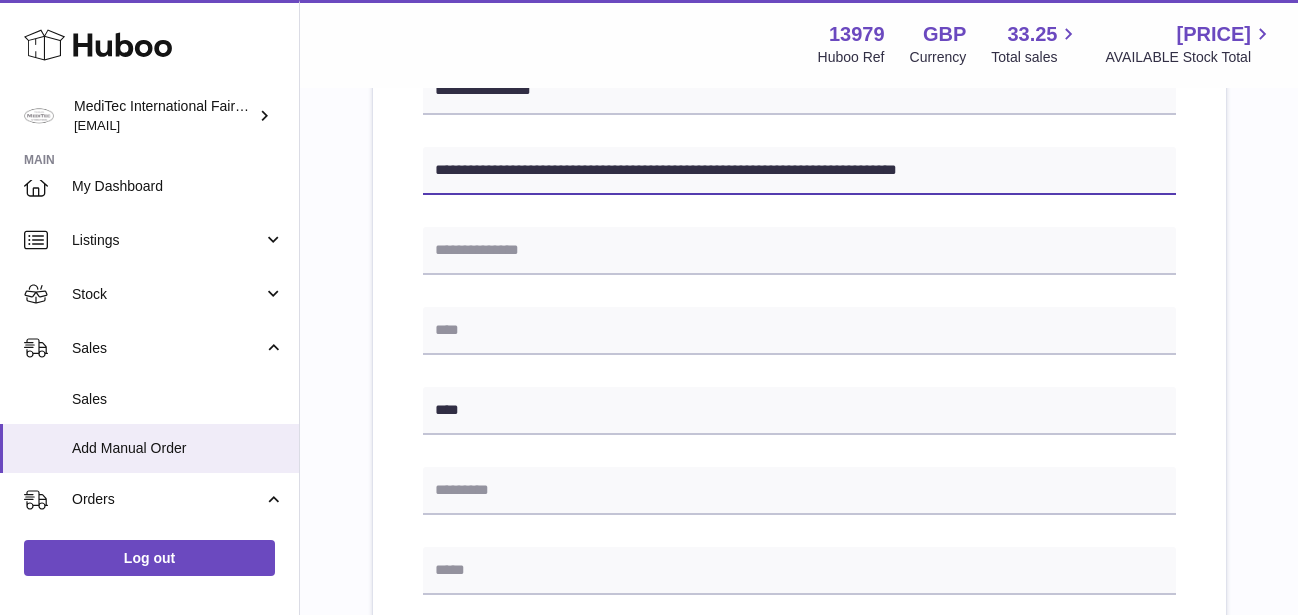 drag, startPoint x: 918, startPoint y: 173, endPoint x: 1030, endPoint y: 185, distance: 112.64102 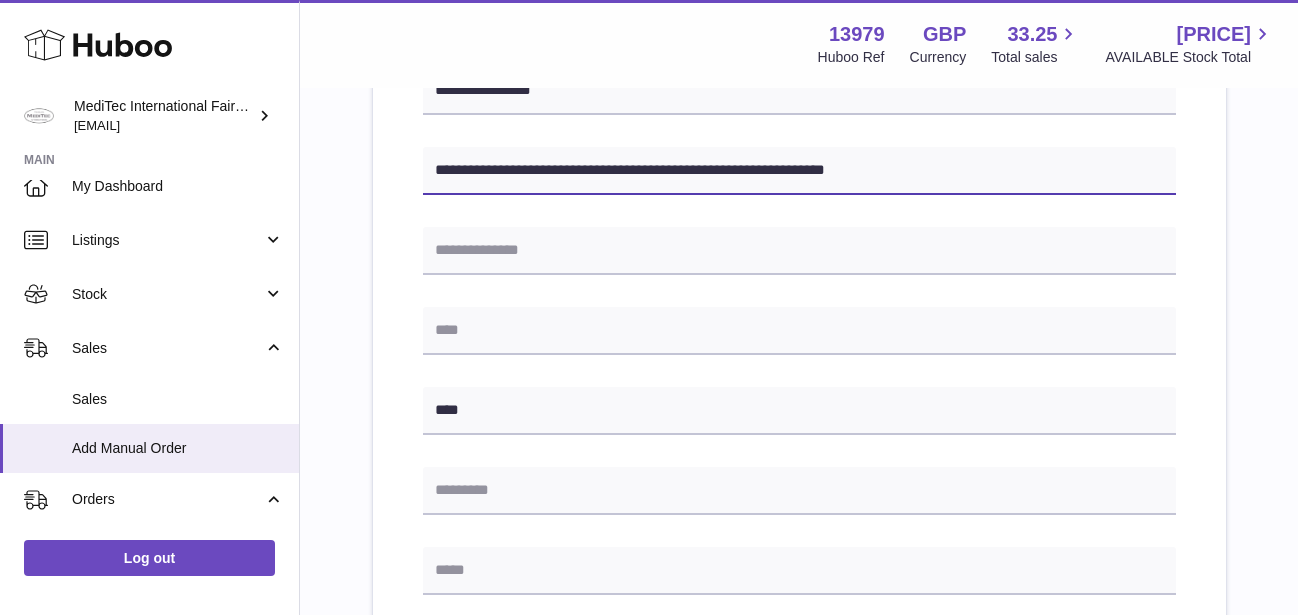 type on "**********" 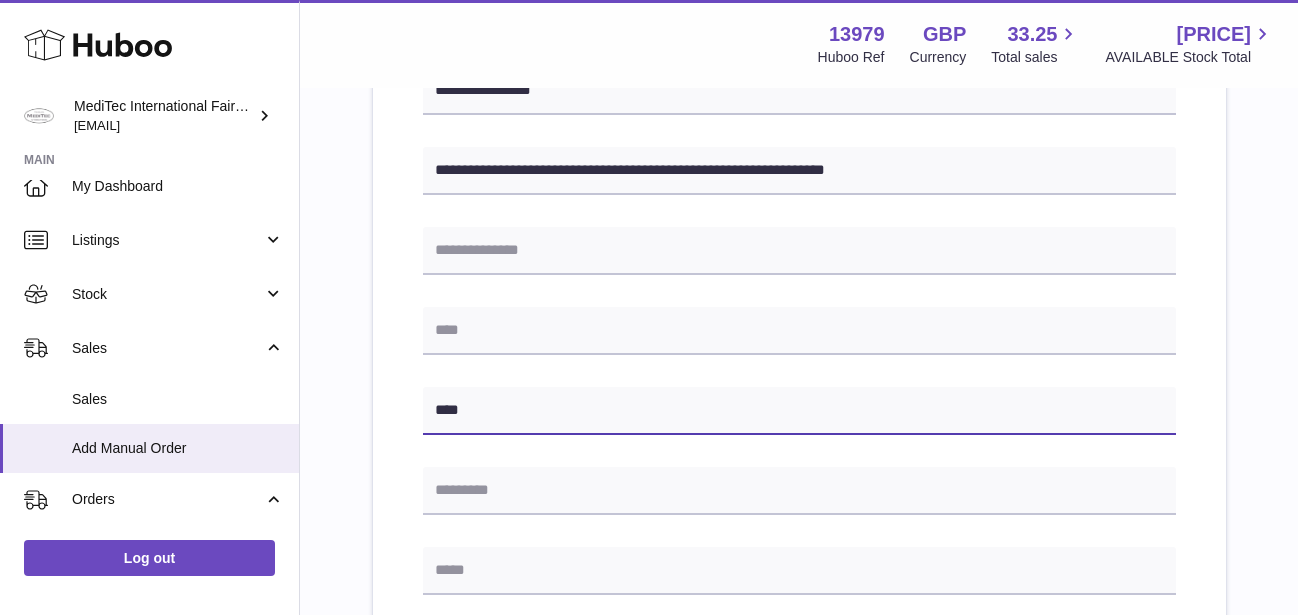 click on "****" at bounding box center (799, 411) 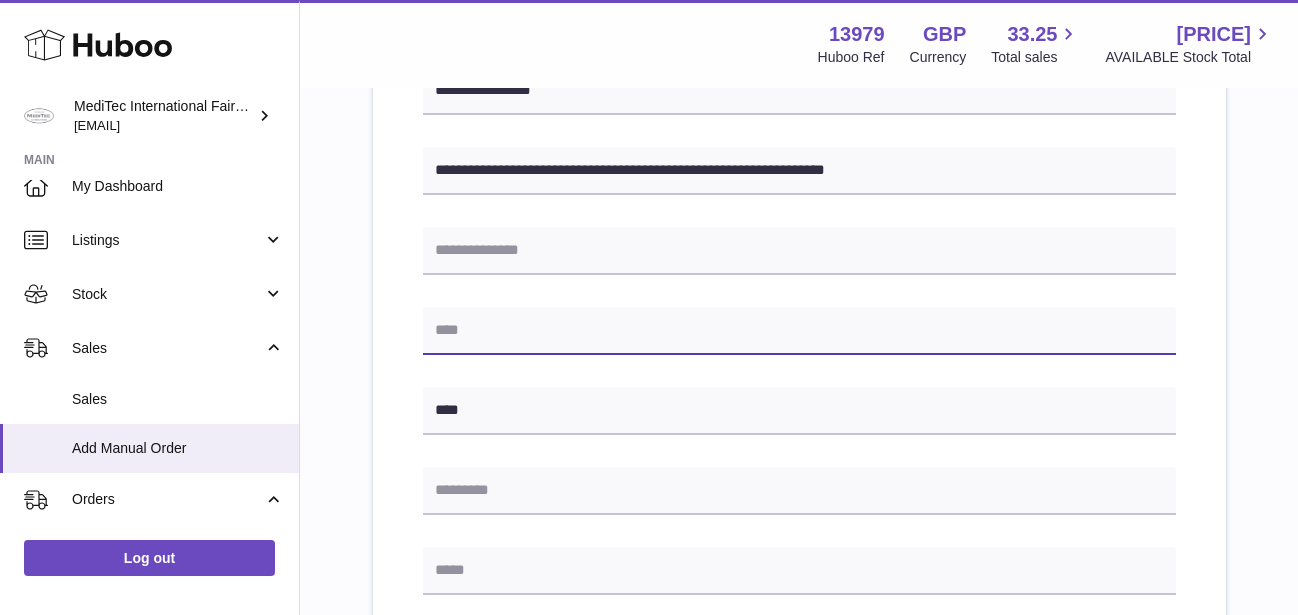 click at bounding box center (799, 331) 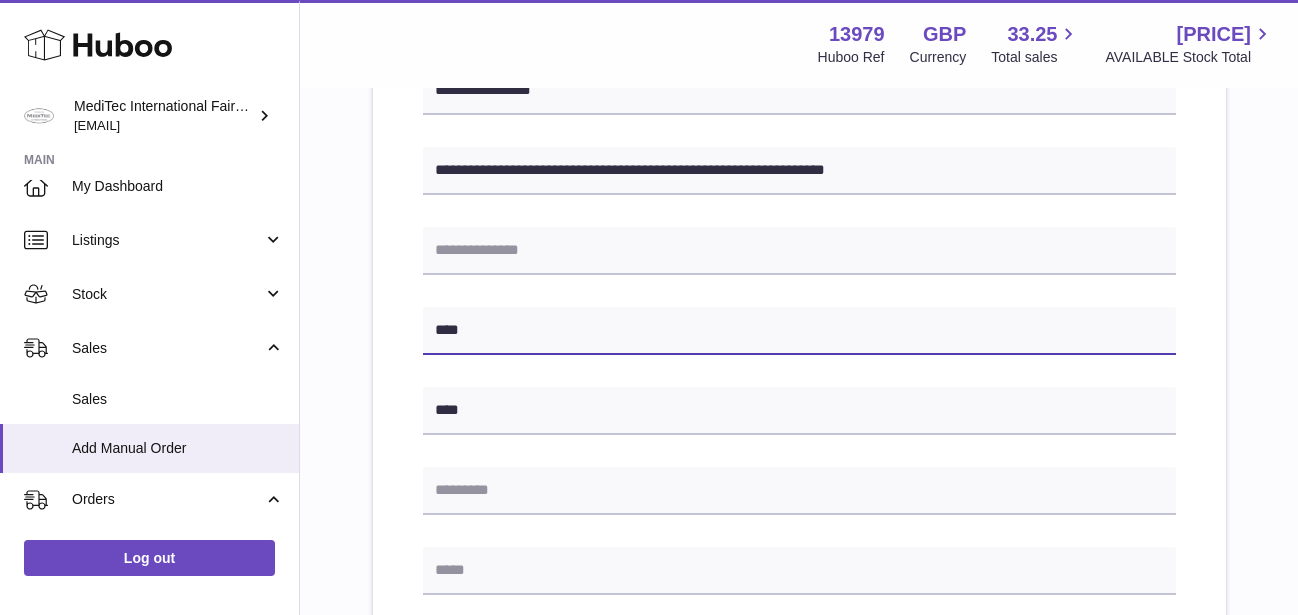 type on "****" 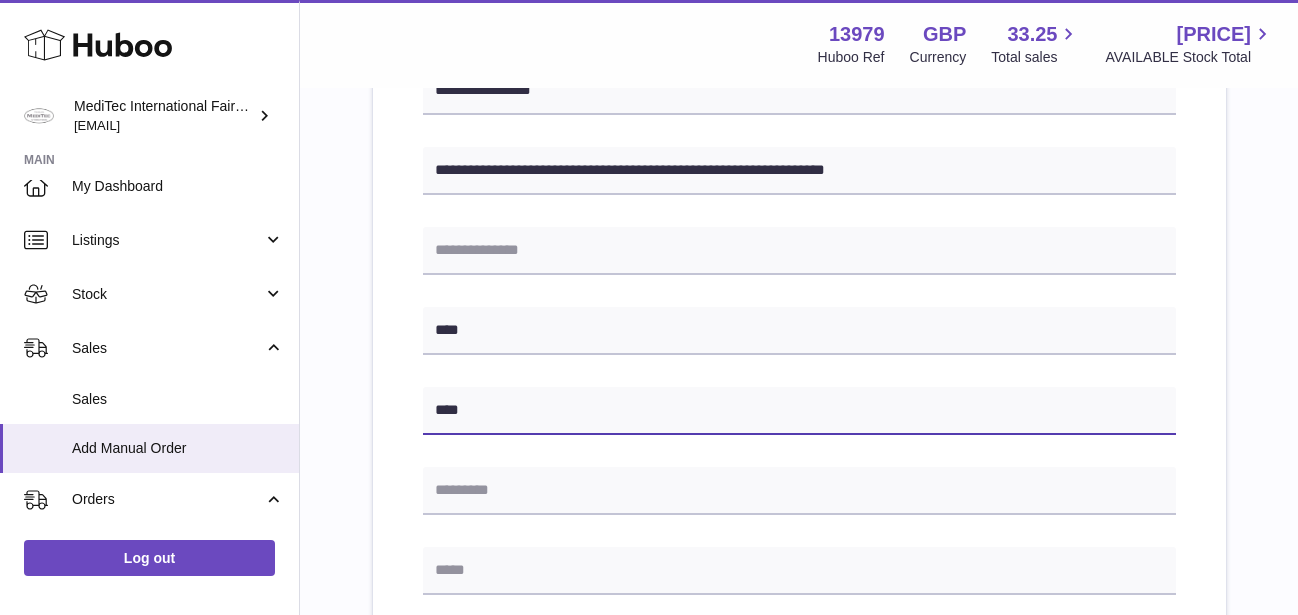 drag, startPoint x: 566, startPoint y: 426, endPoint x: 435, endPoint y: 420, distance: 131.13733 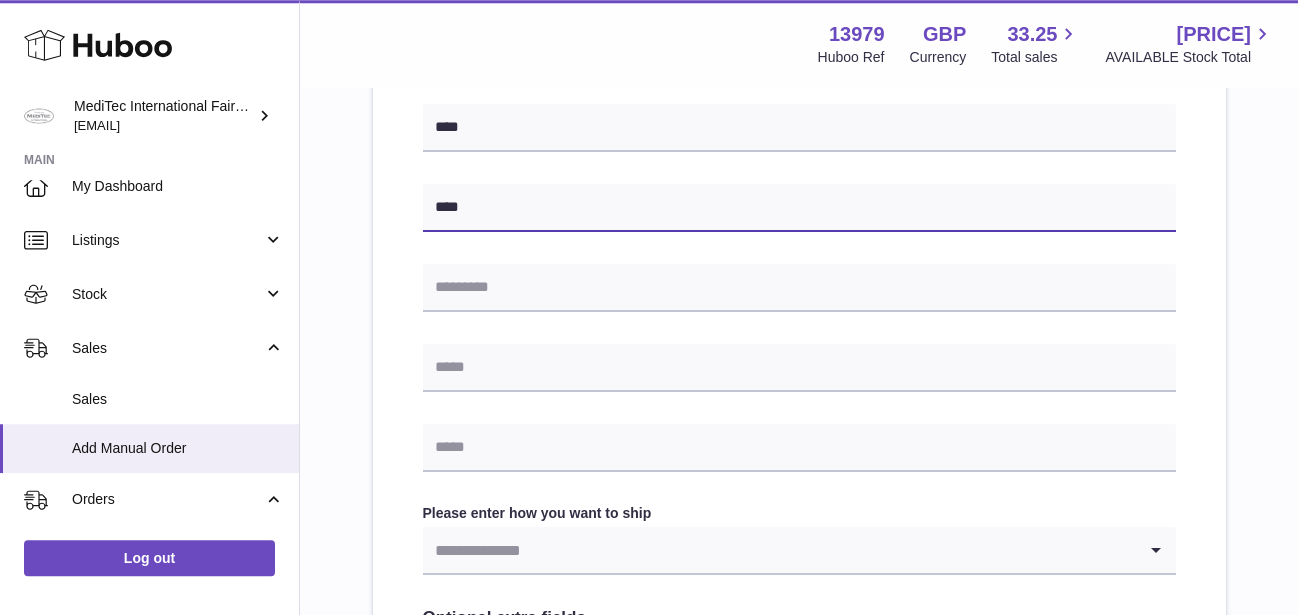 scroll, scrollTop: 674, scrollLeft: 0, axis: vertical 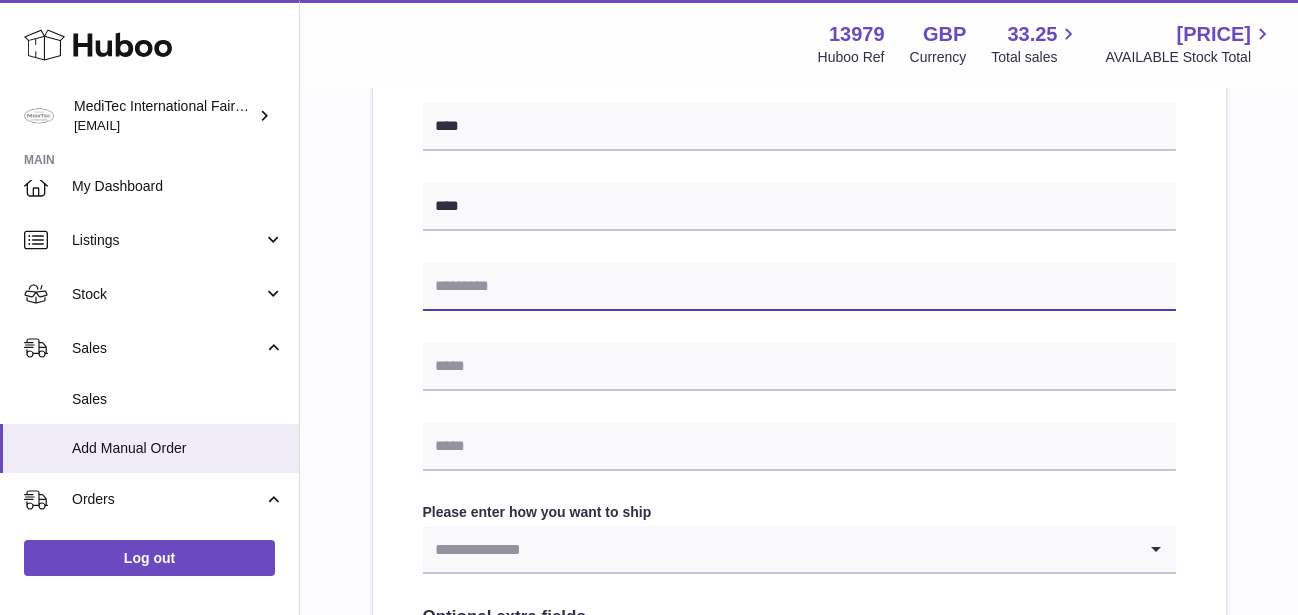 click at bounding box center (799, 287) 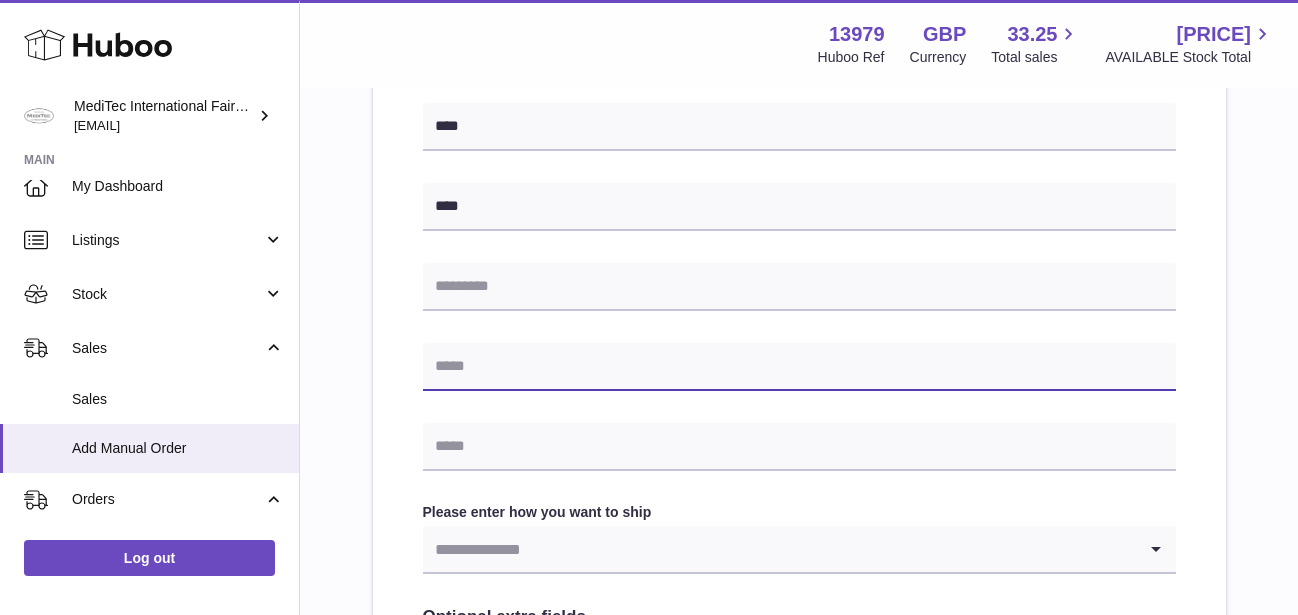 click at bounding box center [799, 367] 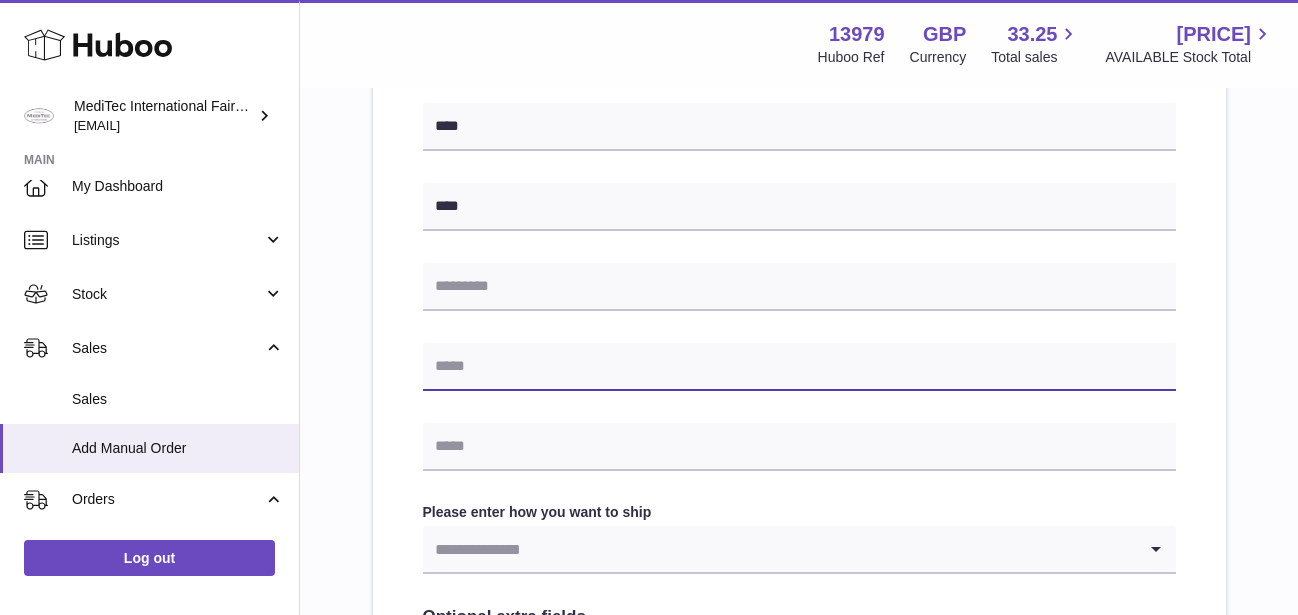 paste on "**********" 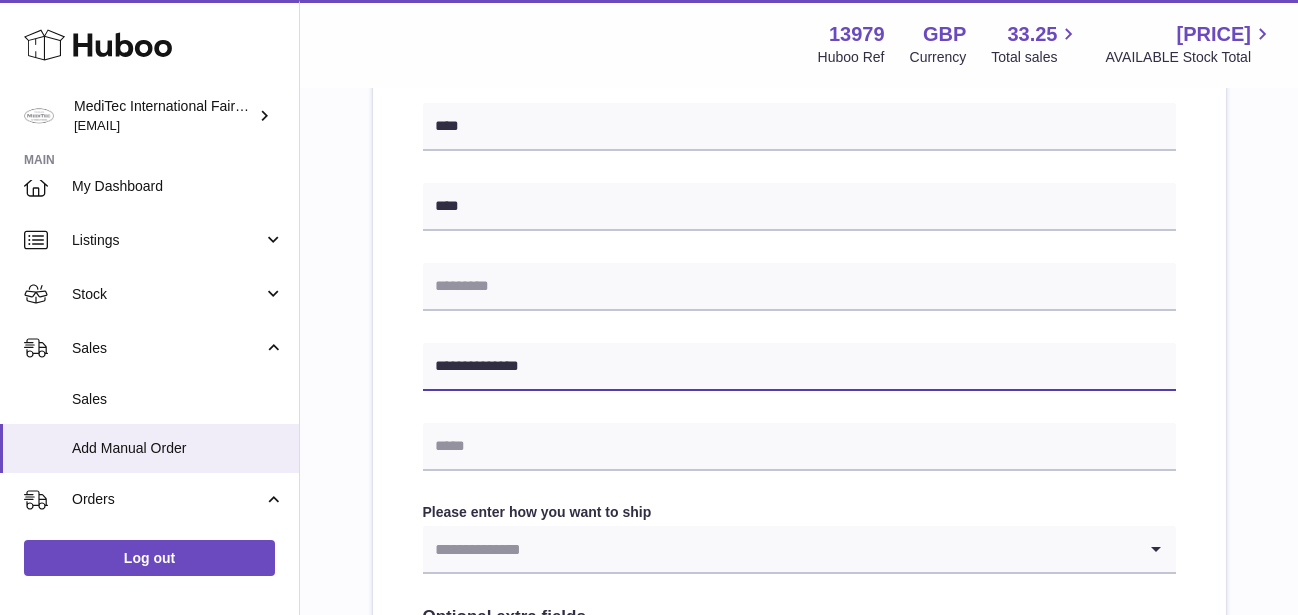 click on "**********" at bounding box center (799, 367) 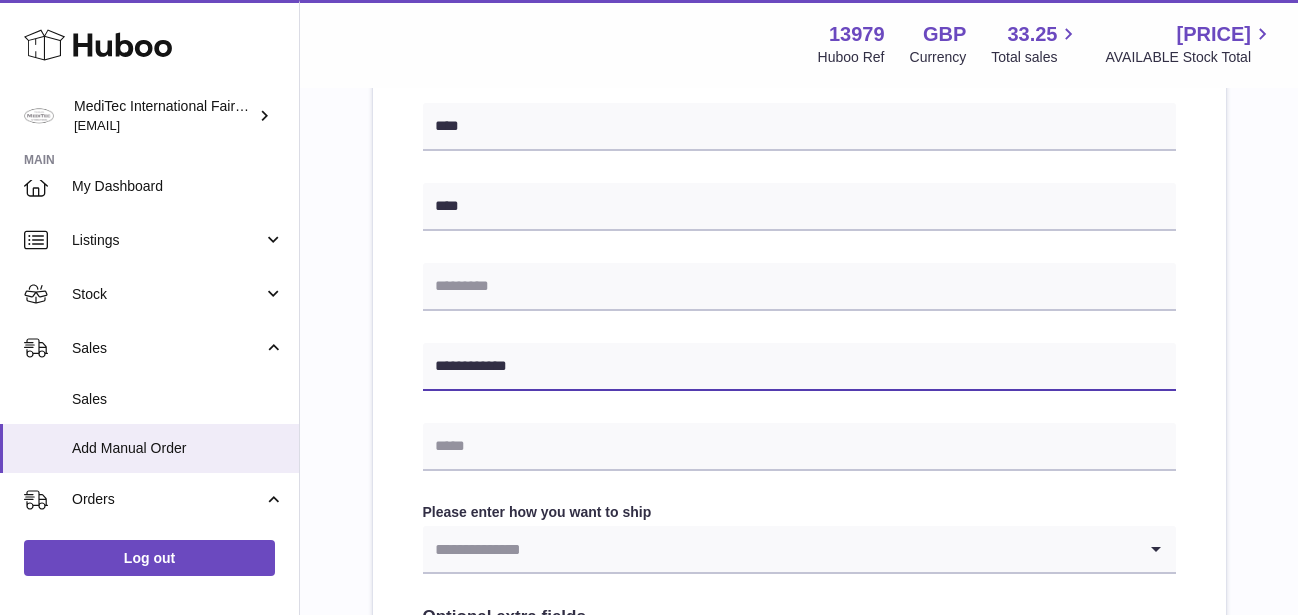 type on "**********" 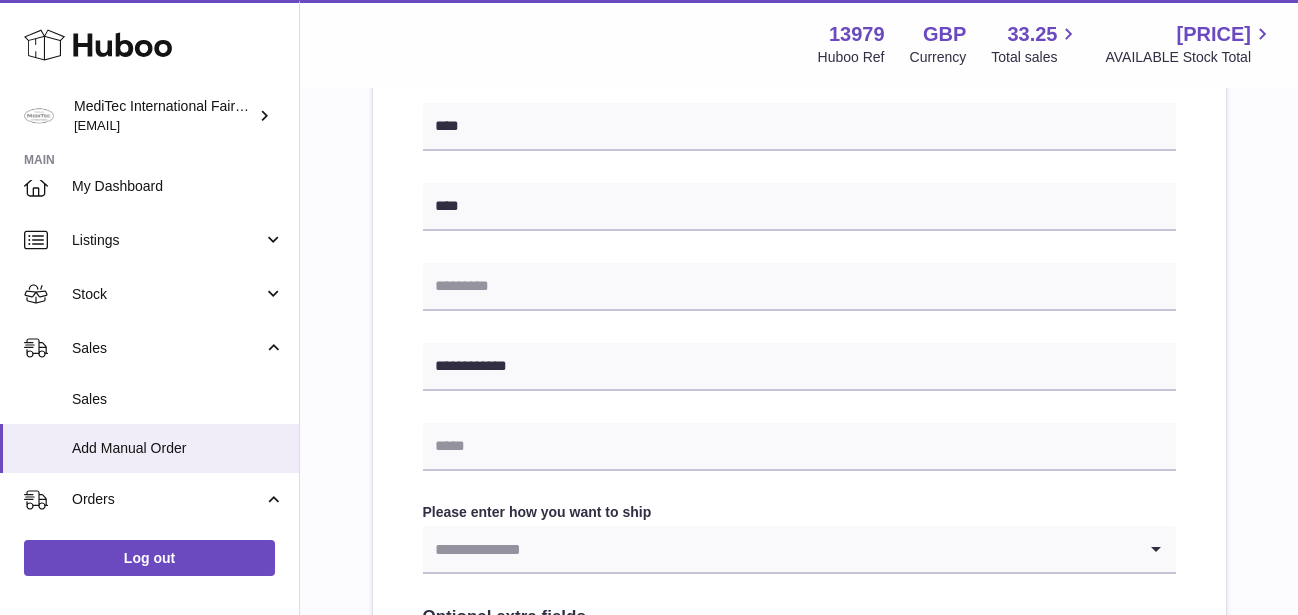 click on "**********" at bounding box center (799, 245) 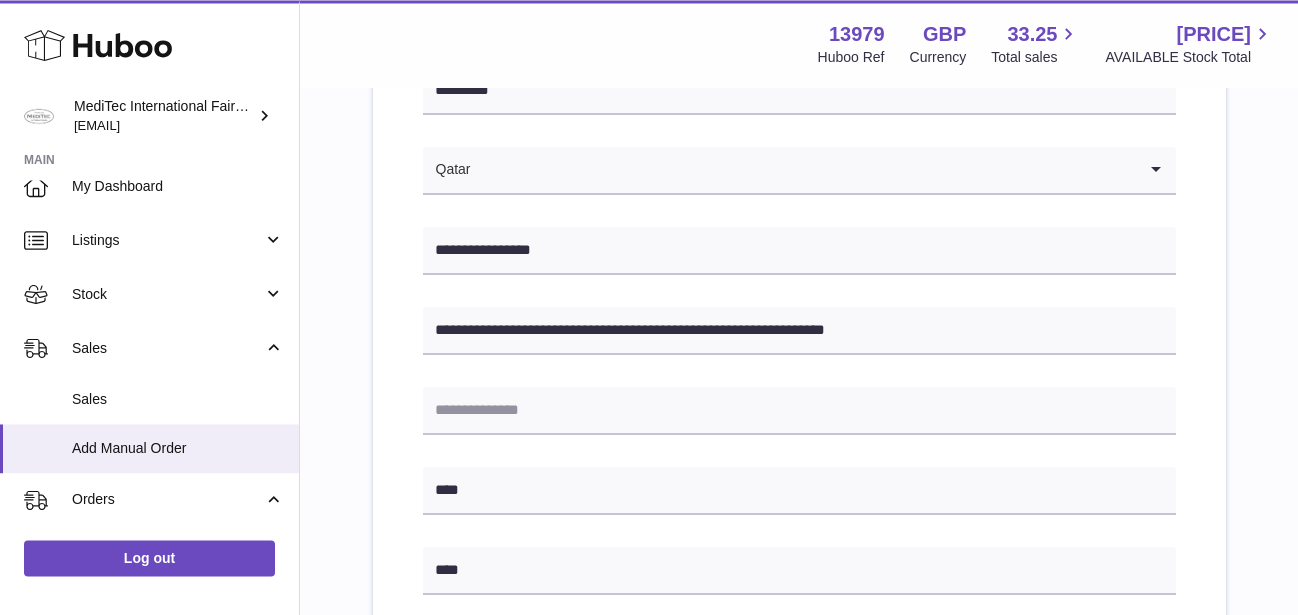 scroll, scrollTop: 343, scrollLeft: 0, axis: vertical 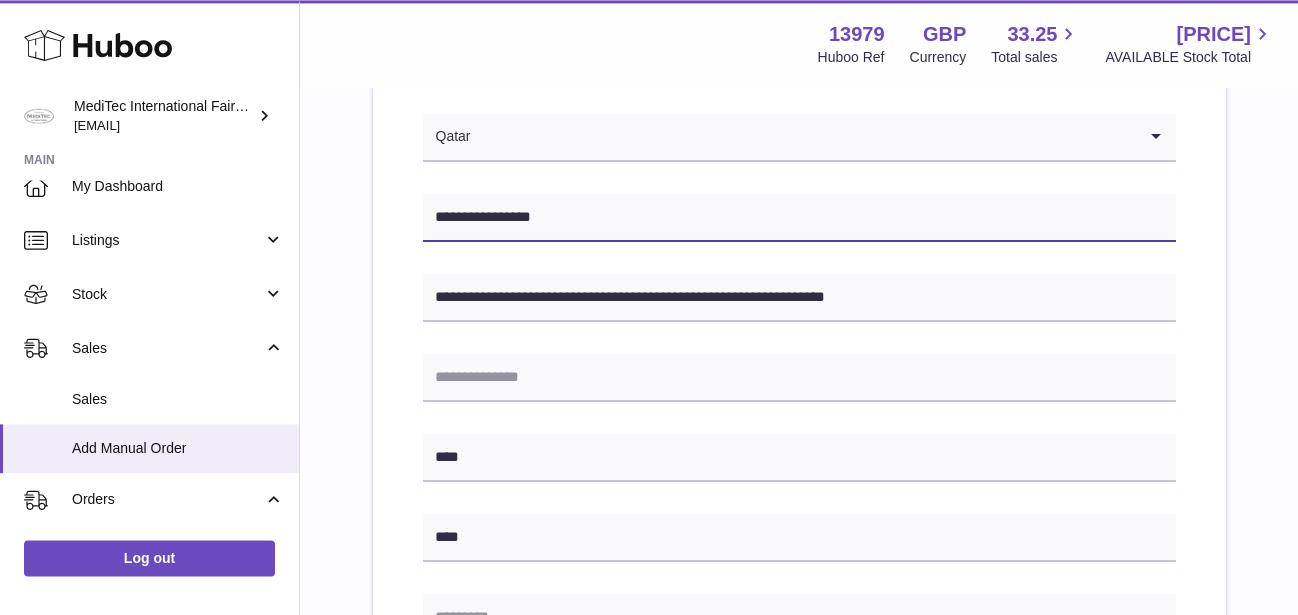 click on "**********" at bounding box center (799, 218) 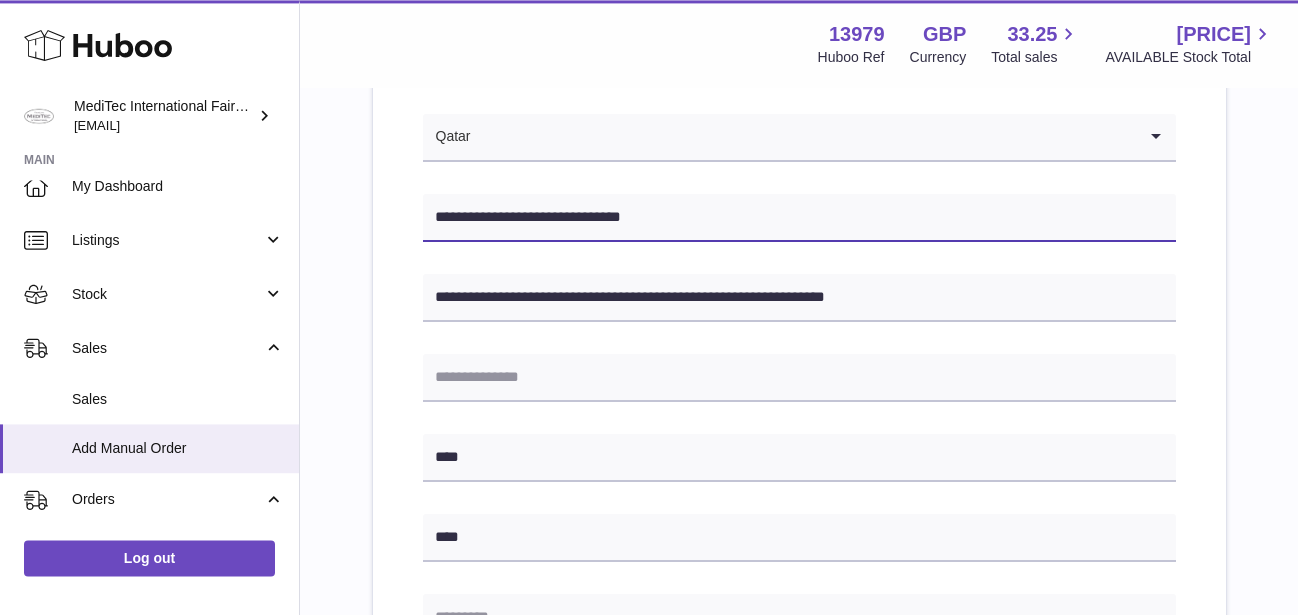 type on "**********" 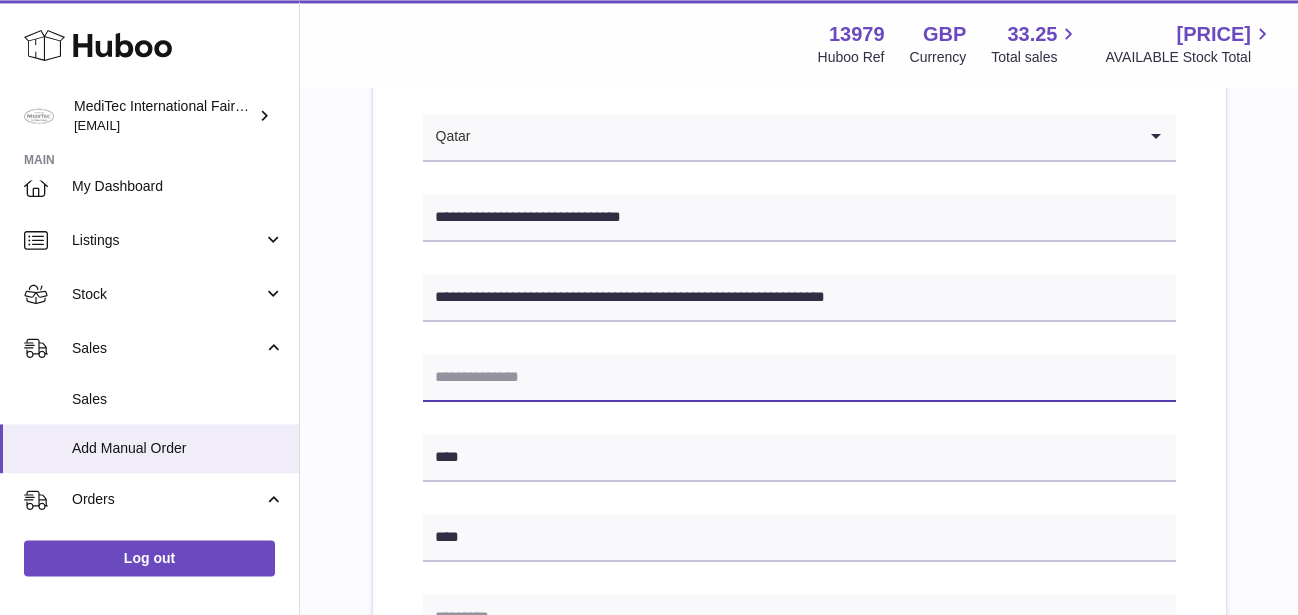 click at bounding box center [799, 378] 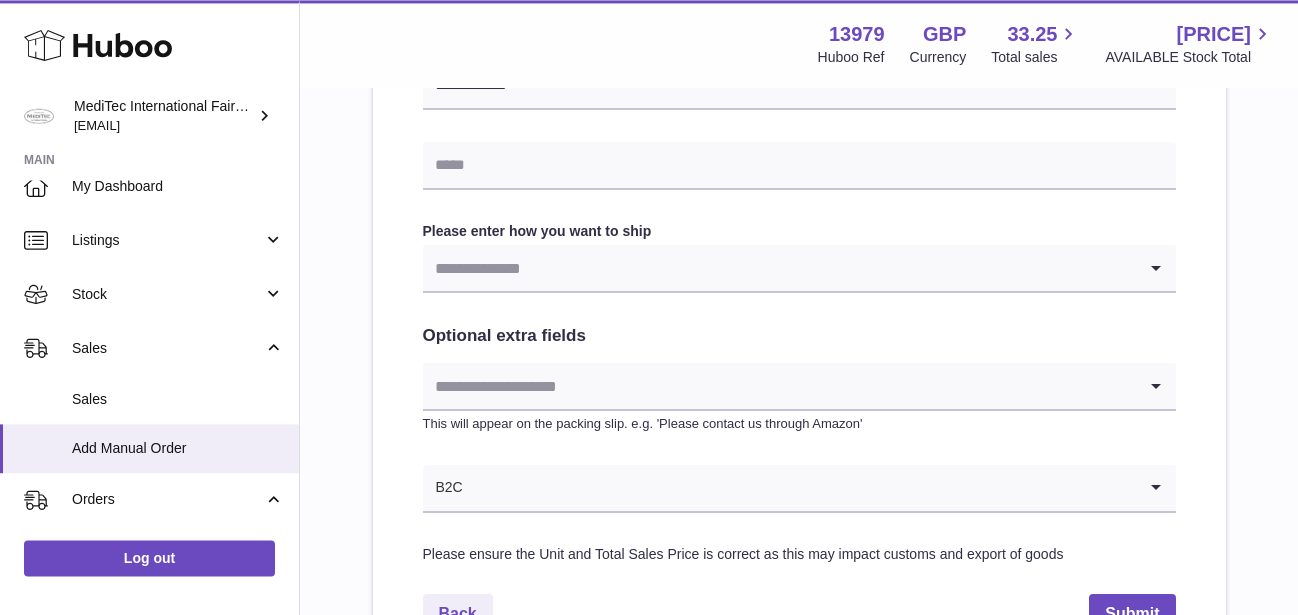 scroll, scrollTop: 1057, scrollLeft: 0, axis: vertical 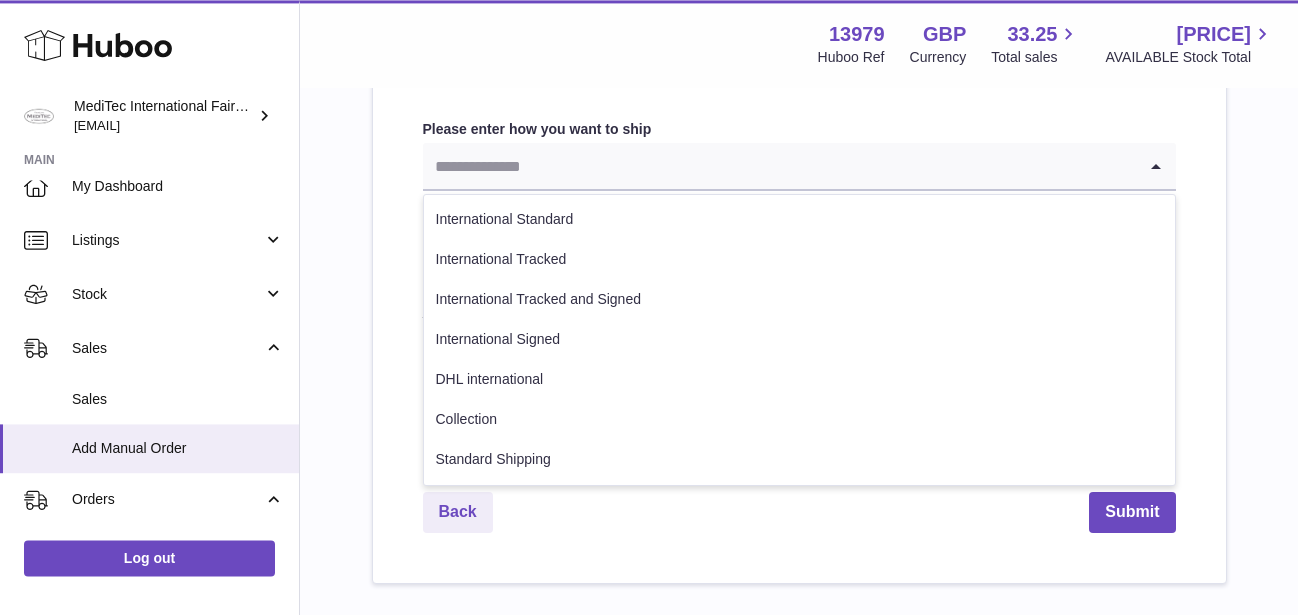 click 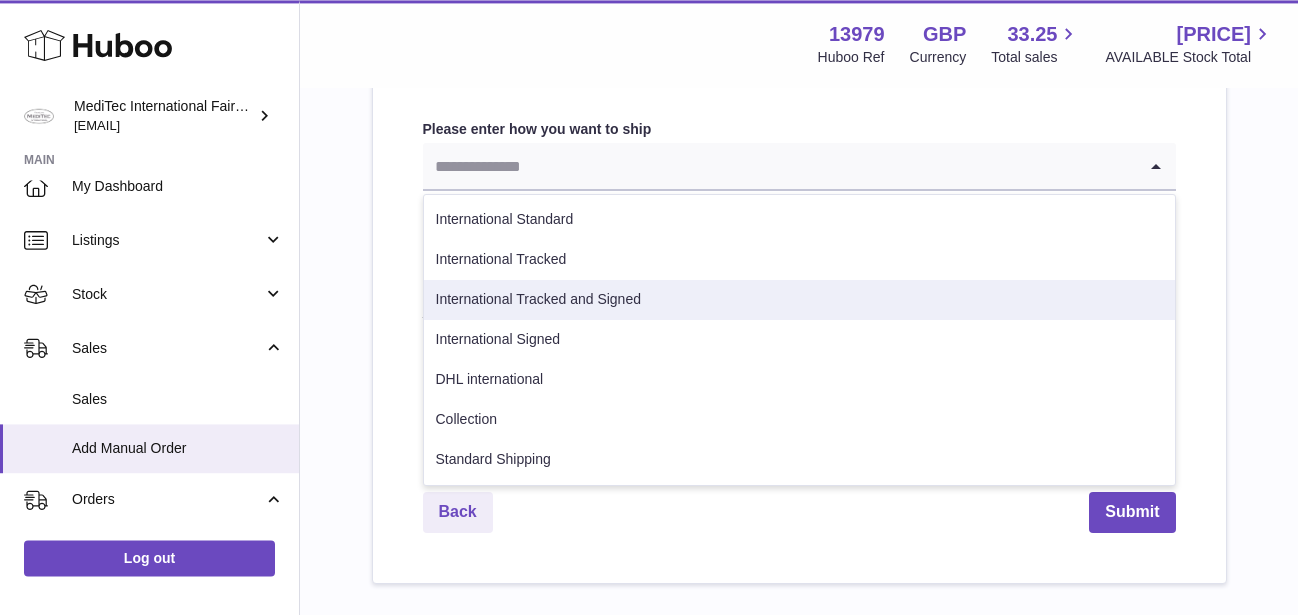 click on "International Tracked and Signed" at bounding box center (799, 300) 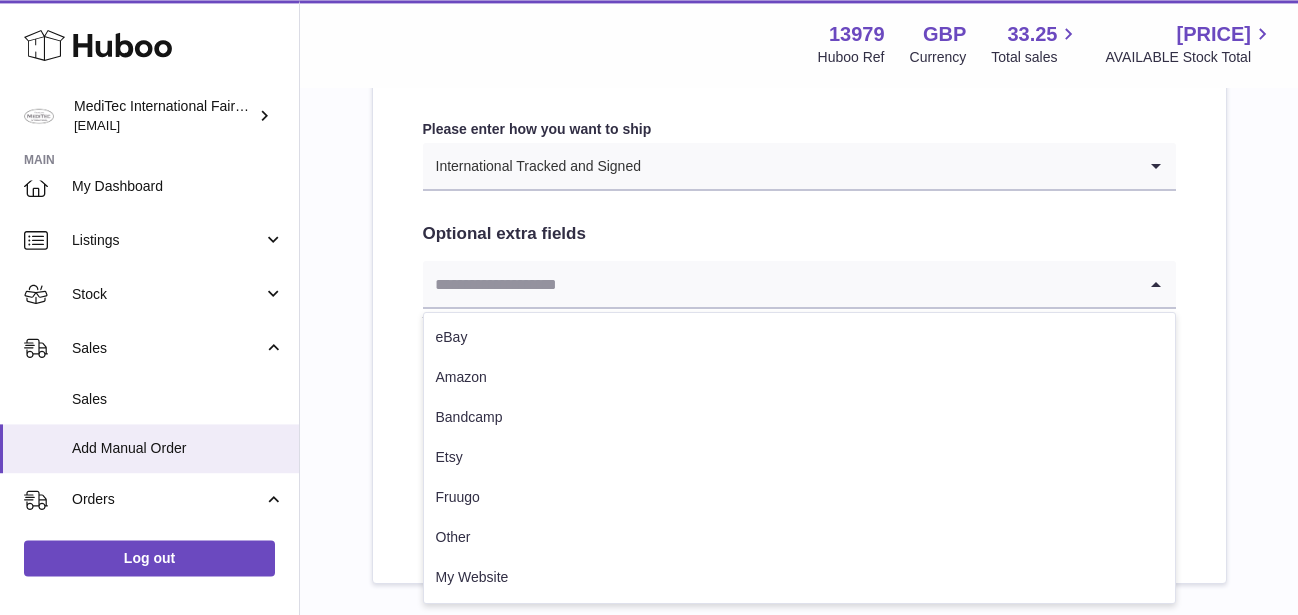 click 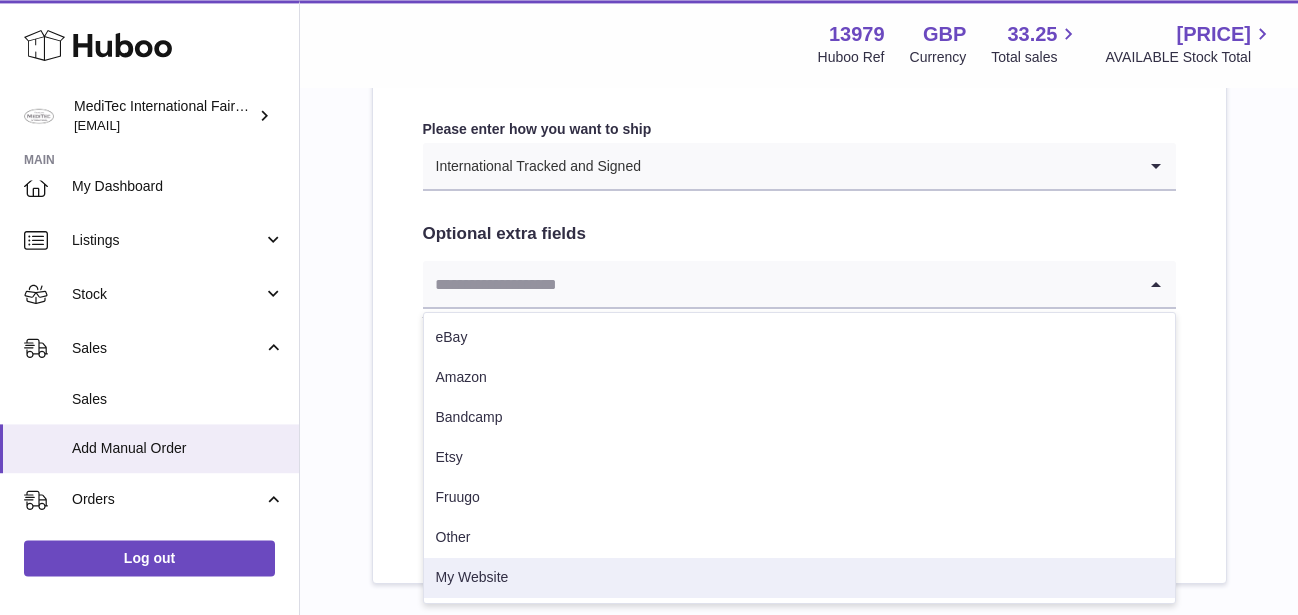 click on "My Website" at bounding box center (799, 578) 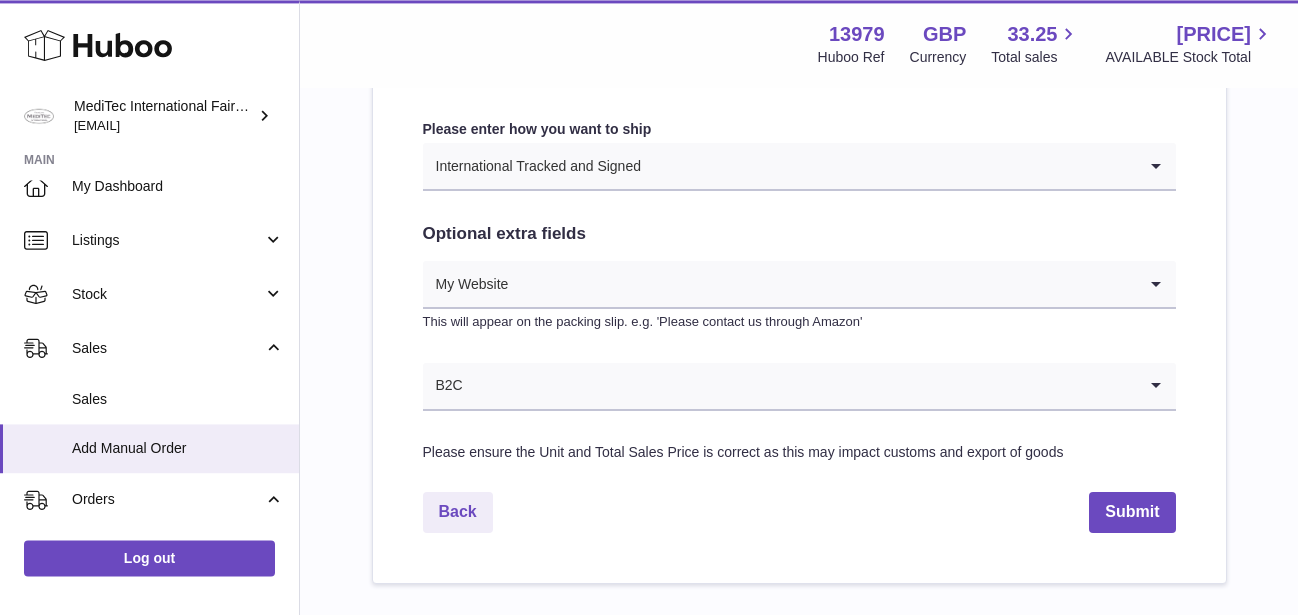 click 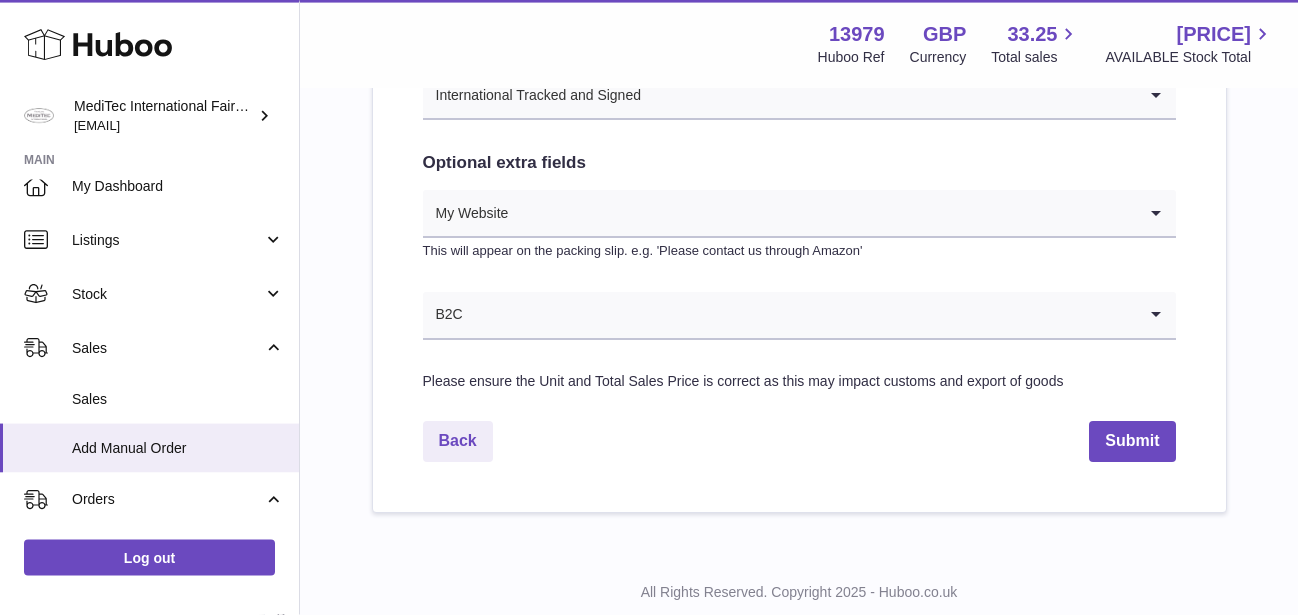 scroll, scrollTop: 1159, scrollLeft: 0, axis: vertical 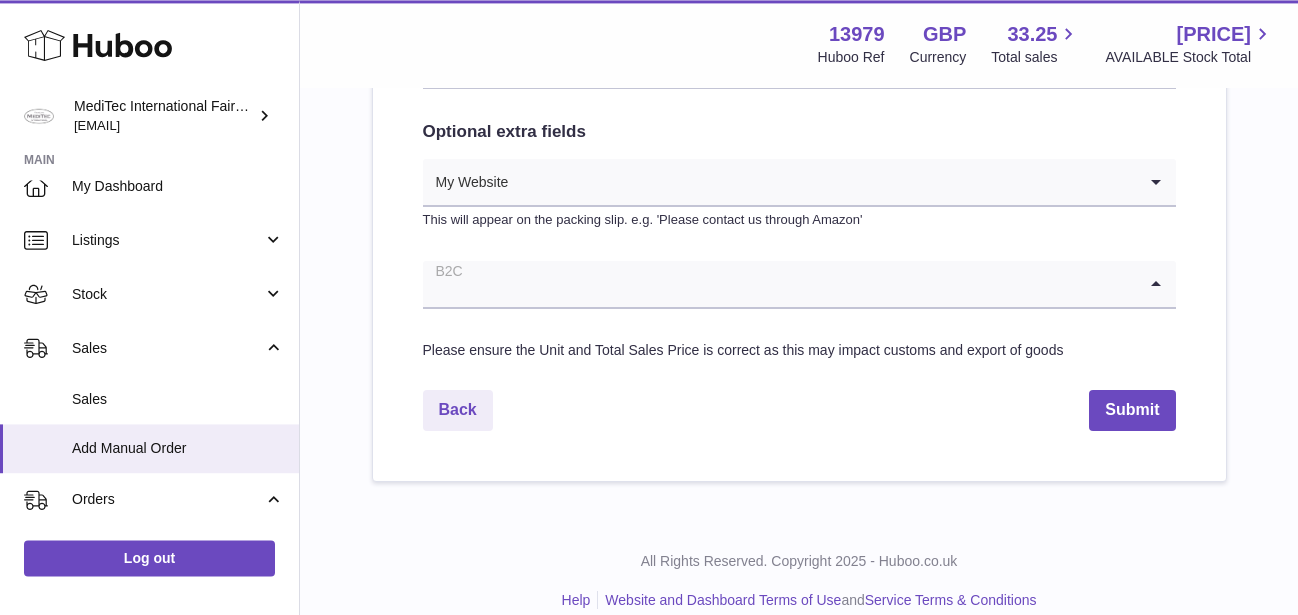 click 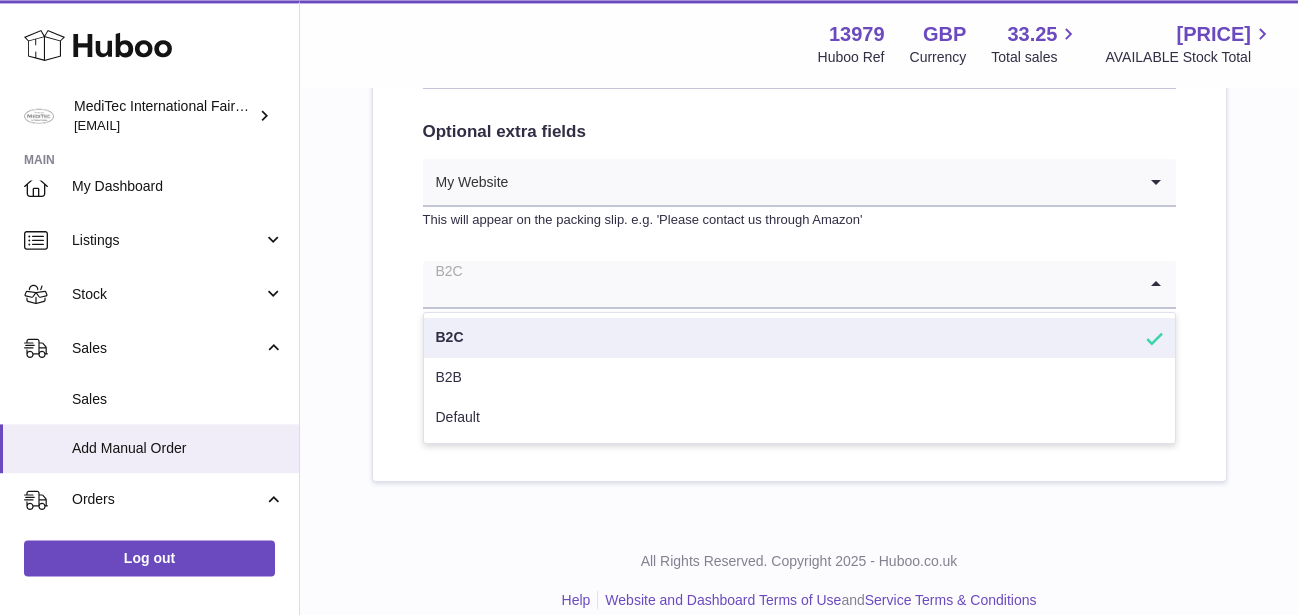 click on "B2C" at bounding box center (799, 338) 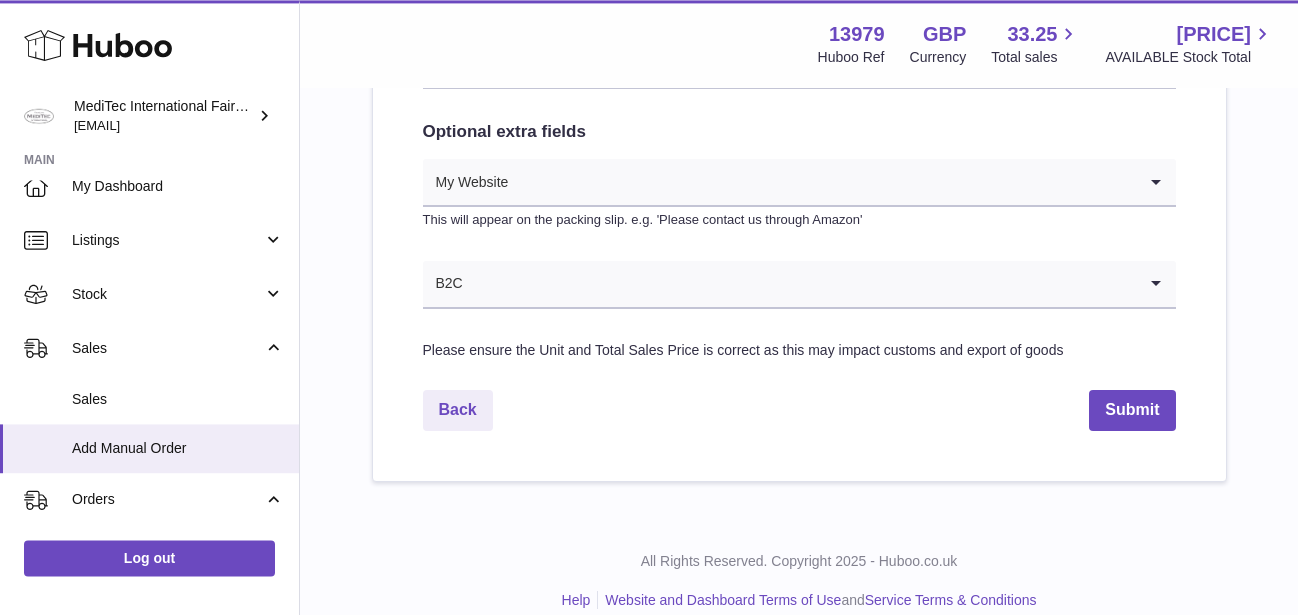 click on "**********" at bounding box center [799, -176] 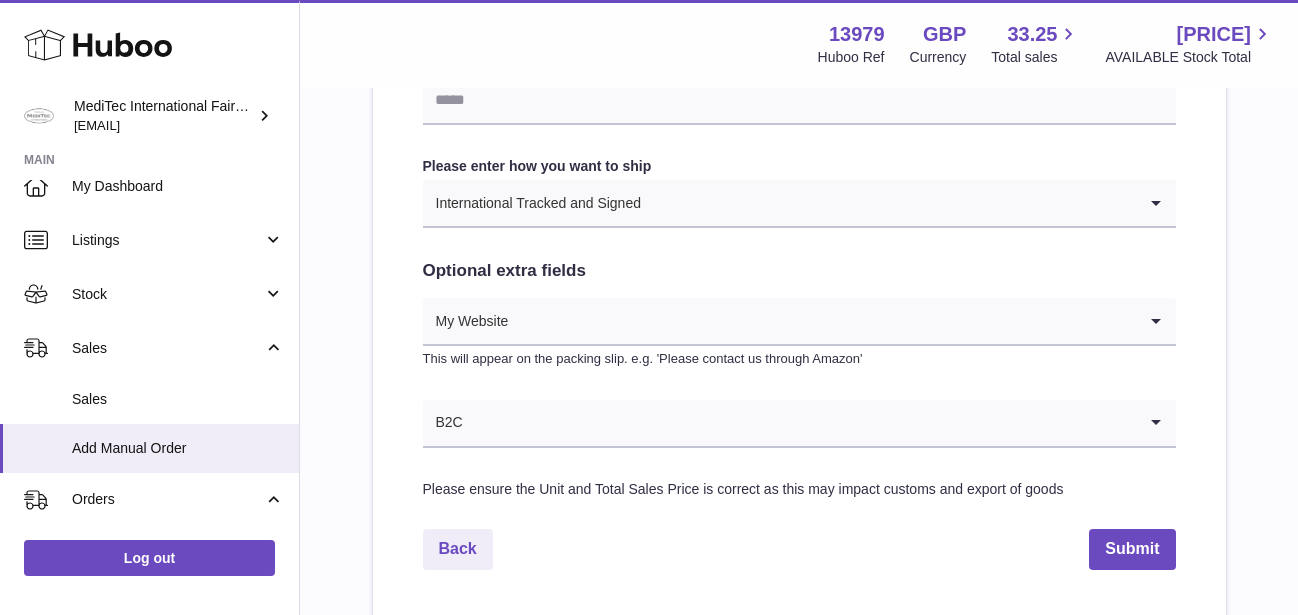 scroll, scrollTop: 1184, scrollLeft: 0, axis: vertical 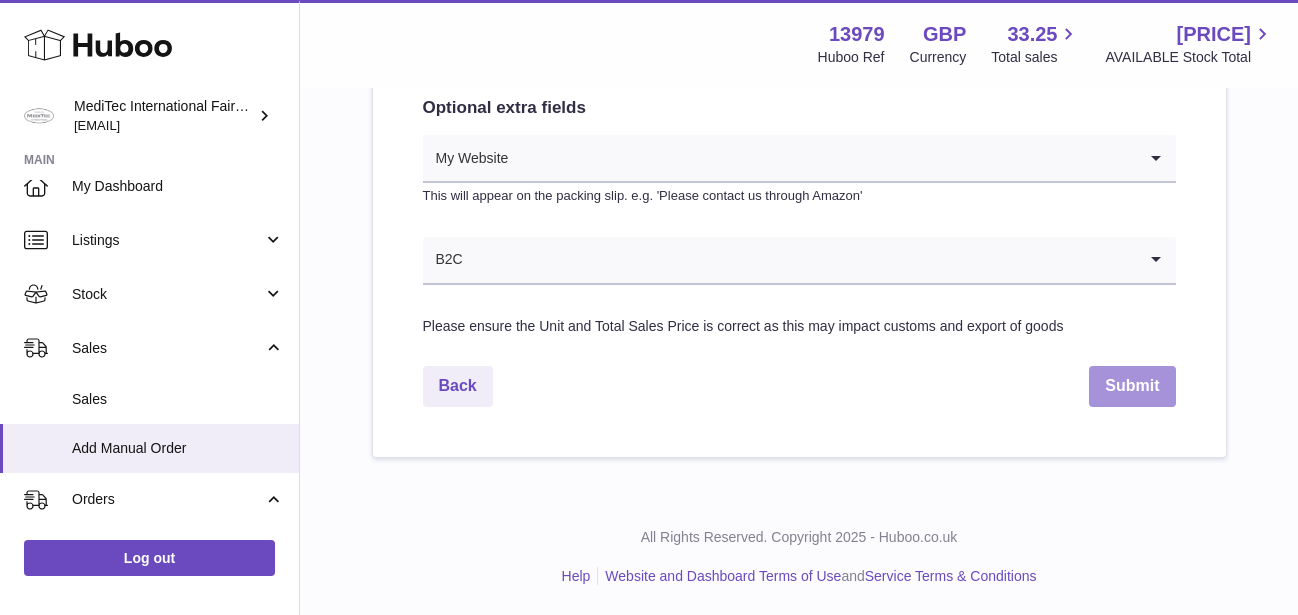 click on "Submit" at bounding box center (1132, 386) 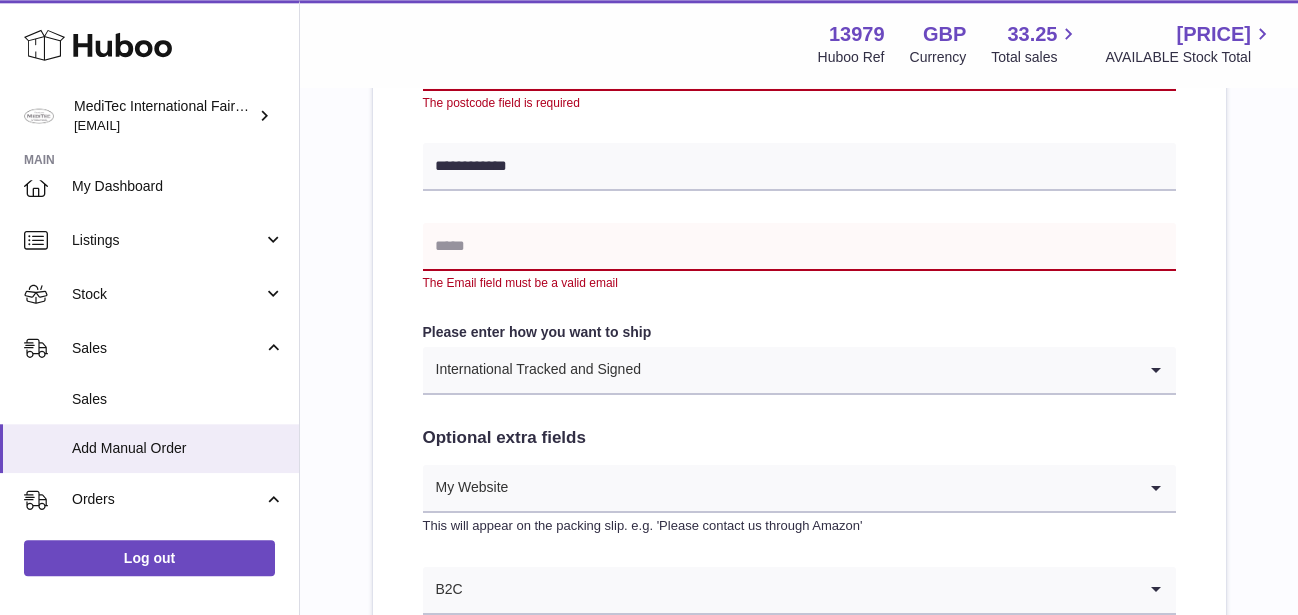 scroll, scrollTop: 958, scrollLeft: 0, axis: vertical 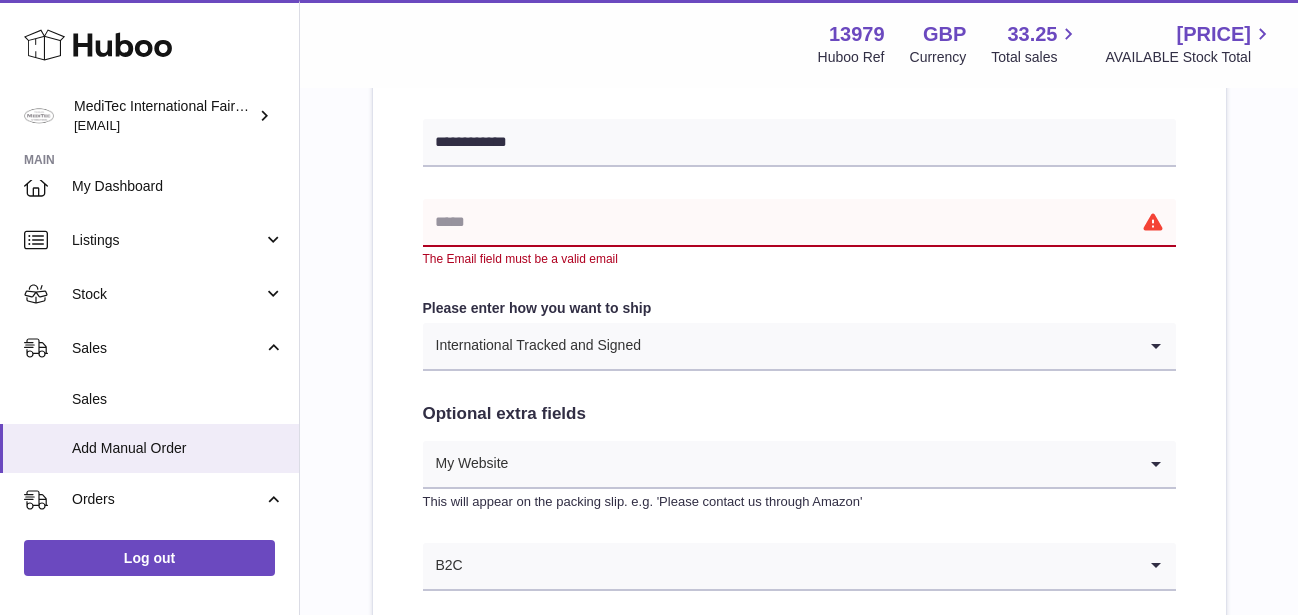 click at bounding box center [799, 223] 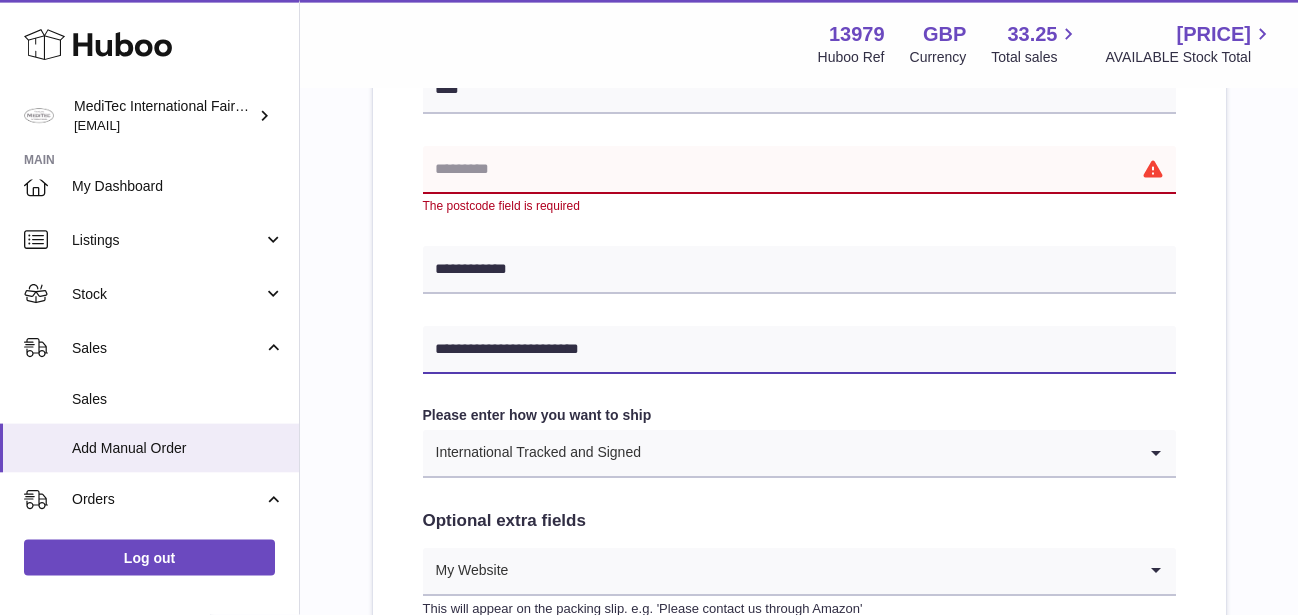 scroll, scrollTop: 754, scrollLeft: 0, axis: vertical 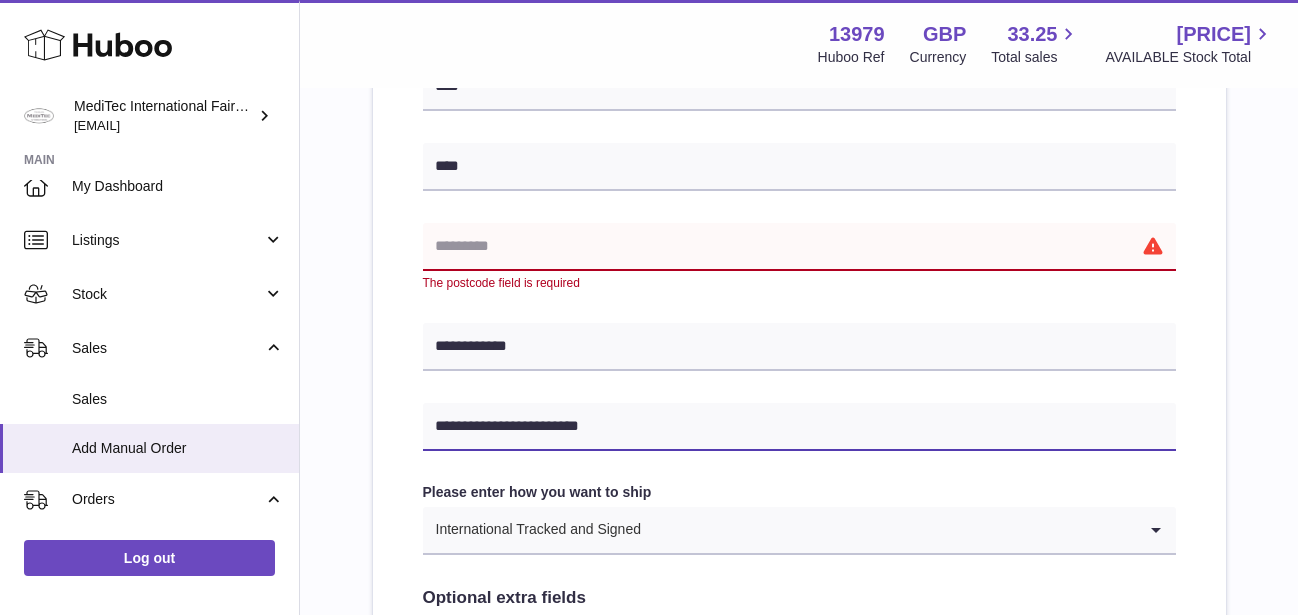 type on "**********" 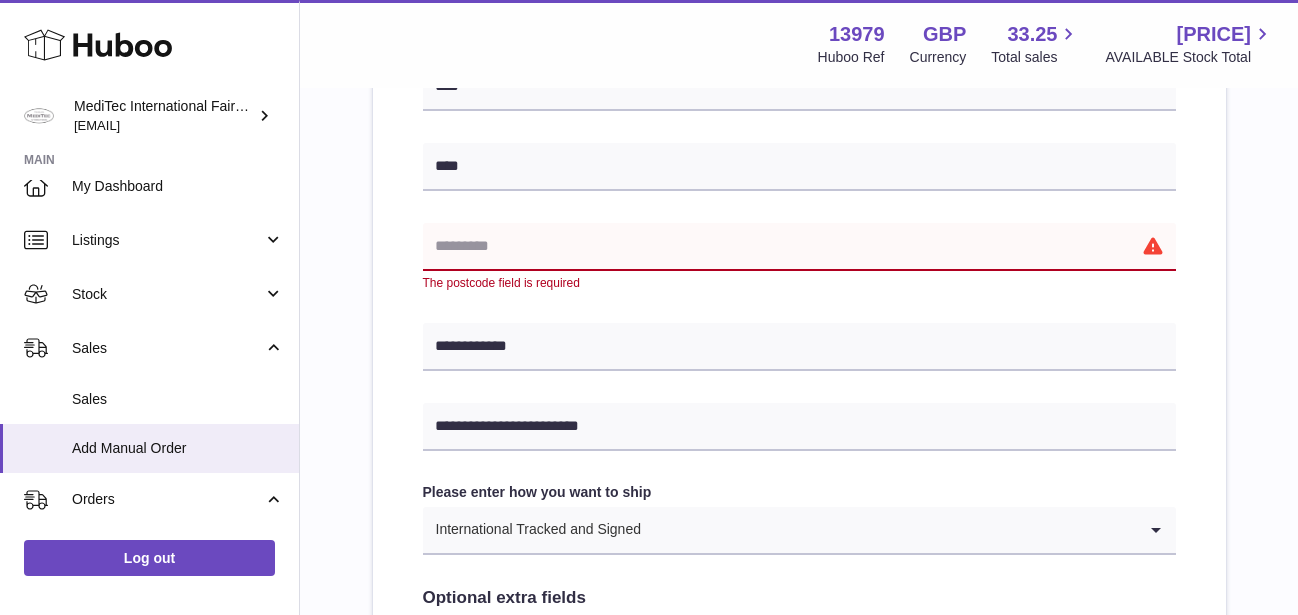 click at bounding box center [799, 247] 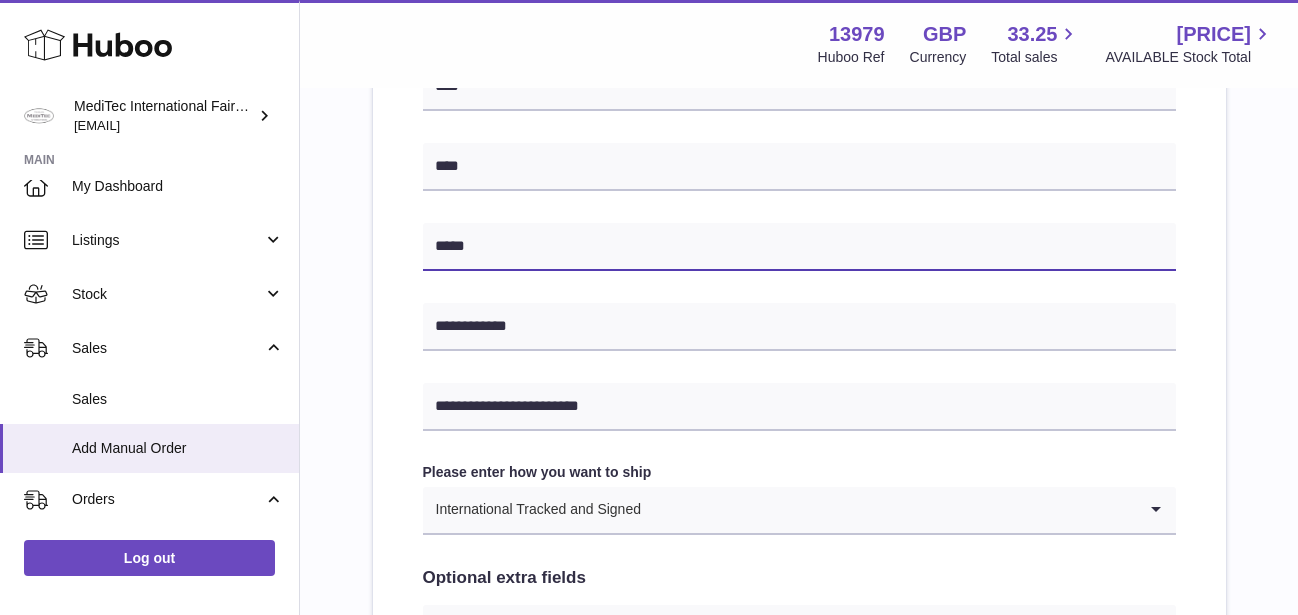 type on "*****" 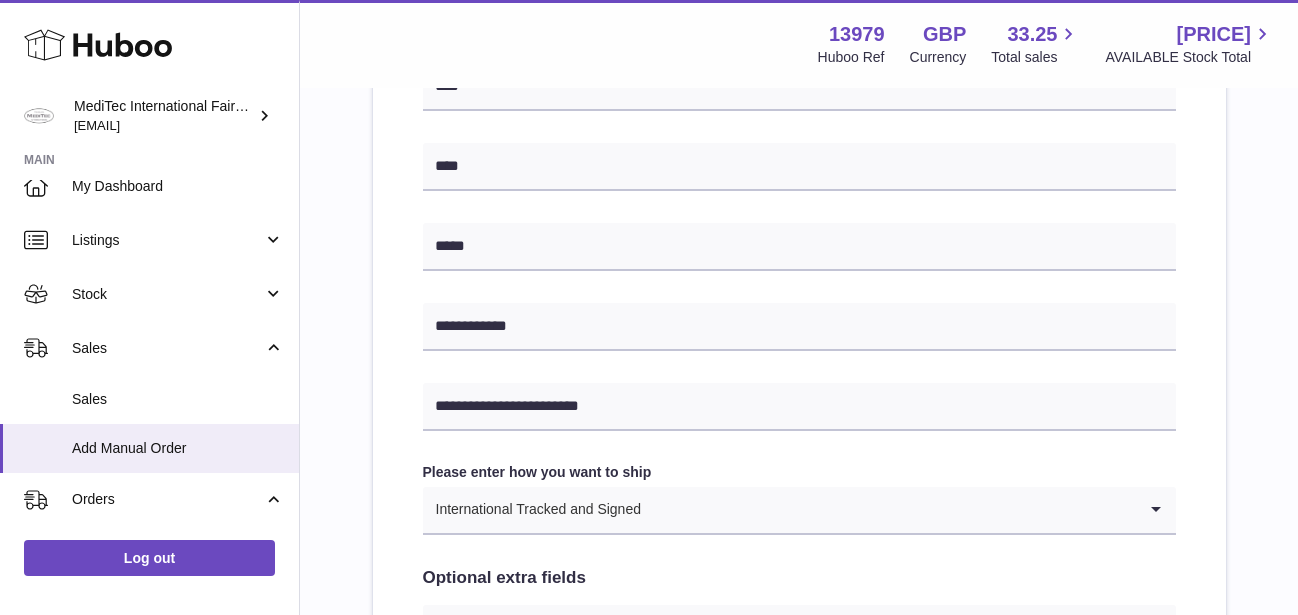 click on "**********" at bounding box center [799, 249] 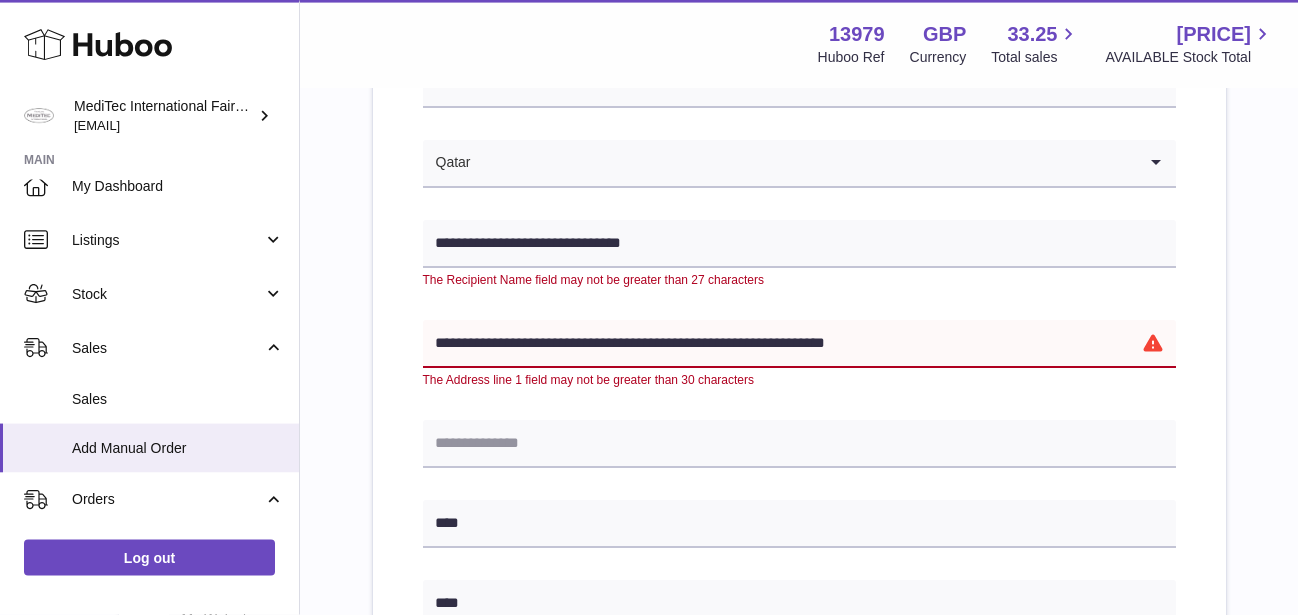 scroll, scrollTop: 346, scrollLeft: 0, axis: vertical 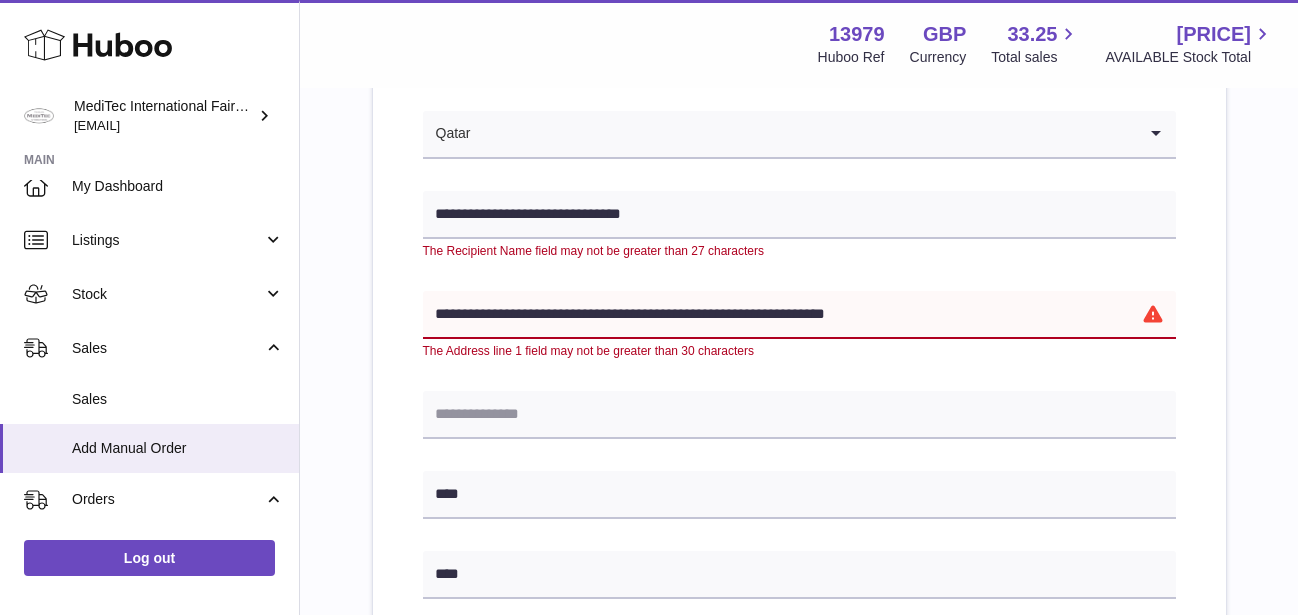 click on "**********" at bounding box center [799, 315] 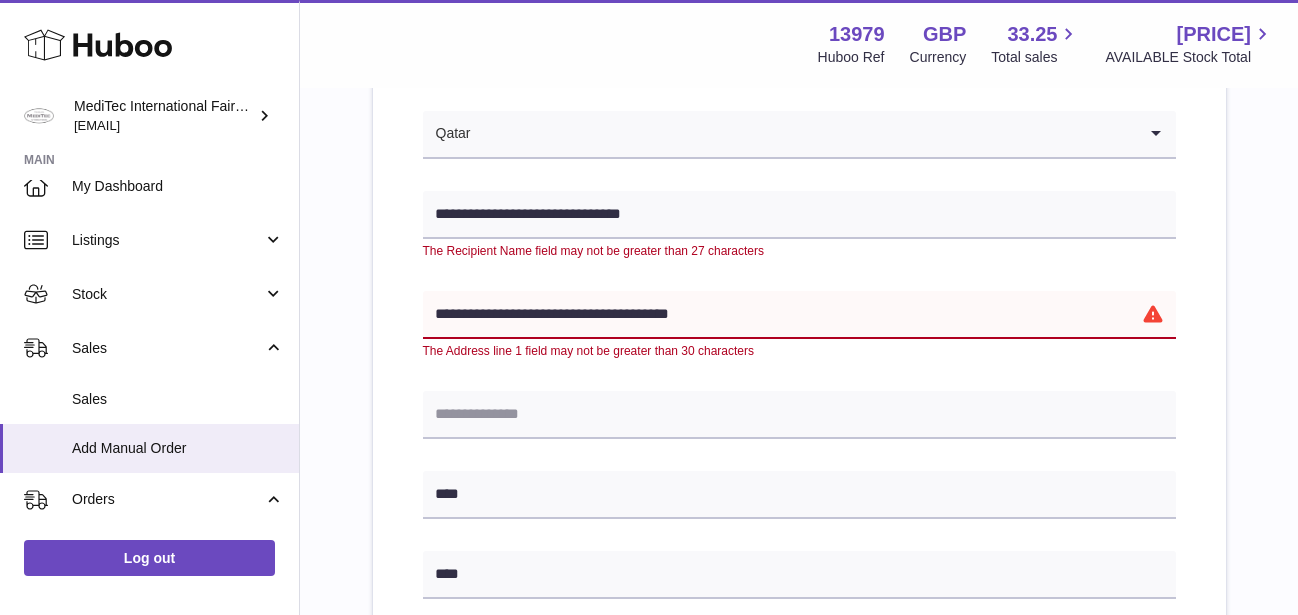 type on "**********" 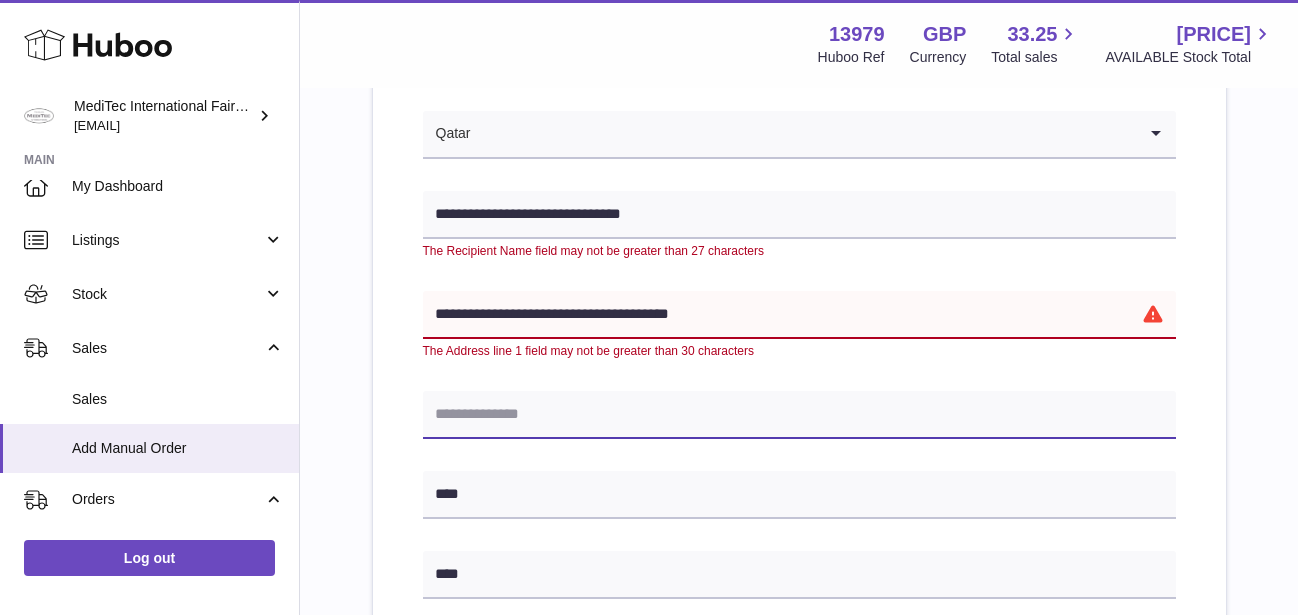 click at bounding box center (799, 415) 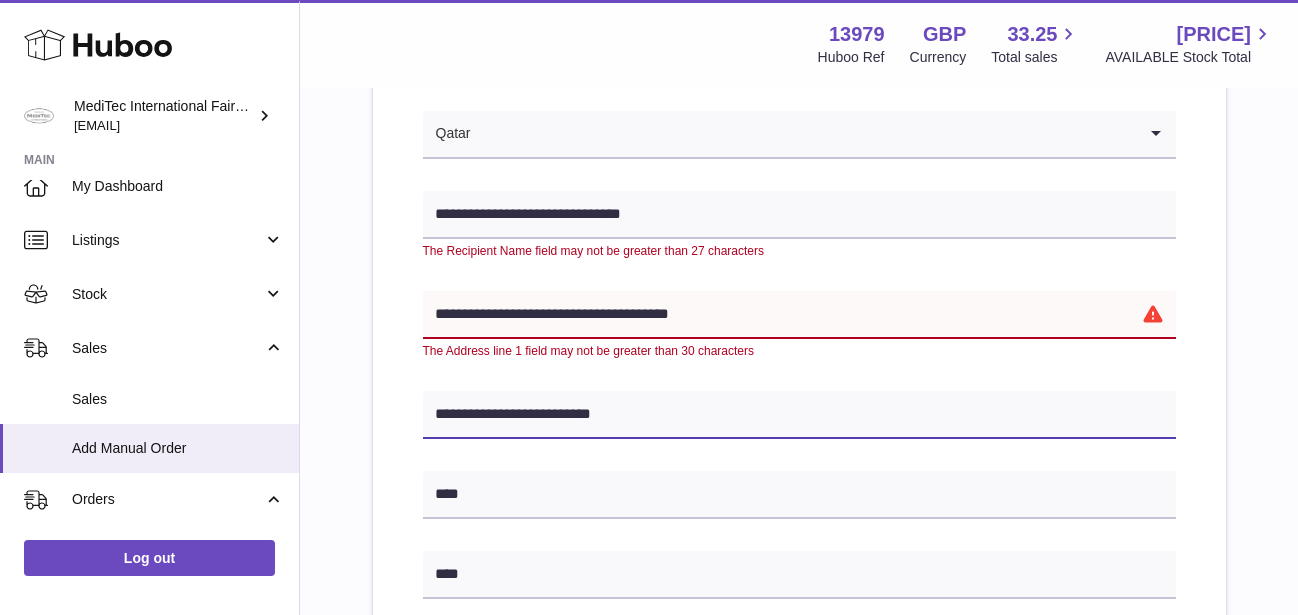 type on "**********" 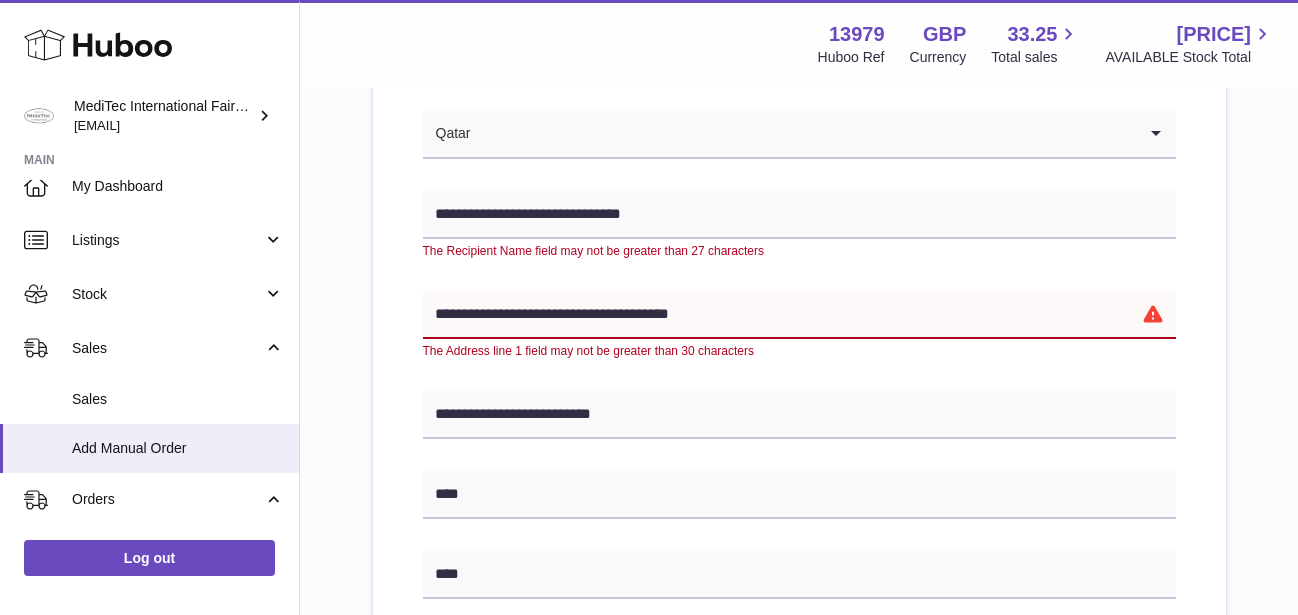 click on "**********" at bounding box center [799, 315] 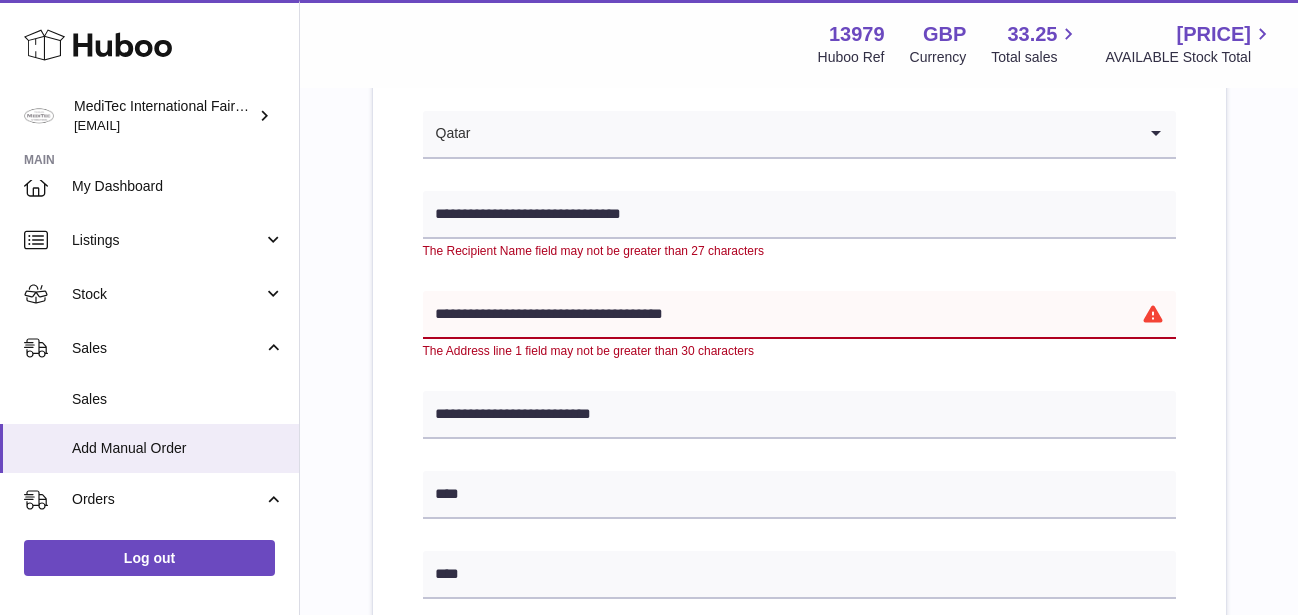 type on "**********" 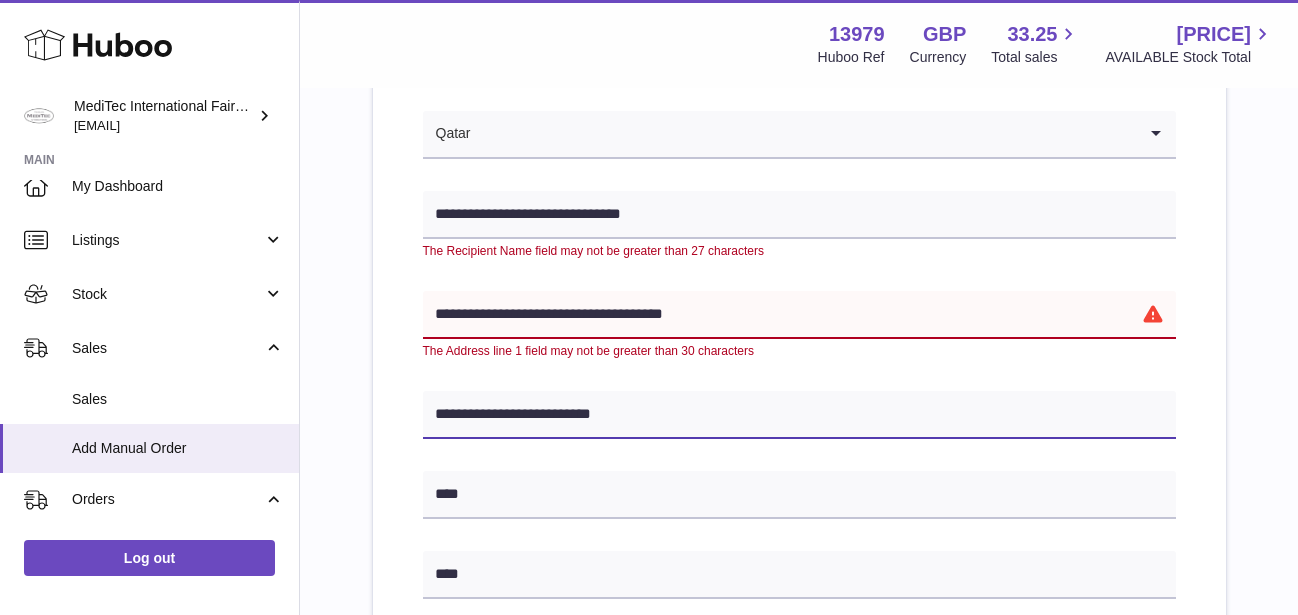 click on "**********" at bounding box center [799, 415] 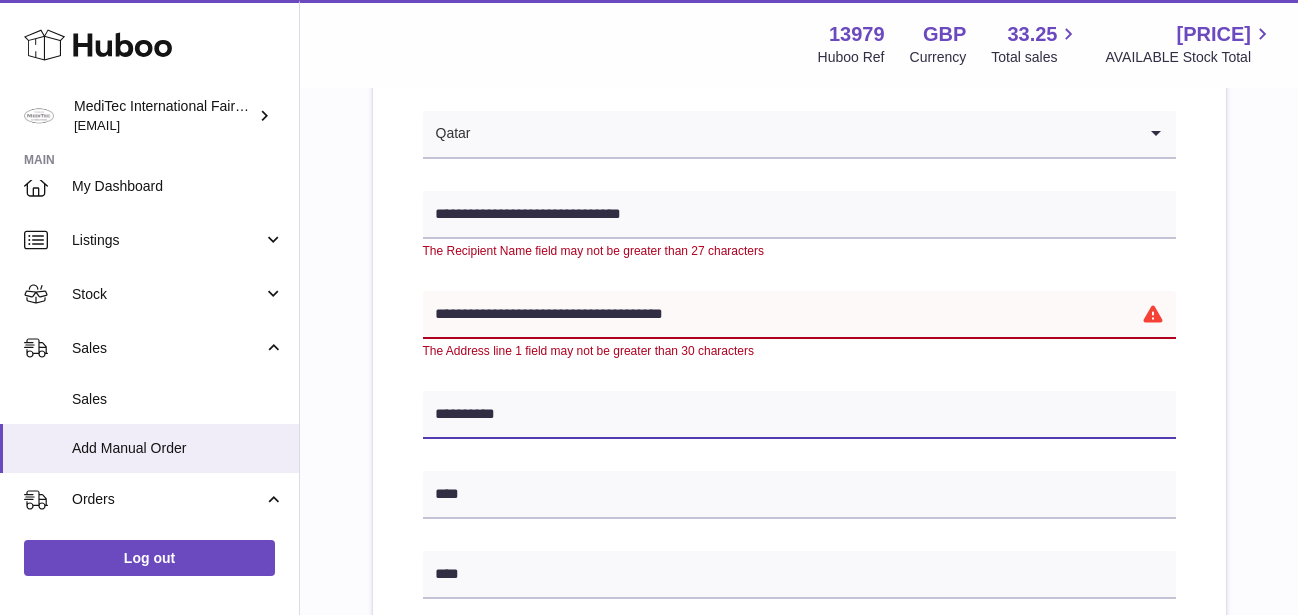 type on "**********" 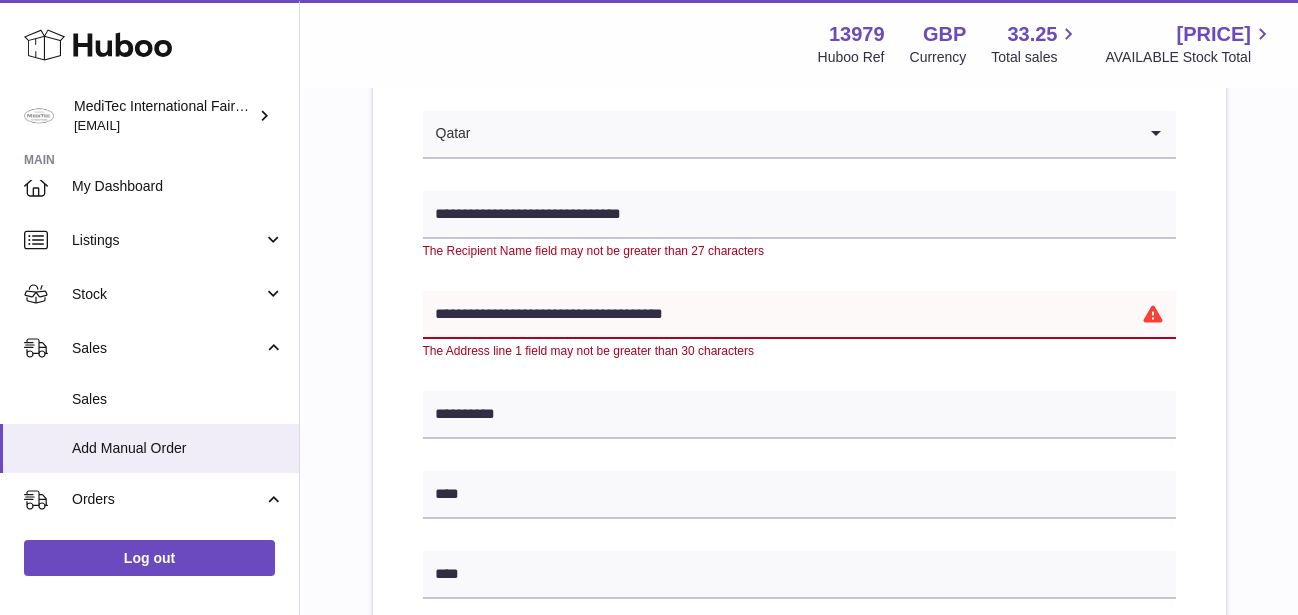 click on "**********" at bounding box center (799, 315) 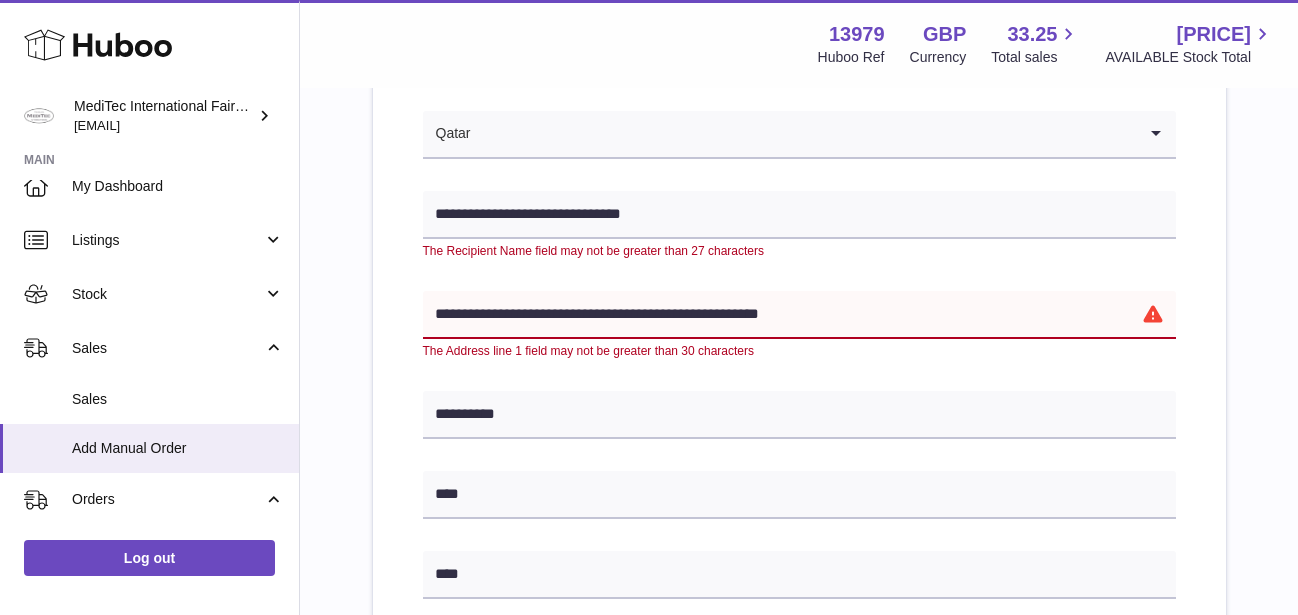 type on "**********" 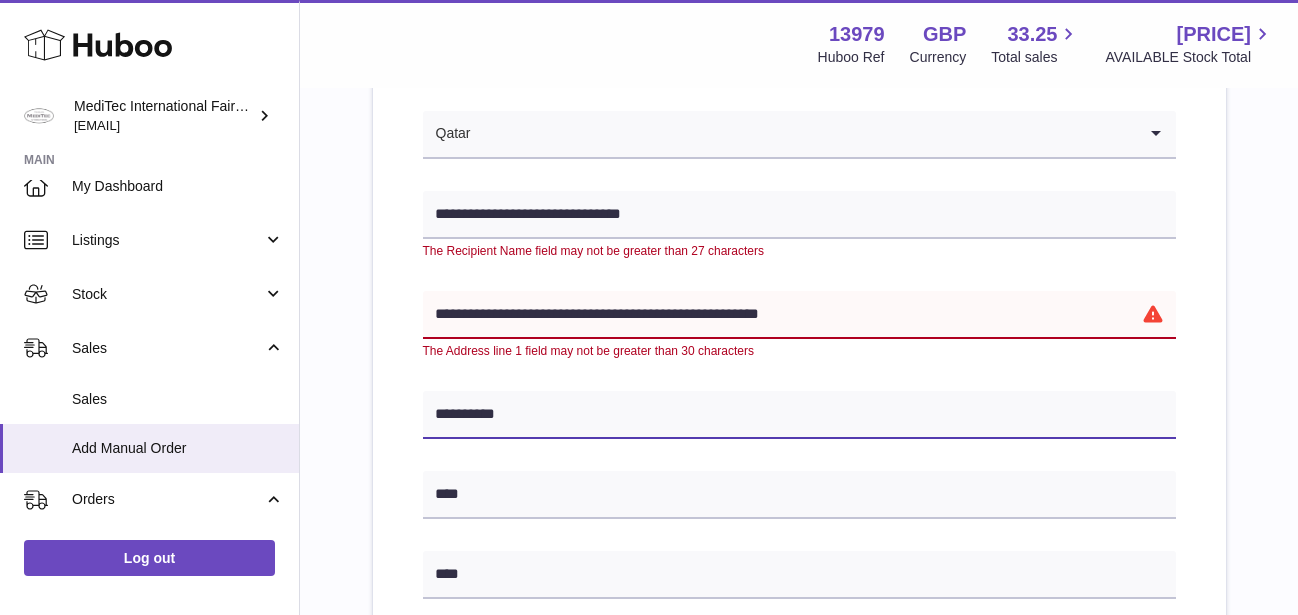 click on "**********" at bounding box center [799, 415] 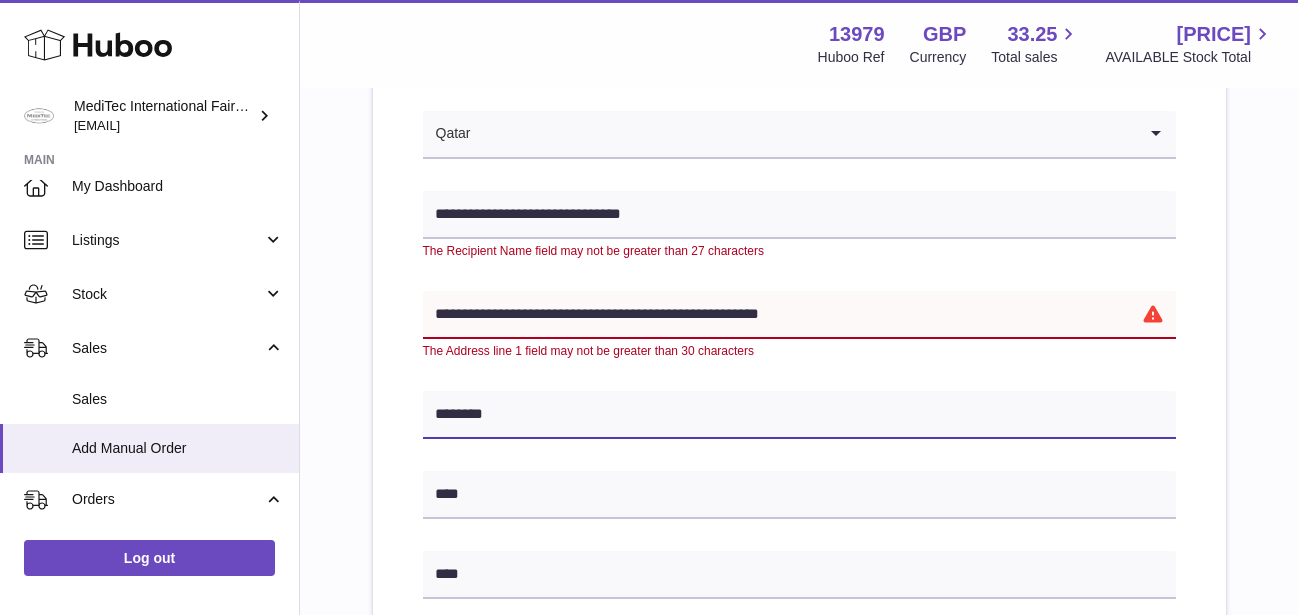 type on "********" 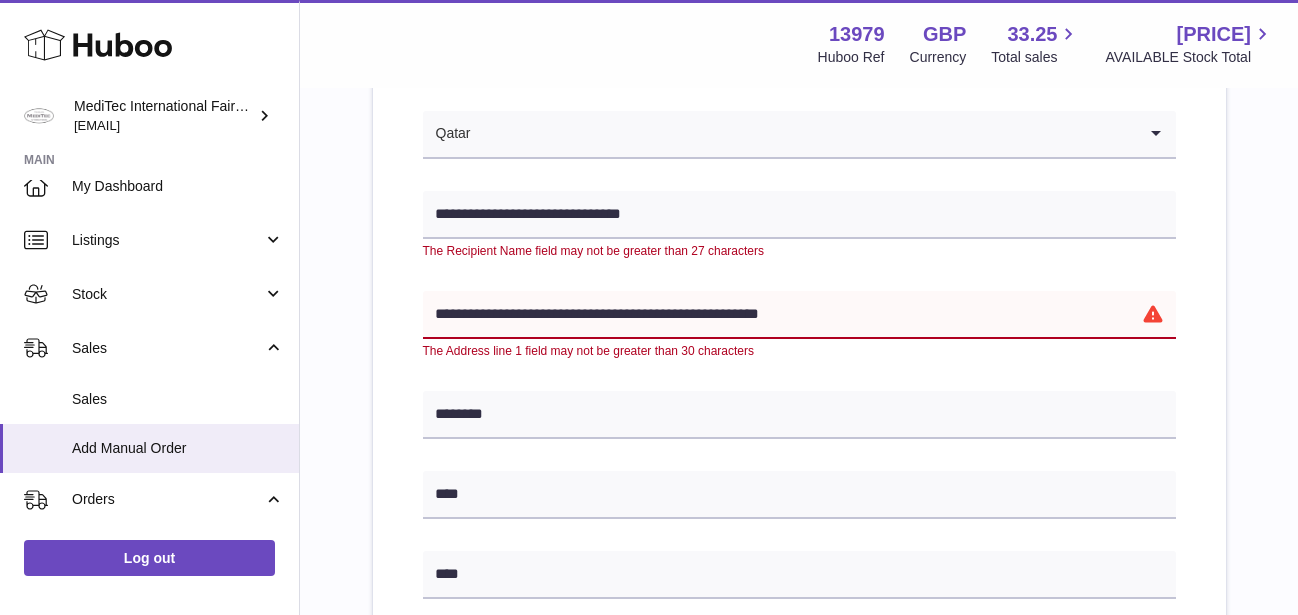 click on "**********" at bounding box center (799, 315) 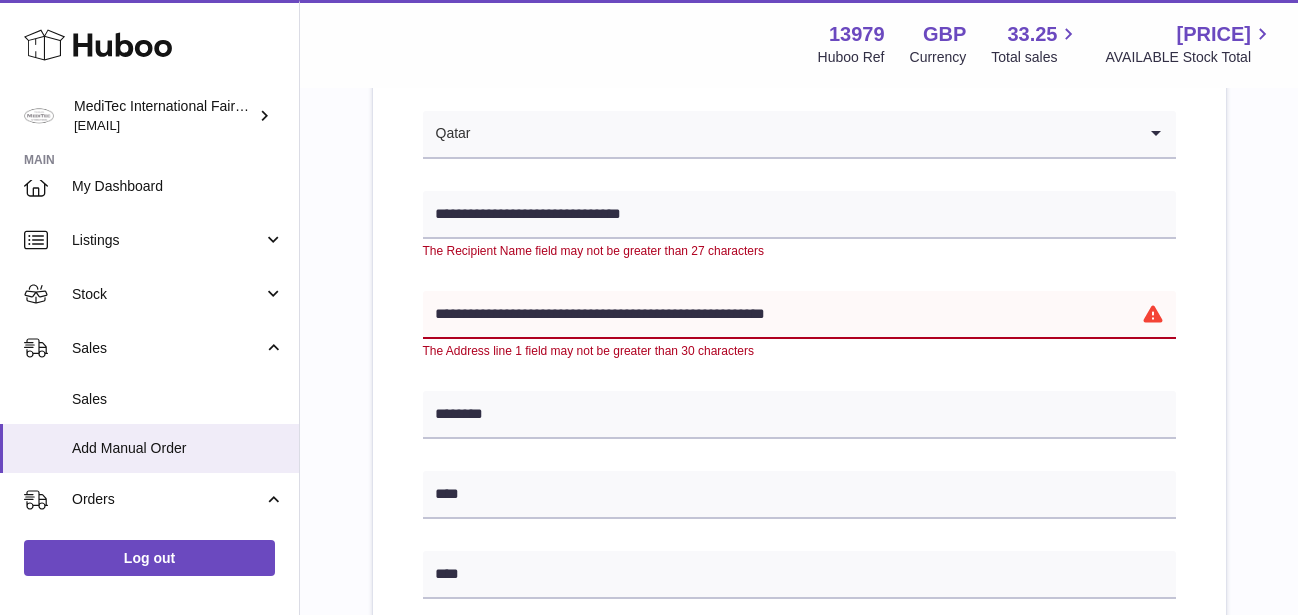 type on "**********" 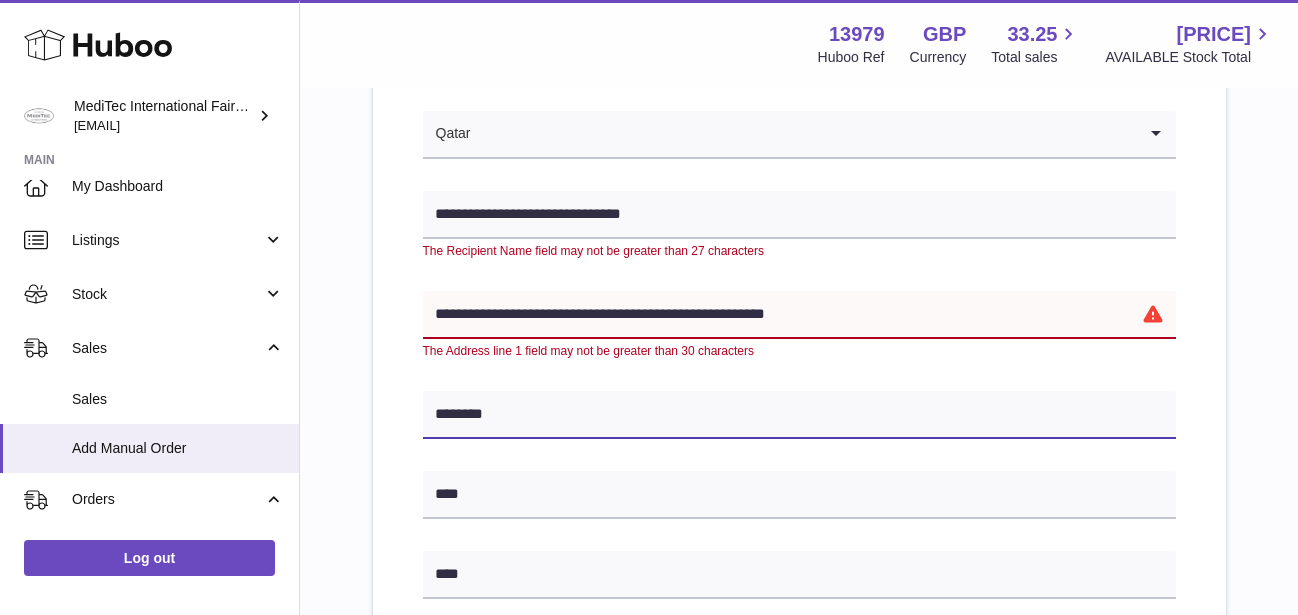 click on "********" at bounding box center [799, 415] 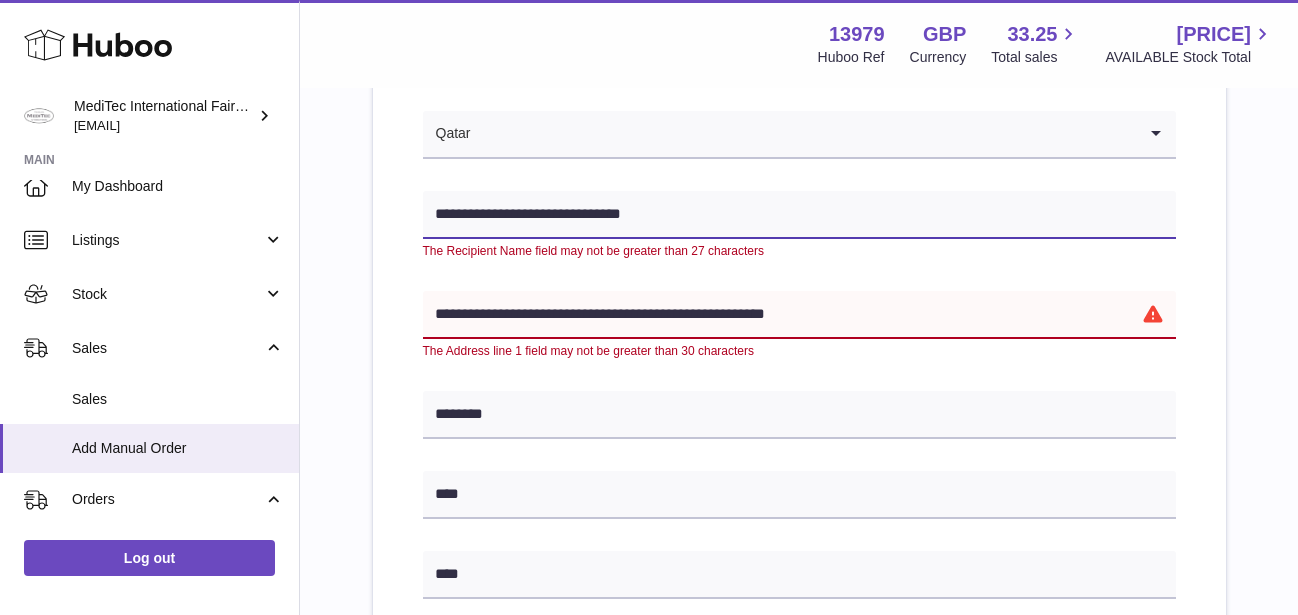 drag, startPoint x: 709, startPoint y: 212, endPoint x: 566, endPoint y: 218, distance: 143.12582 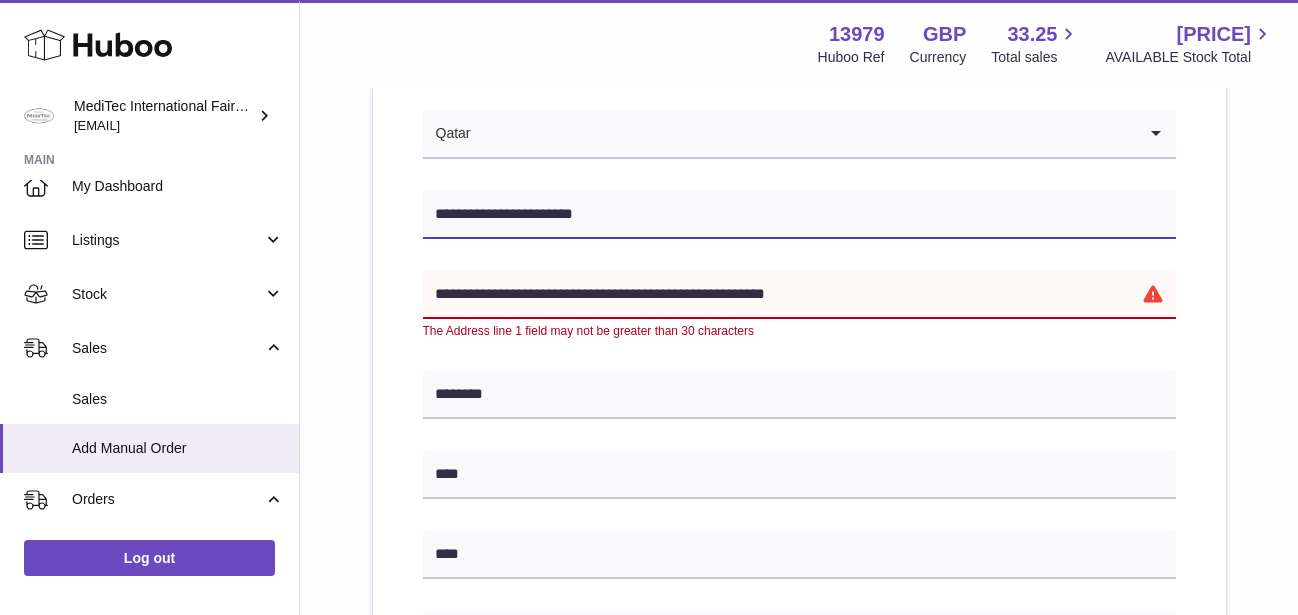 click on "**********" at bounding box center [799, 215] 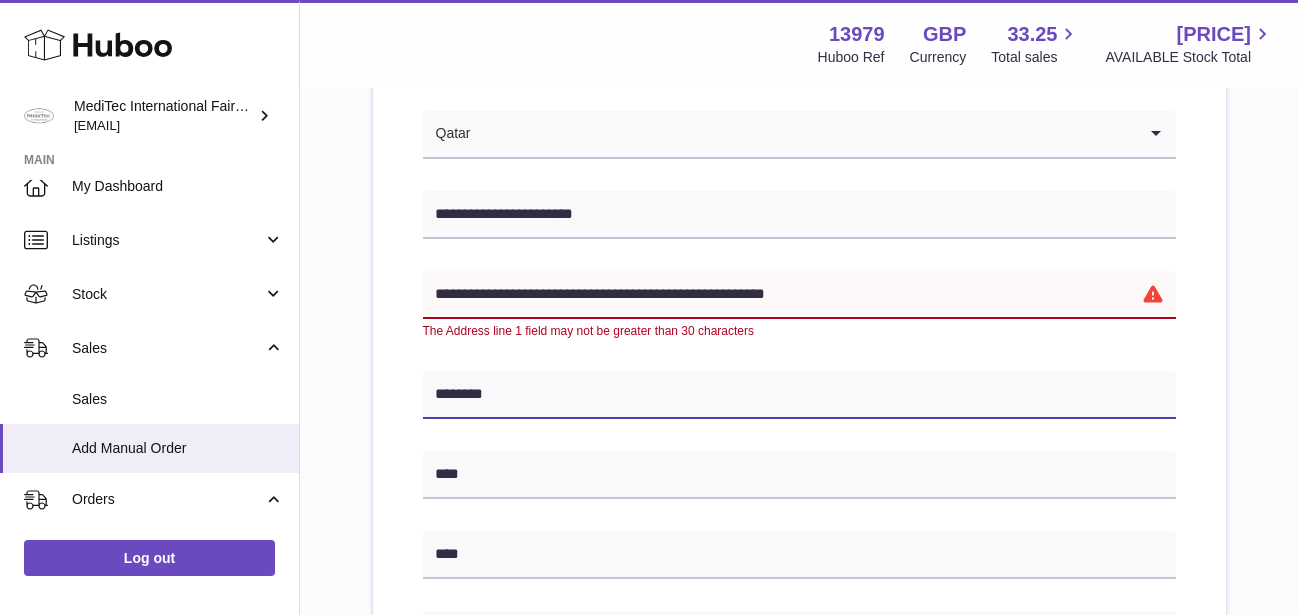 click on "********" at bounding box center [799, 395] 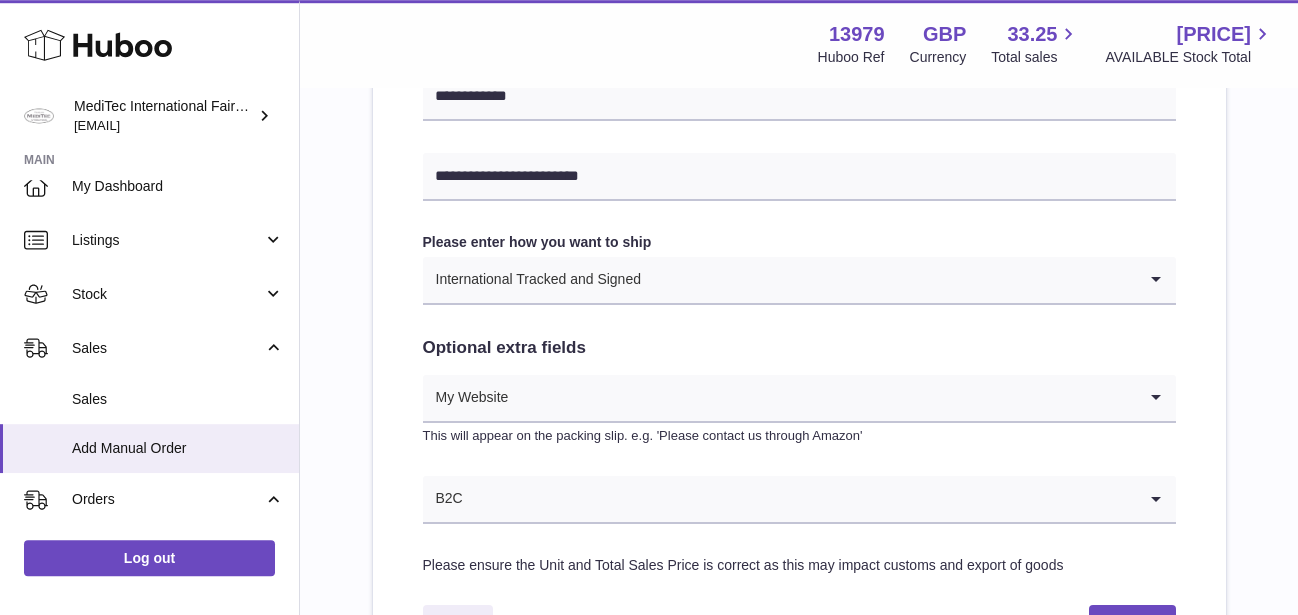 scroll, scrollTop: 1204, scrollLeft: 0, axis: vertical 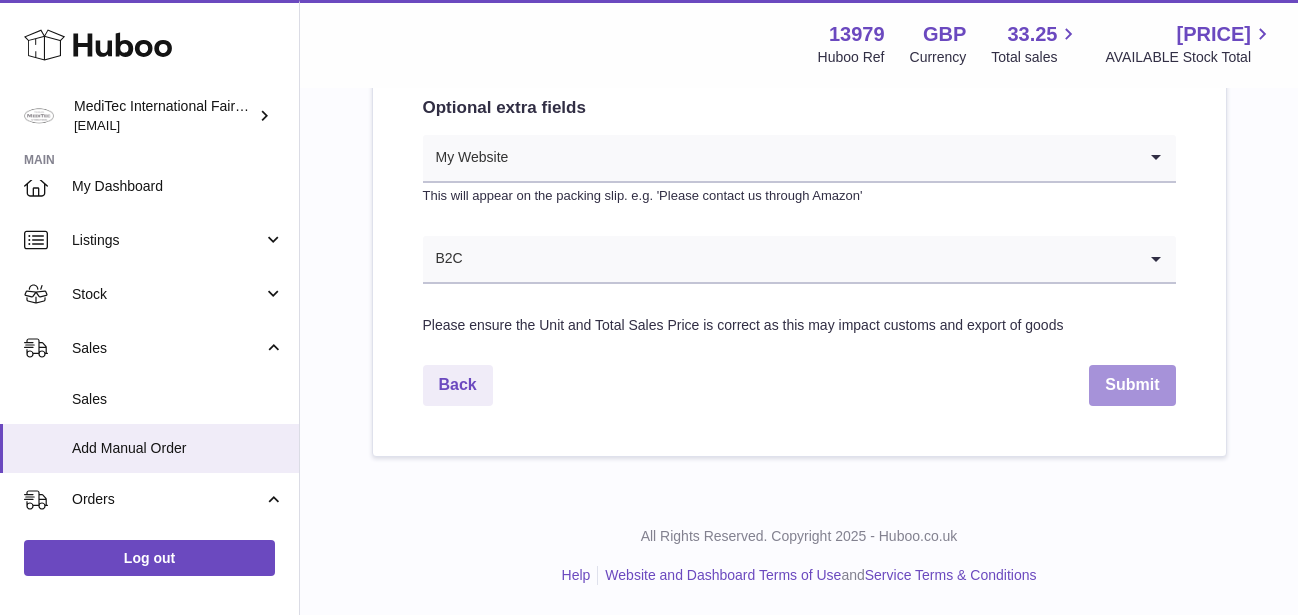 click on "Submit" at bounding box center [1132, 385] 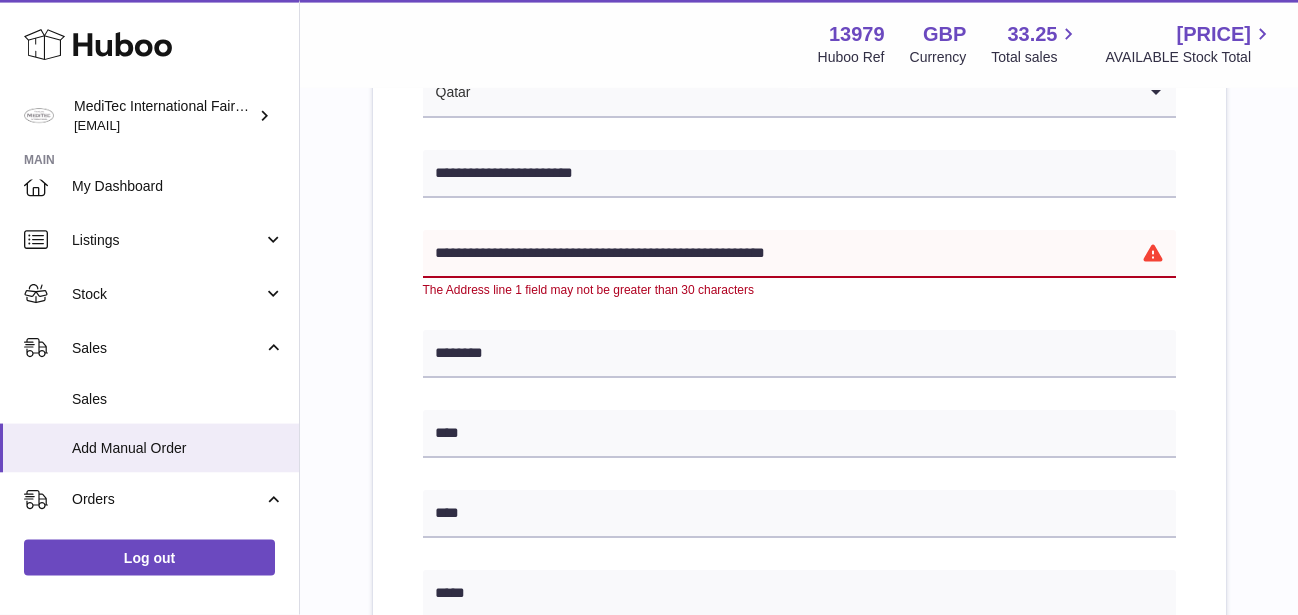 scroll, scrollTop: 388, scrollLeft: 0, axis: vertical 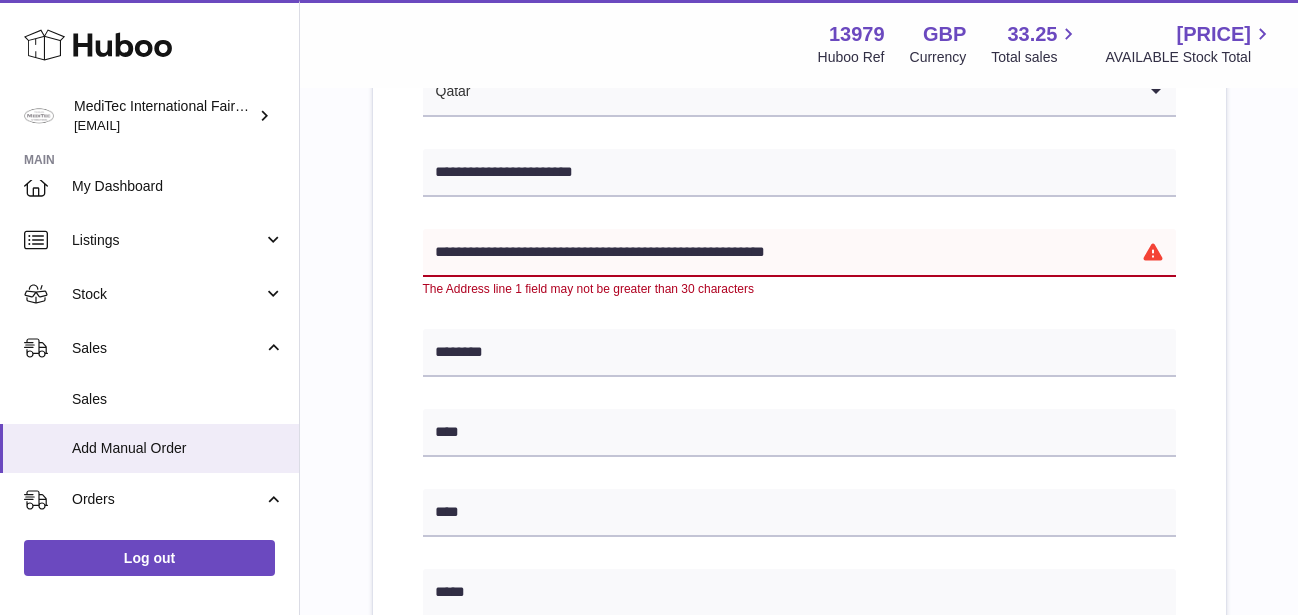drag, startPoint x: 808, startPoint y: 254, endPoint x: 697, endPoint y: 254, distance: 111 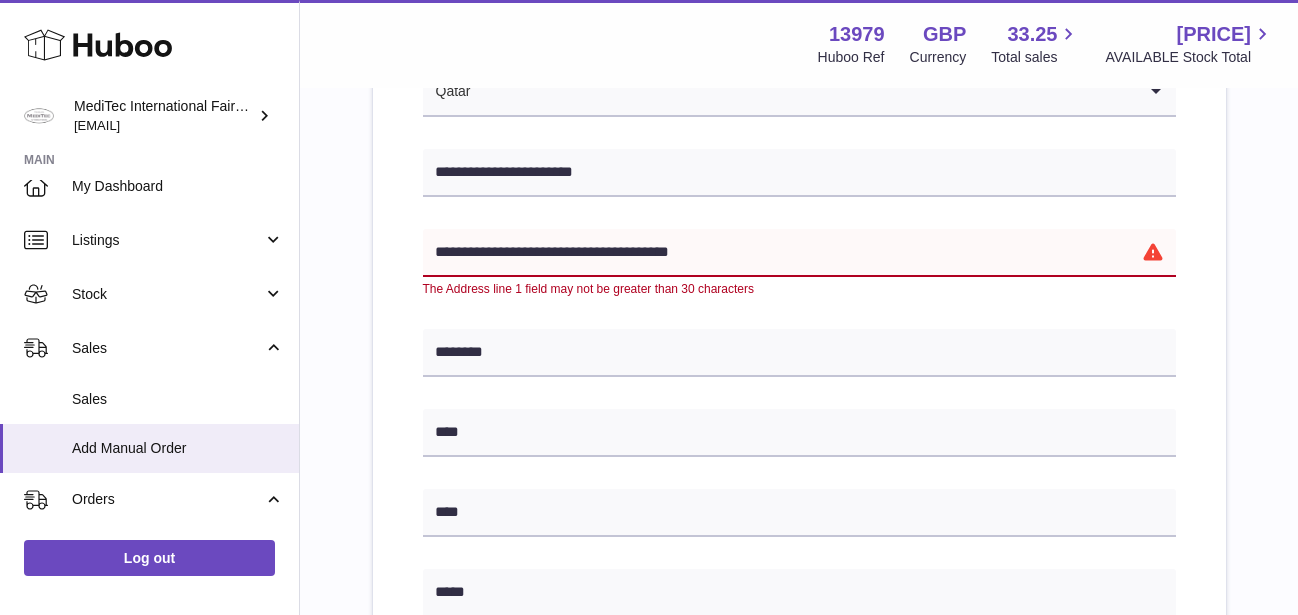 type on "**********" 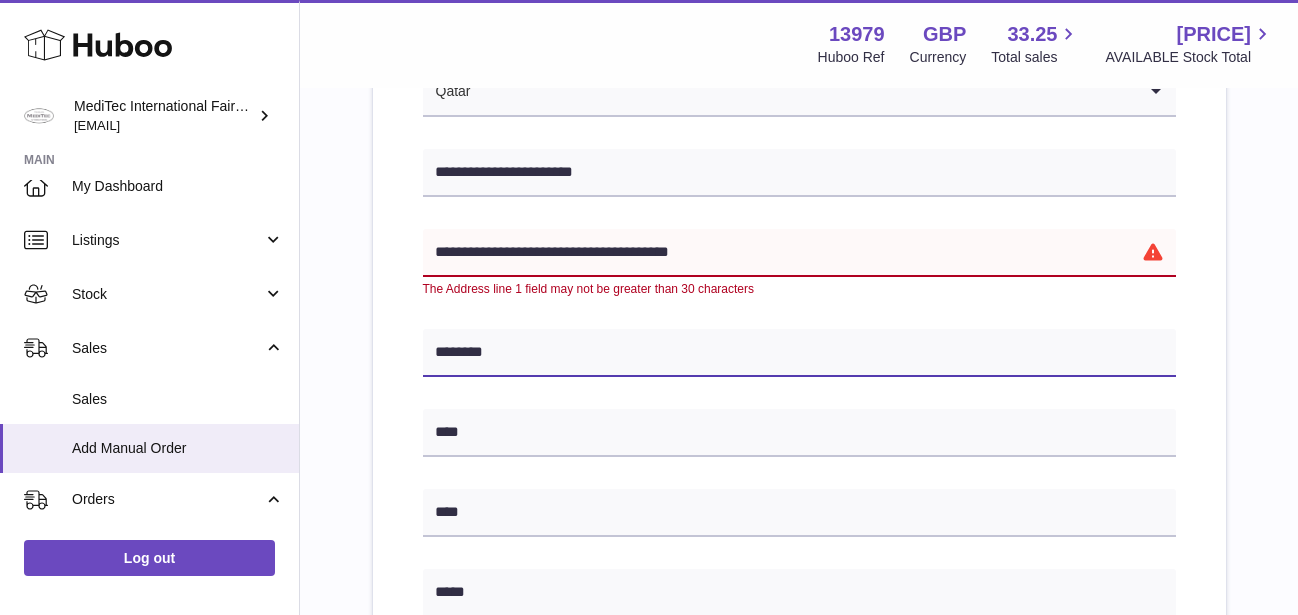 click on "********" at bounding box center [799, 353] 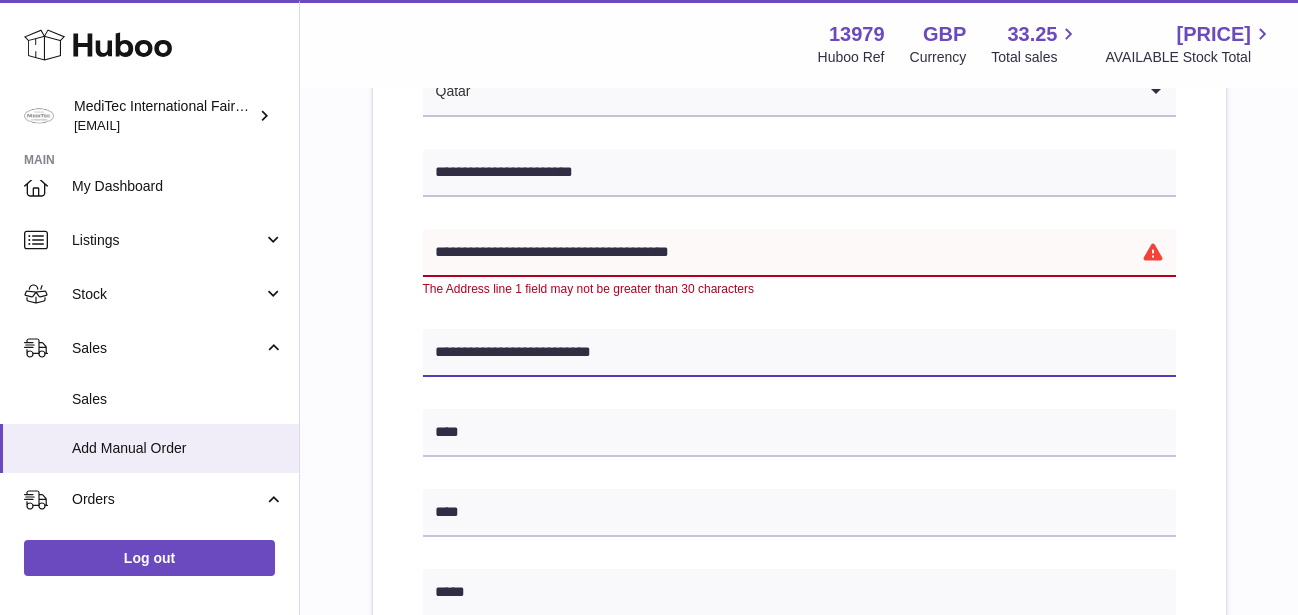 type on "**********" 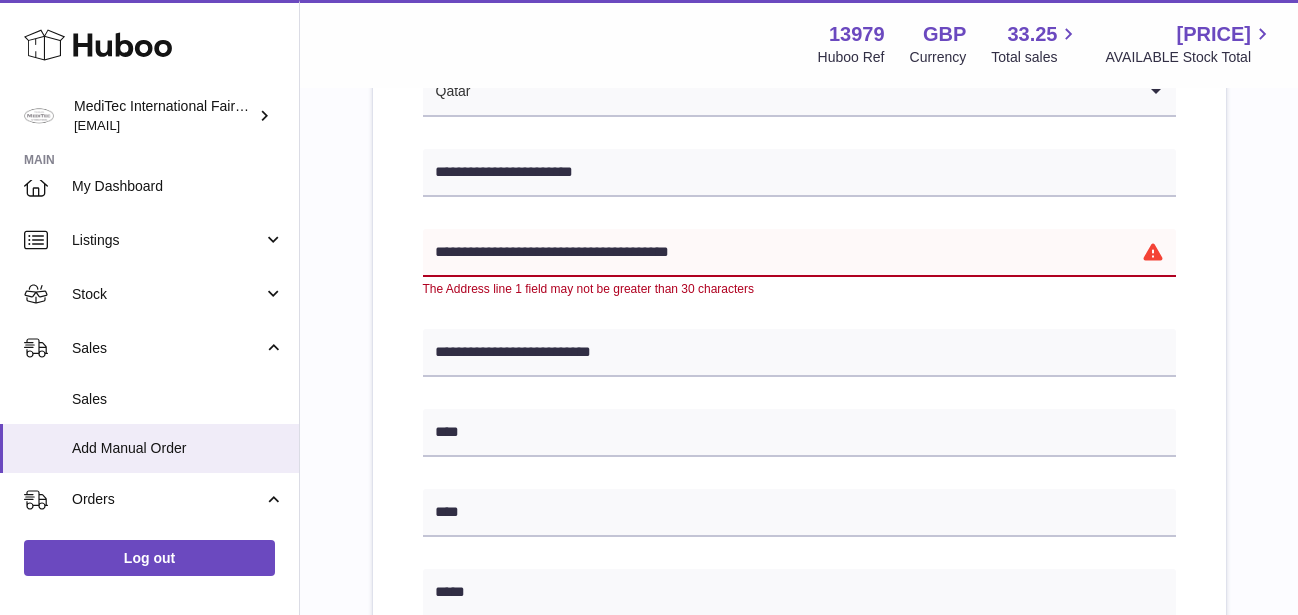 click on "**********" at bounding box center [799, 253] 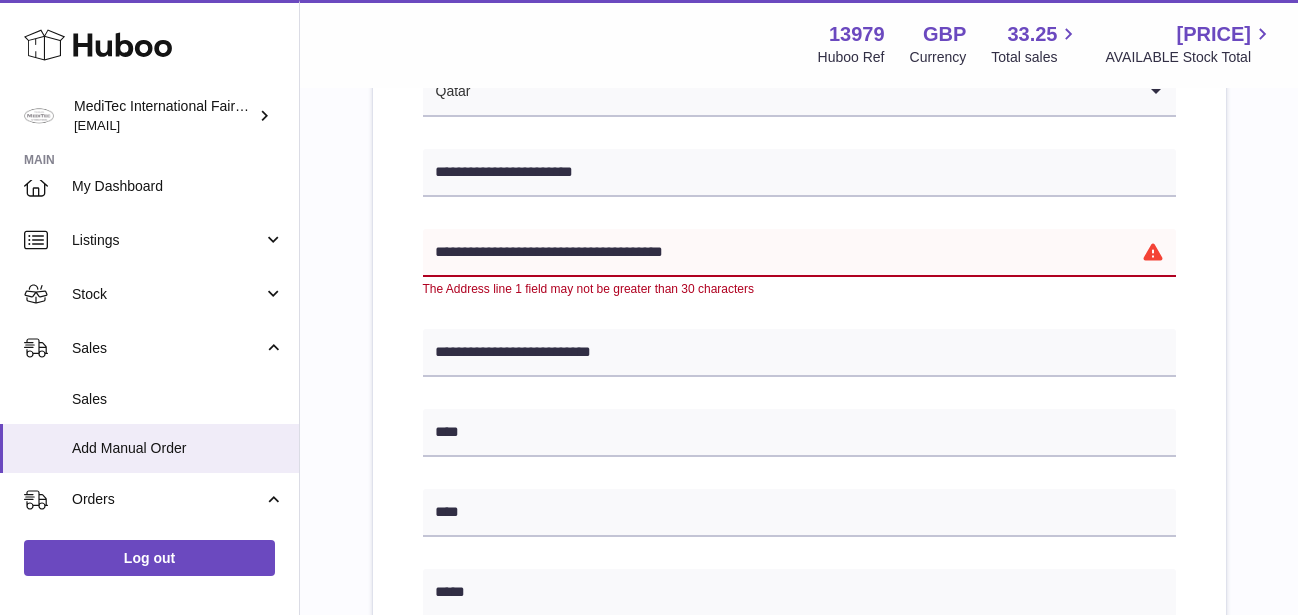 type on "**********" 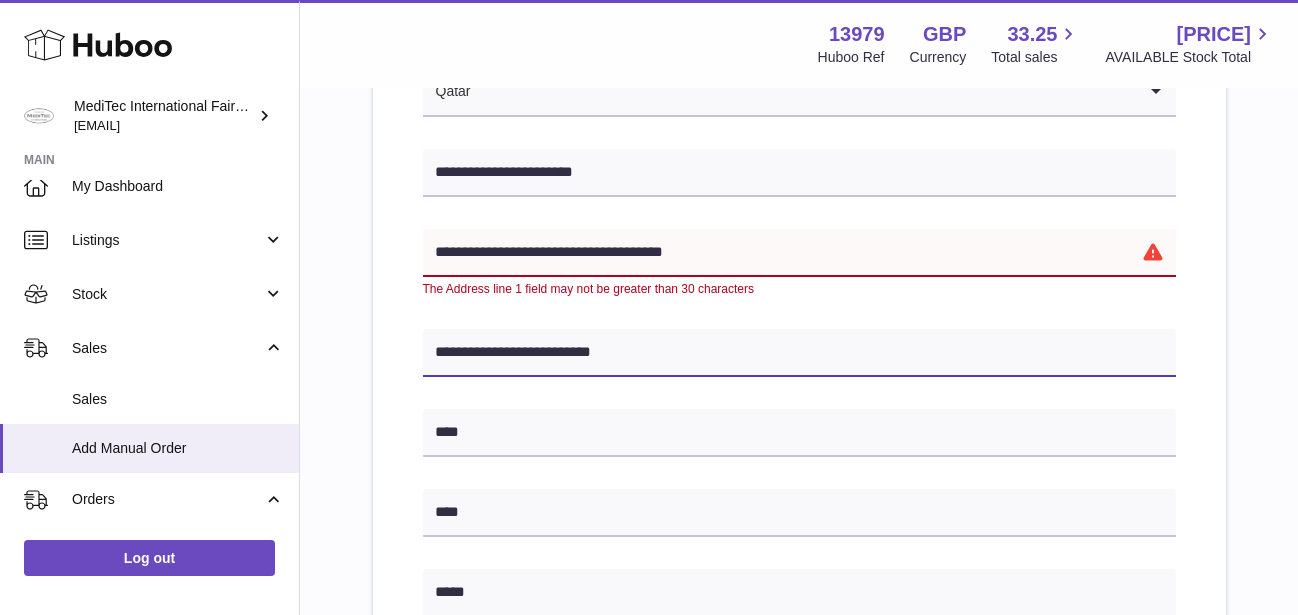 click on "**********" at bounding box center [799, 353] 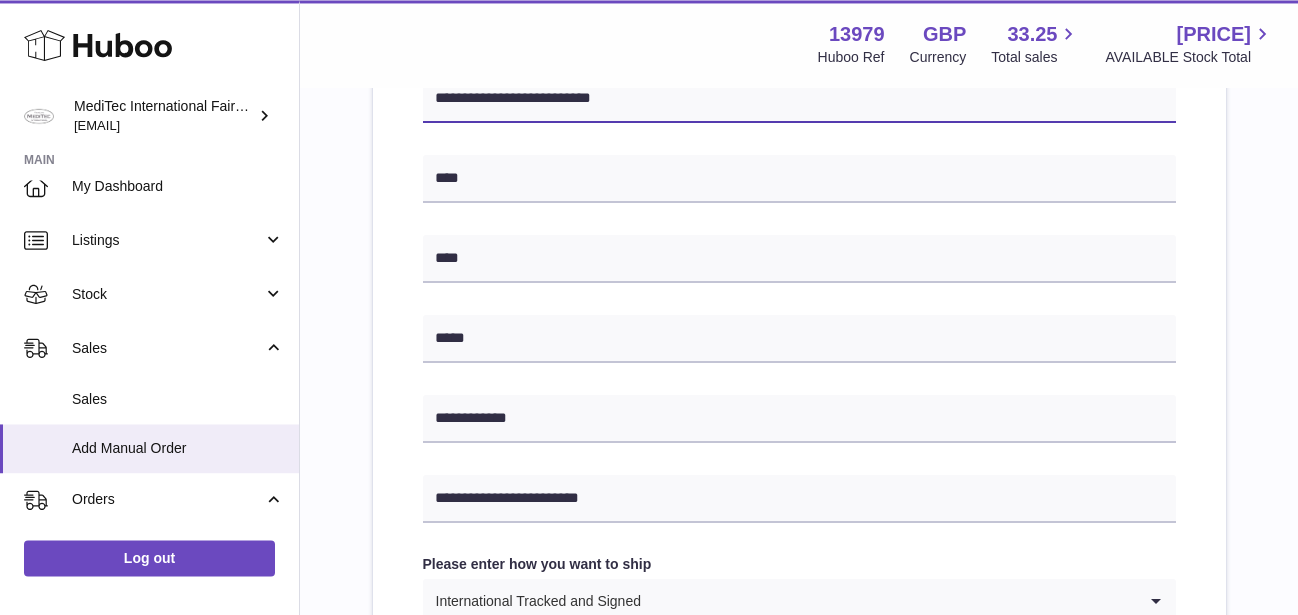 scroll, scrollTop: 462, scrollLeft: 0, axis: vertical 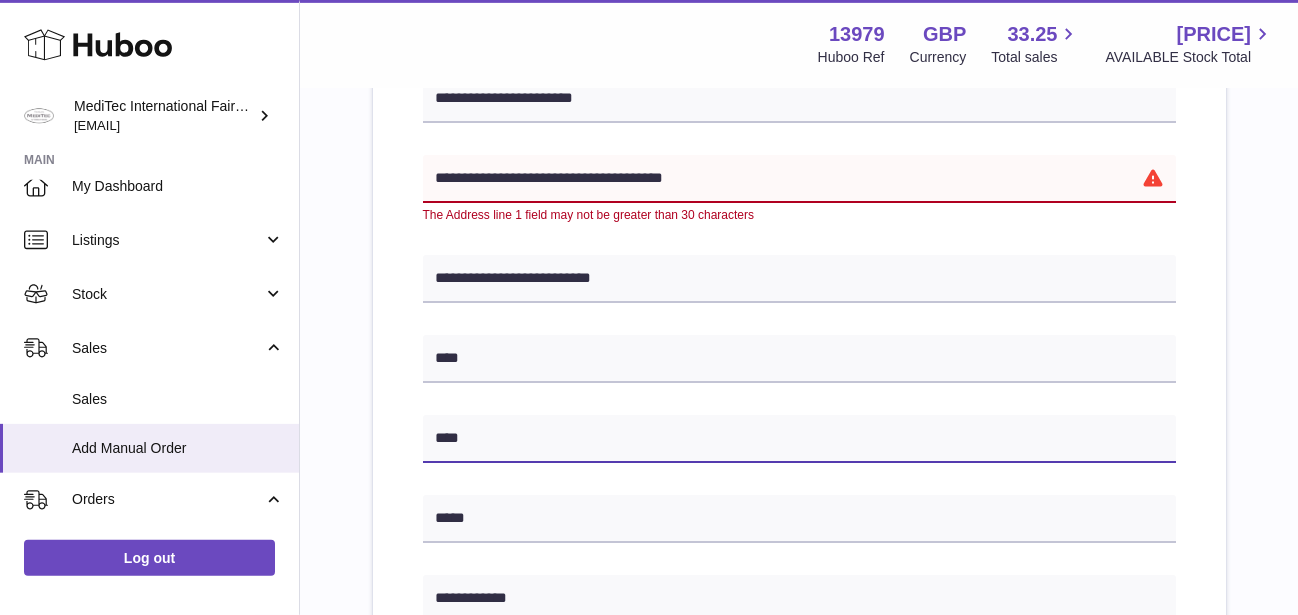 click on "****" at bounding box center [799, 439] 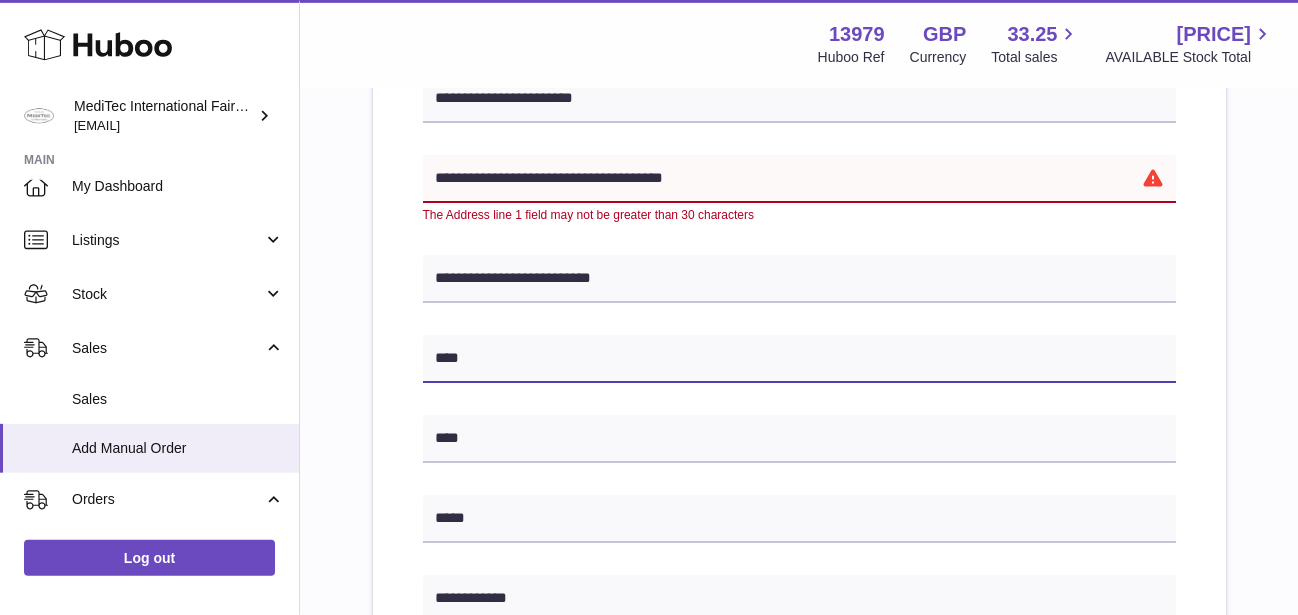 drag, startPoint x: 484, startPoint y: 351, endPoint x: 358, endPoint y: 339, distance: 126.57014 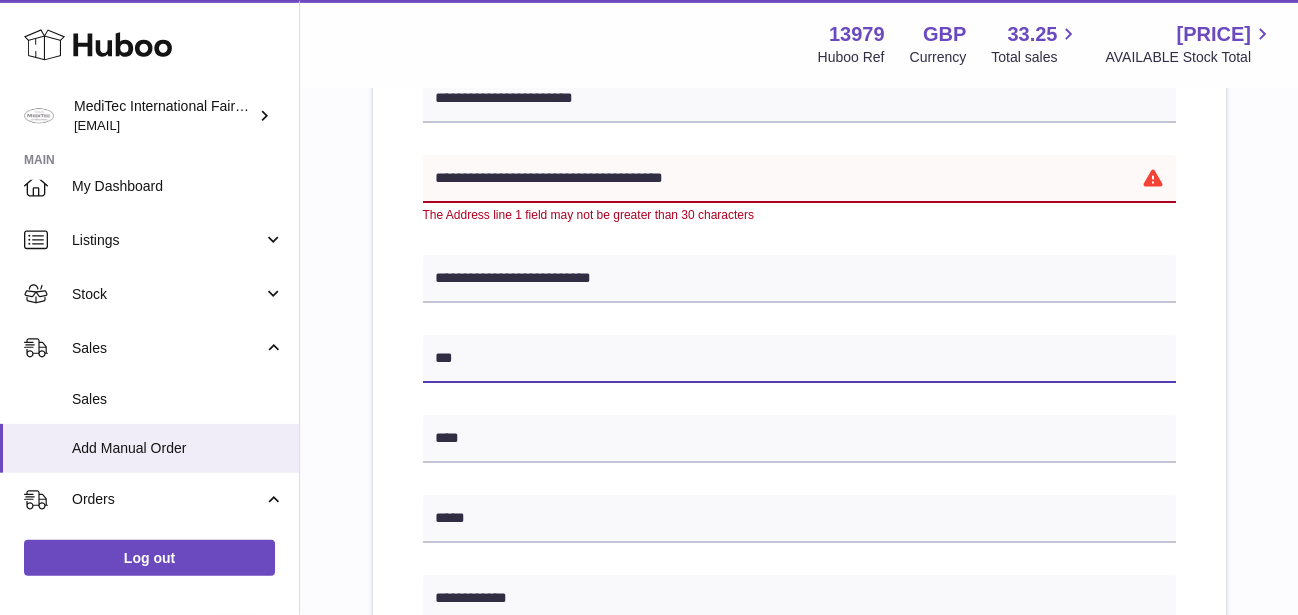 type on "****" 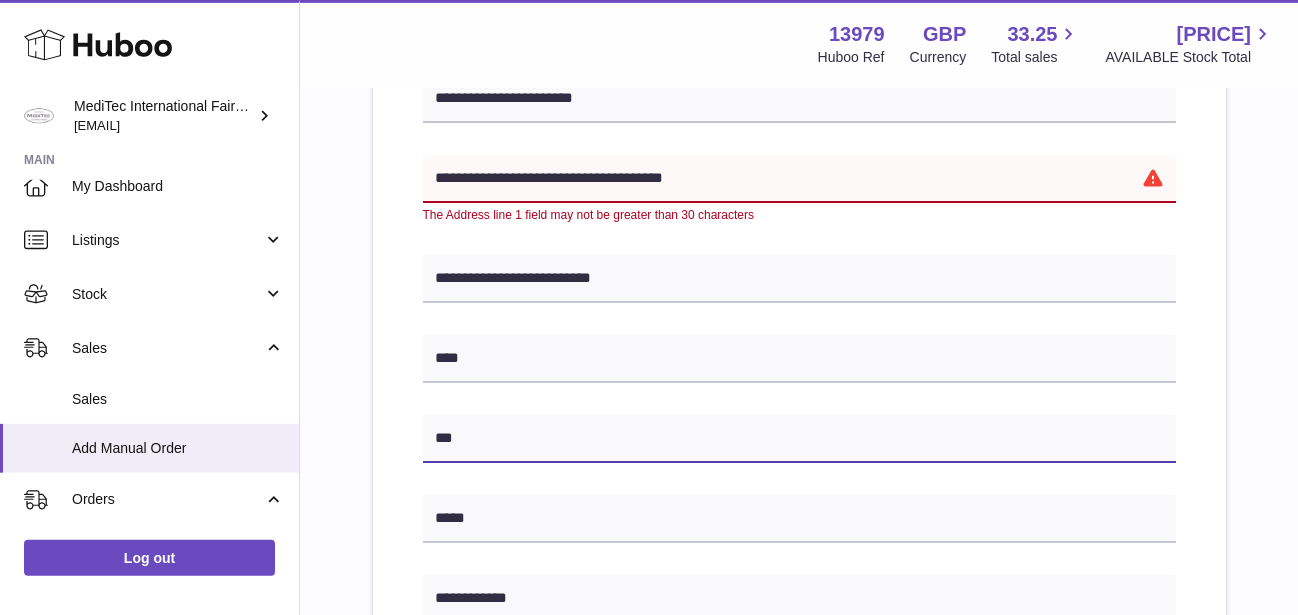 type on "****" 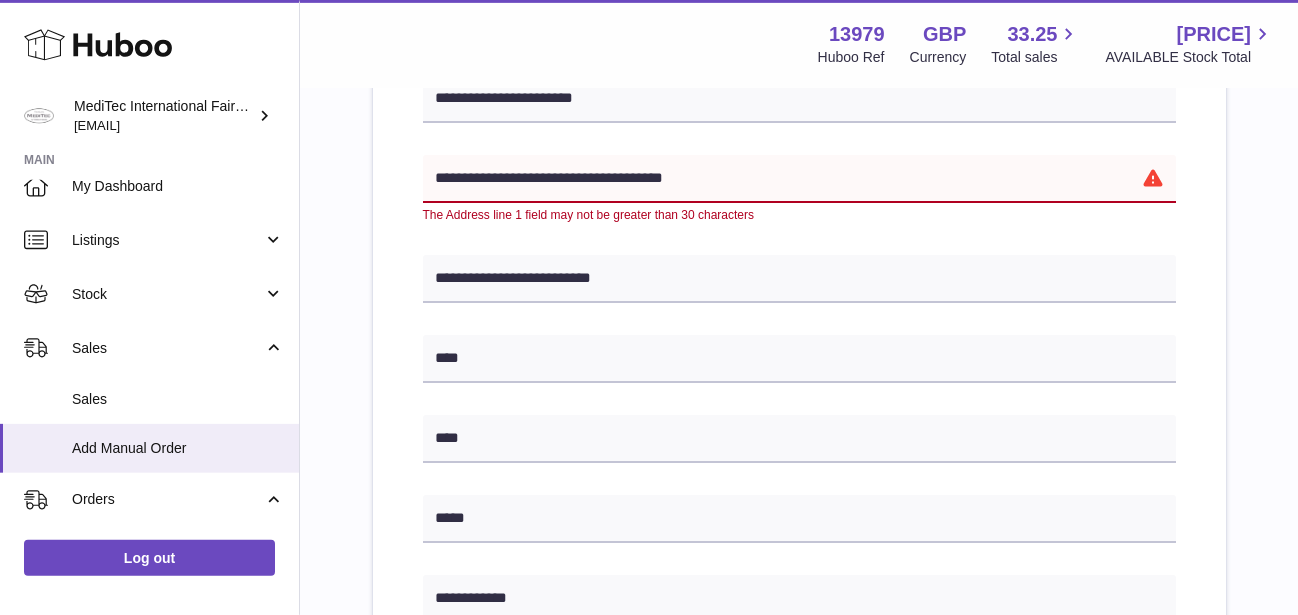 click on "**********" at bounding box center [799, 531] 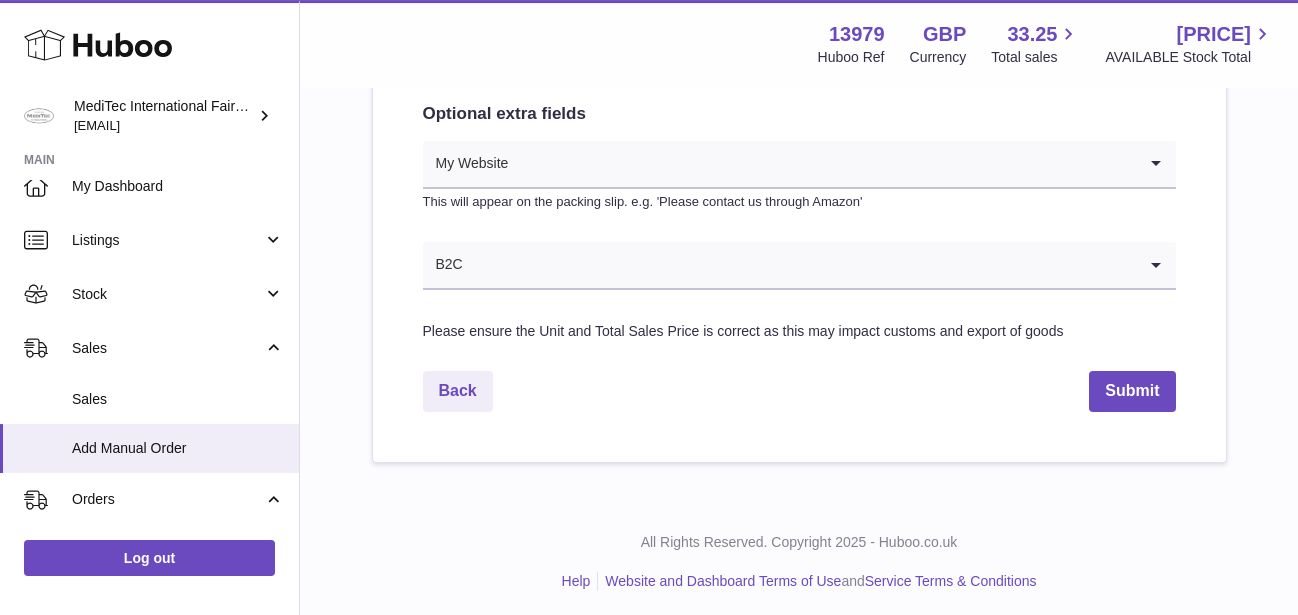 scroll, scrollTop: 1204, scrollLeft: 0, axis: vertical 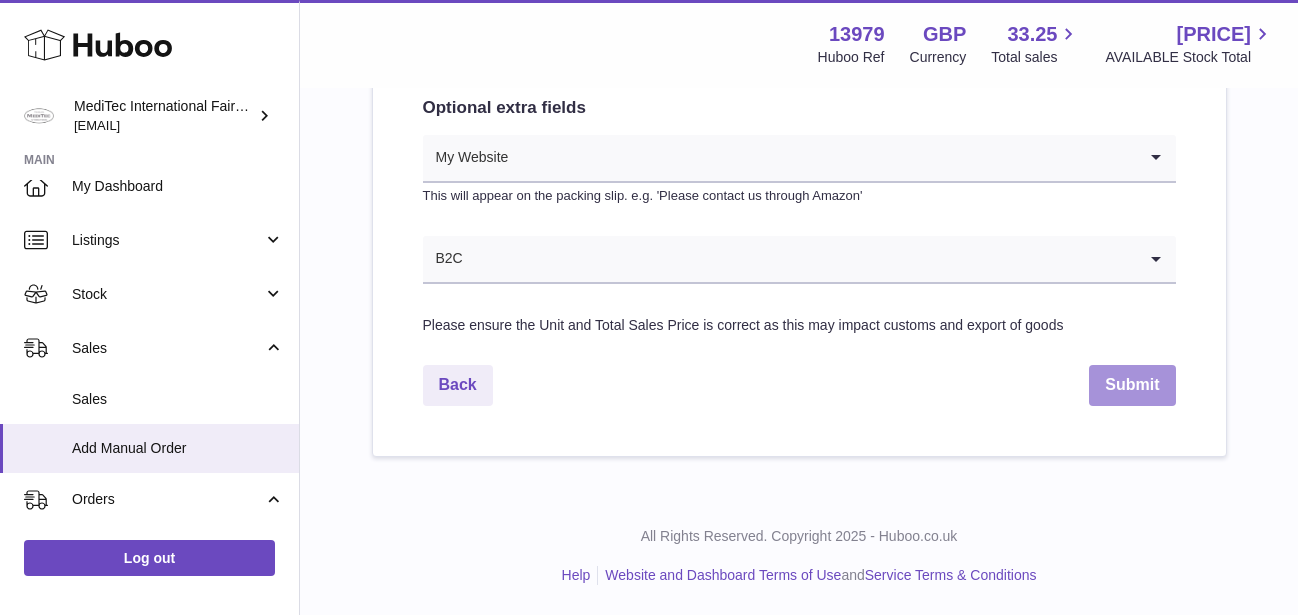 click on "Submit" at bounding box center [1132, 385] 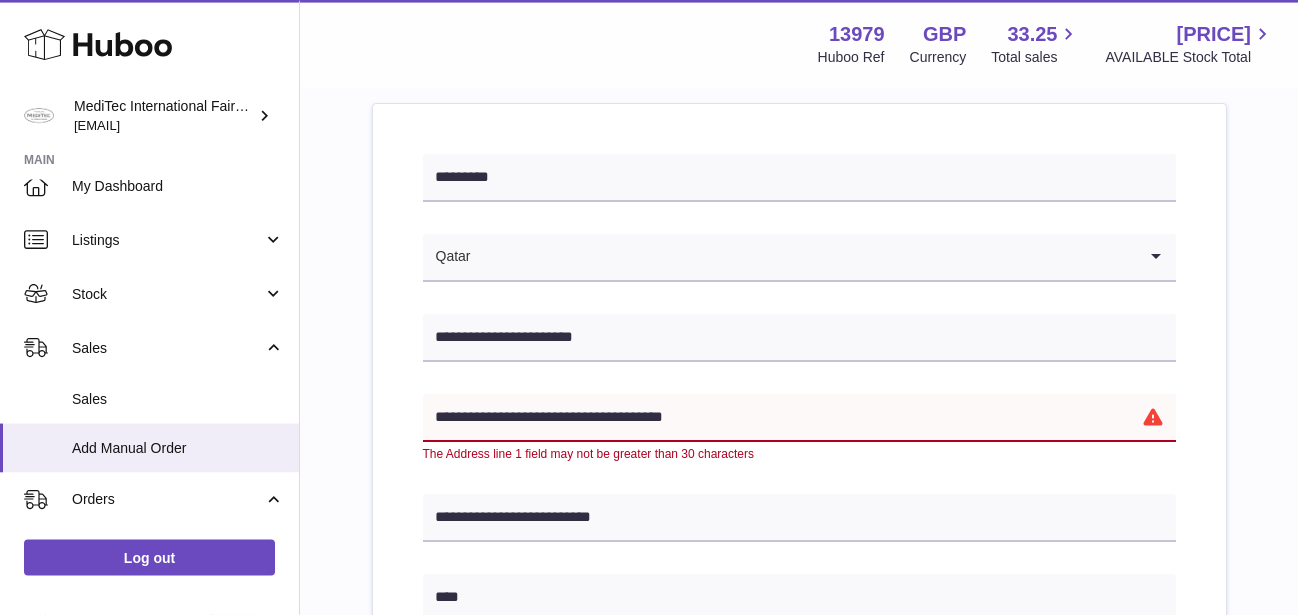 scroll, scrollTop: 388, scrollLeft: 0, axis: vertical 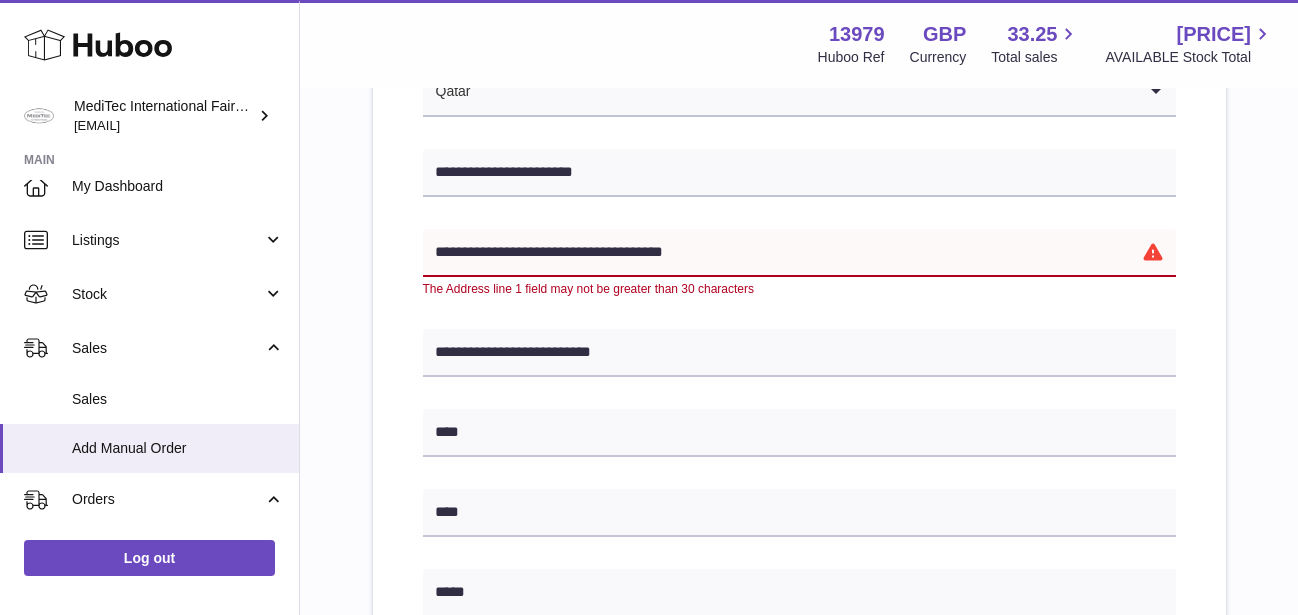 click on "**********" at bounding box center [799, 253] 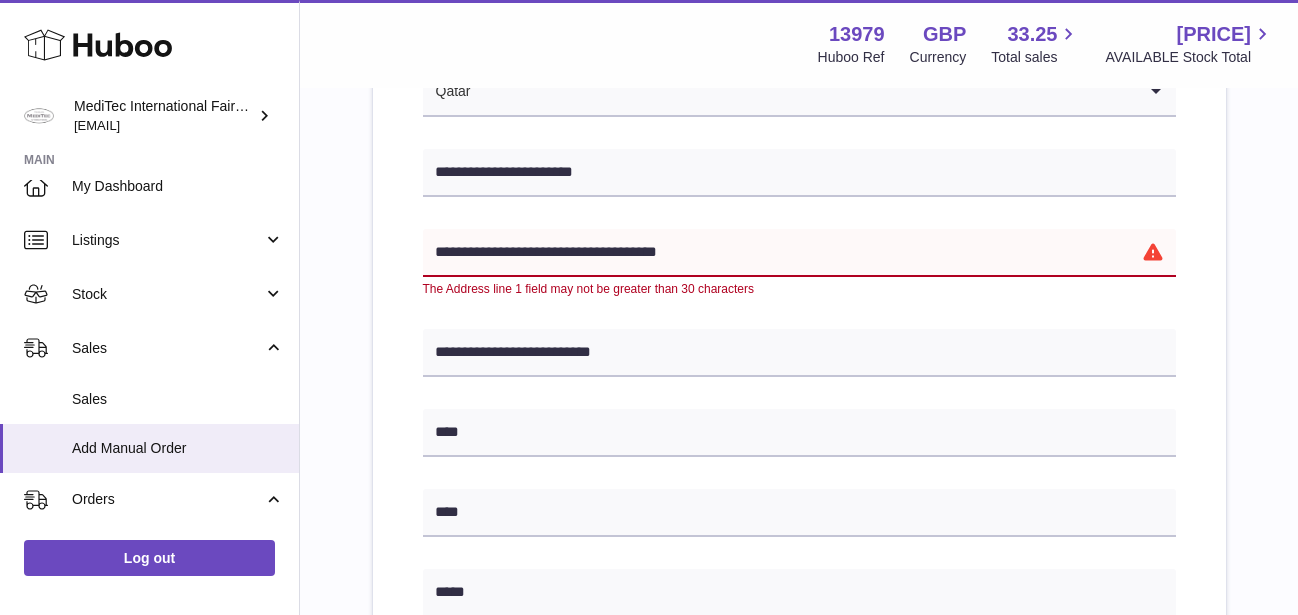 drag, startPoint x: 714, startPoint y: 261, endPoint x: 382, endPoint y: 282, distance: 332.66348 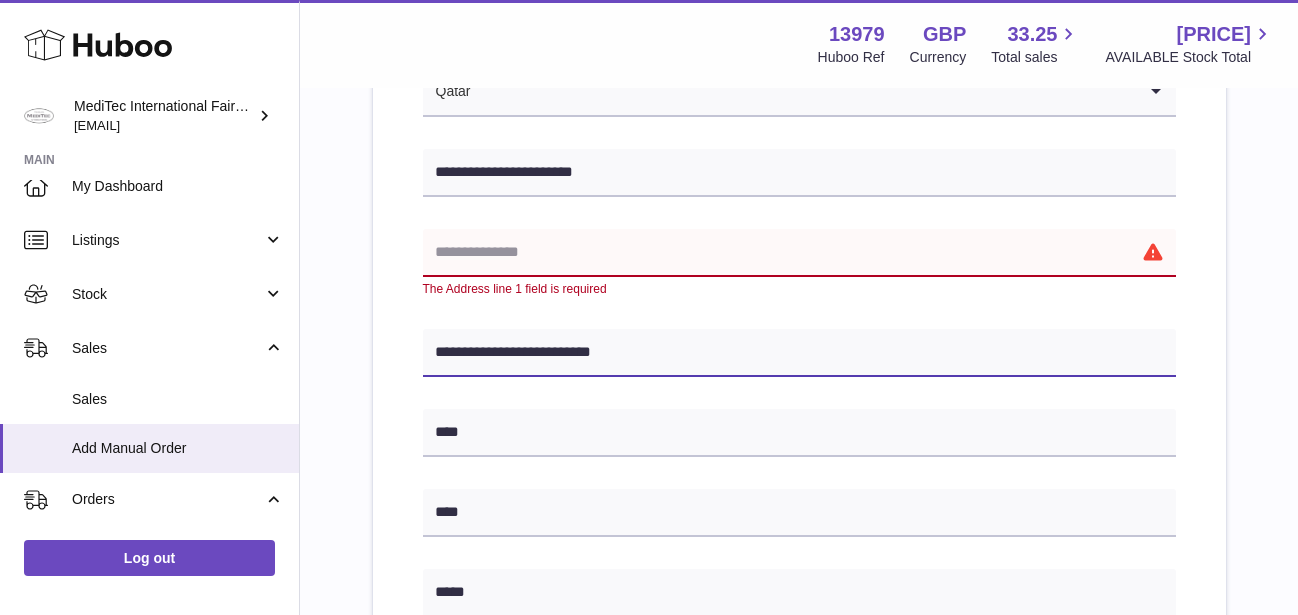 click on "**********" at bounding box center (799, 353) 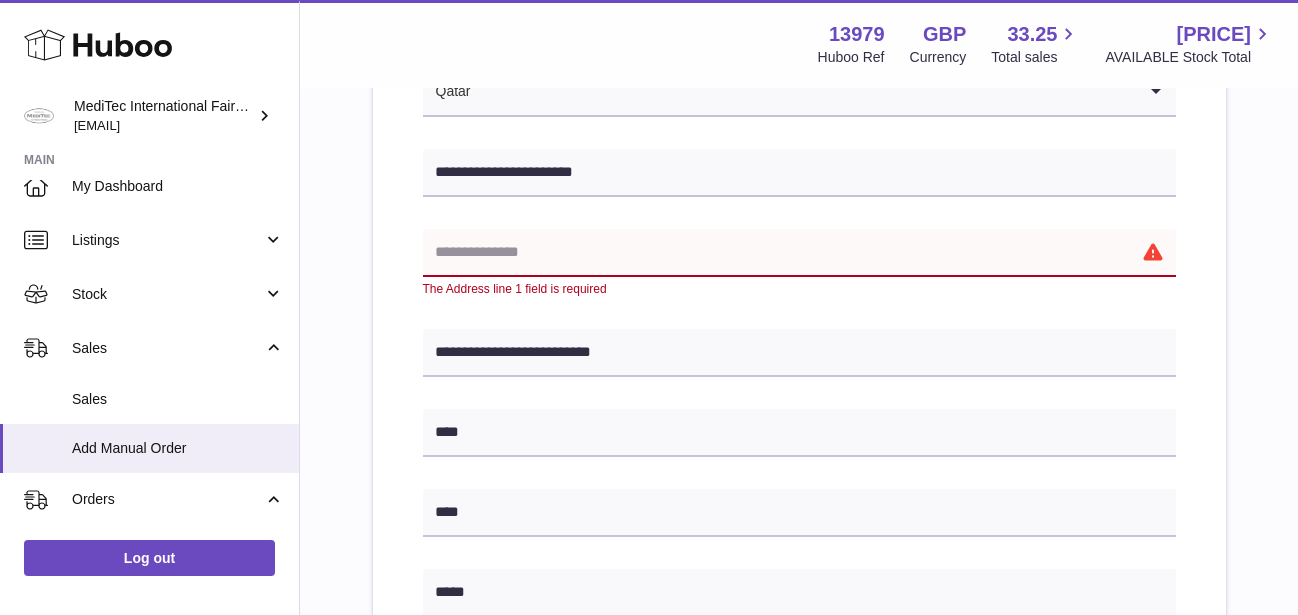 click at bounding box center (799, 253) 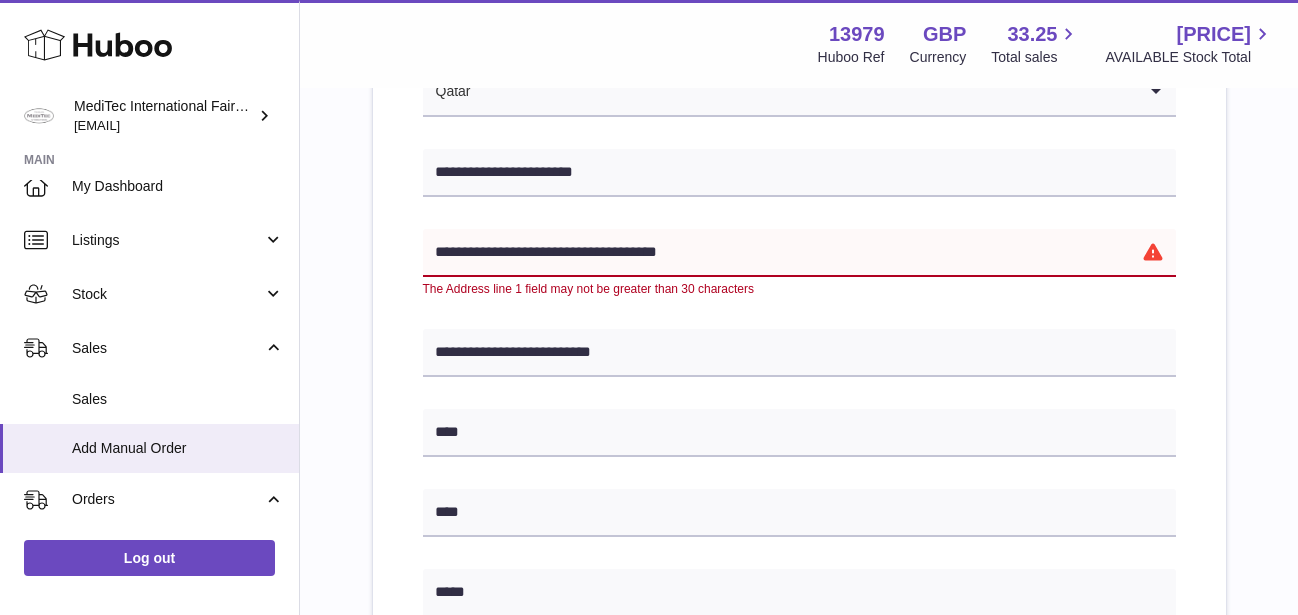 click on "**********" at bounding box center (799, 253) 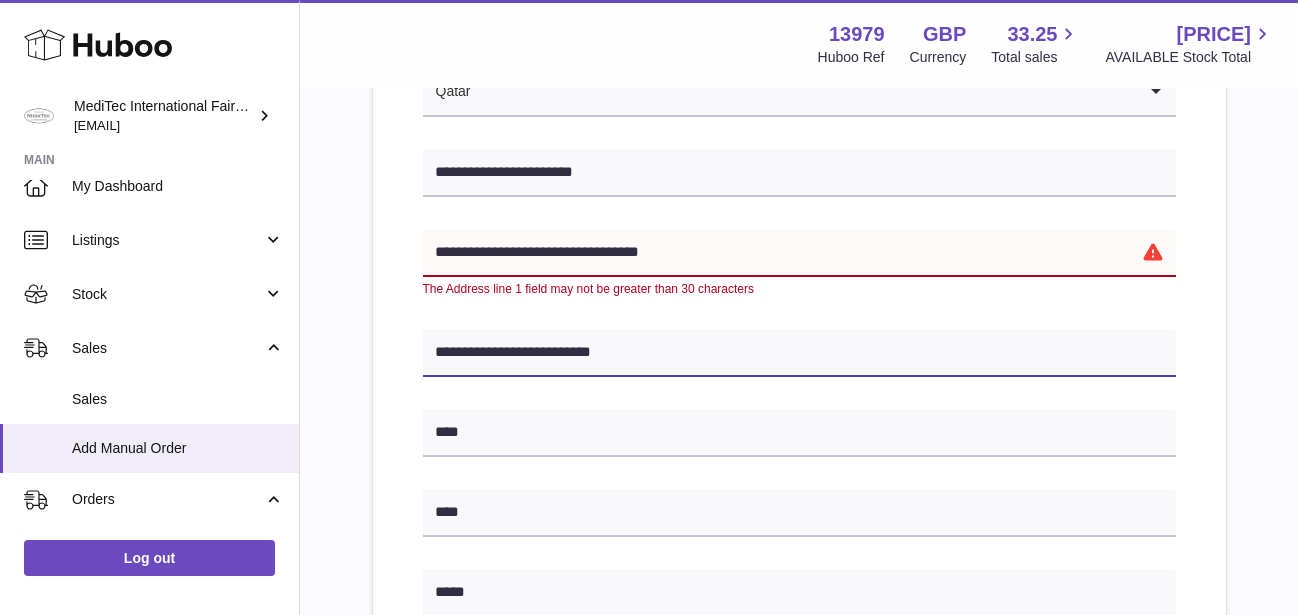 click on "**********" at bounding box center (799, 353) 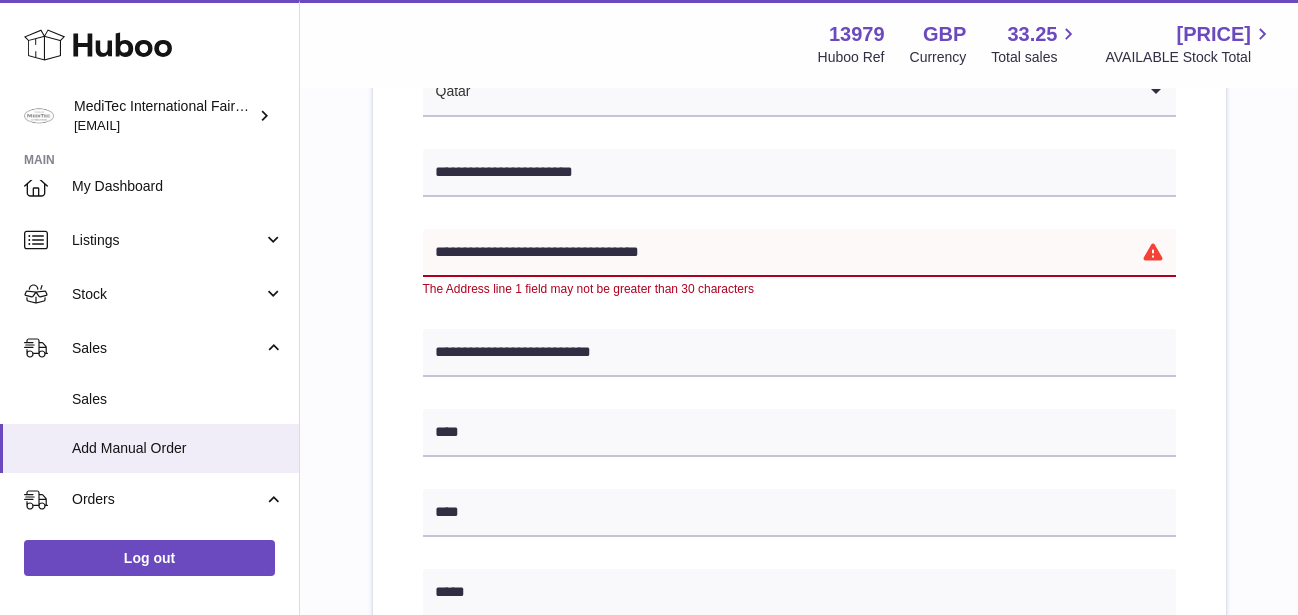 click on "**********" at bounding box center (799, 253) 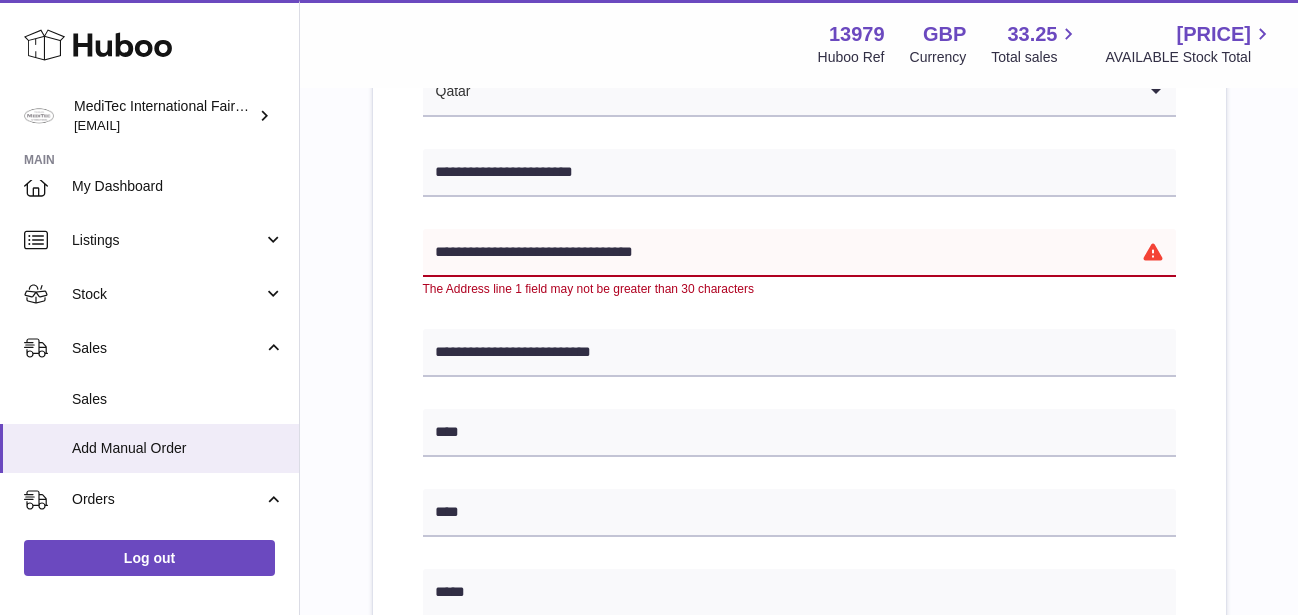 type on "**********" 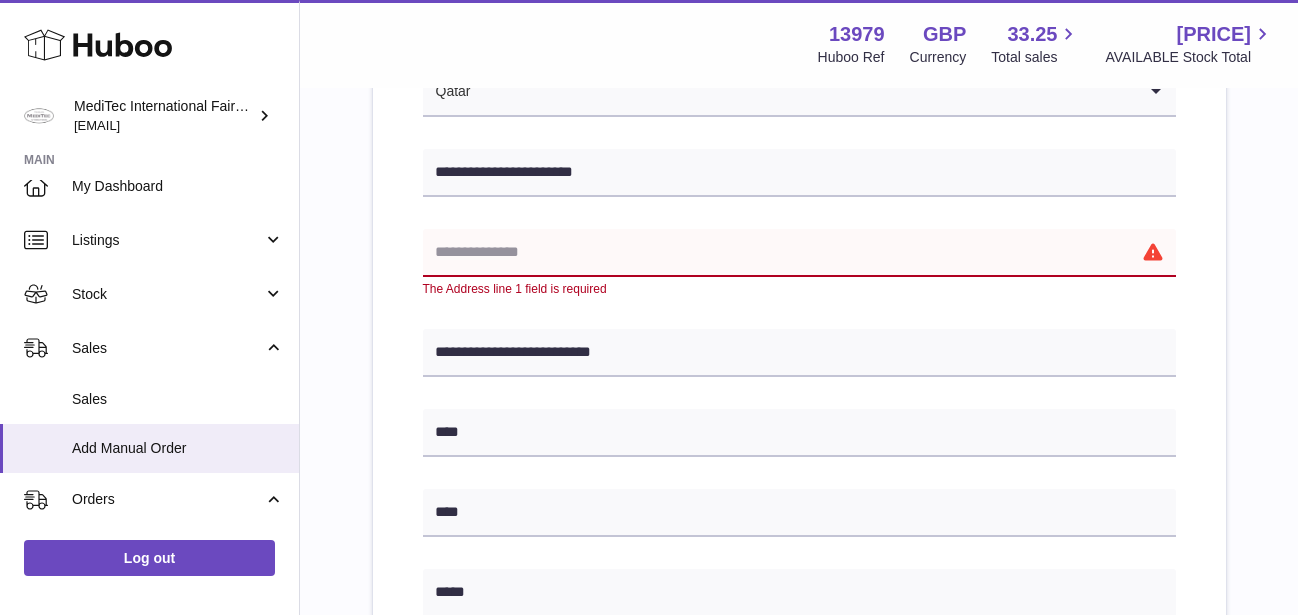 type on "**********" 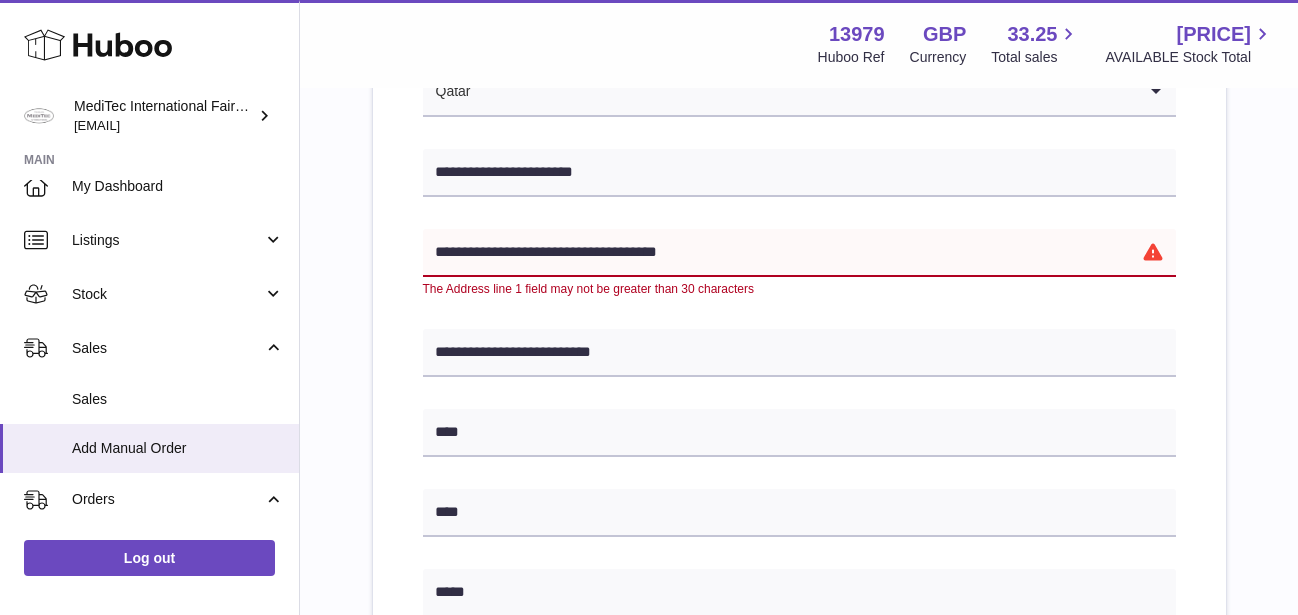 click on "**********" at bounding box center [799, 253] 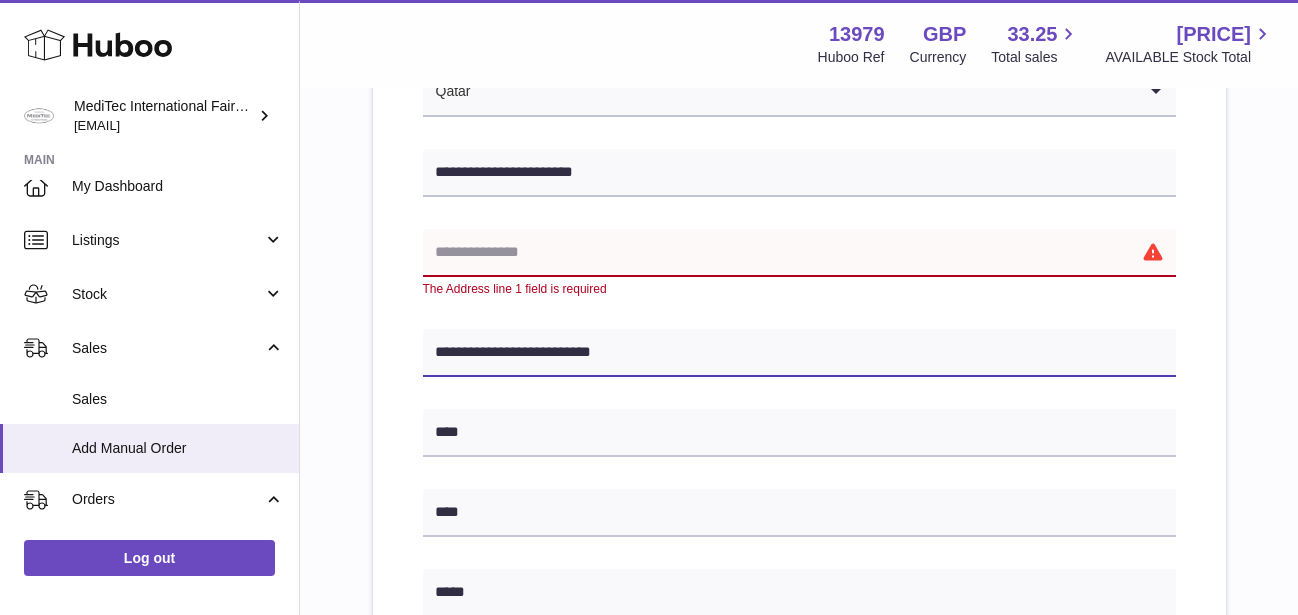 click on "**********" at bounding box center [799, 353] 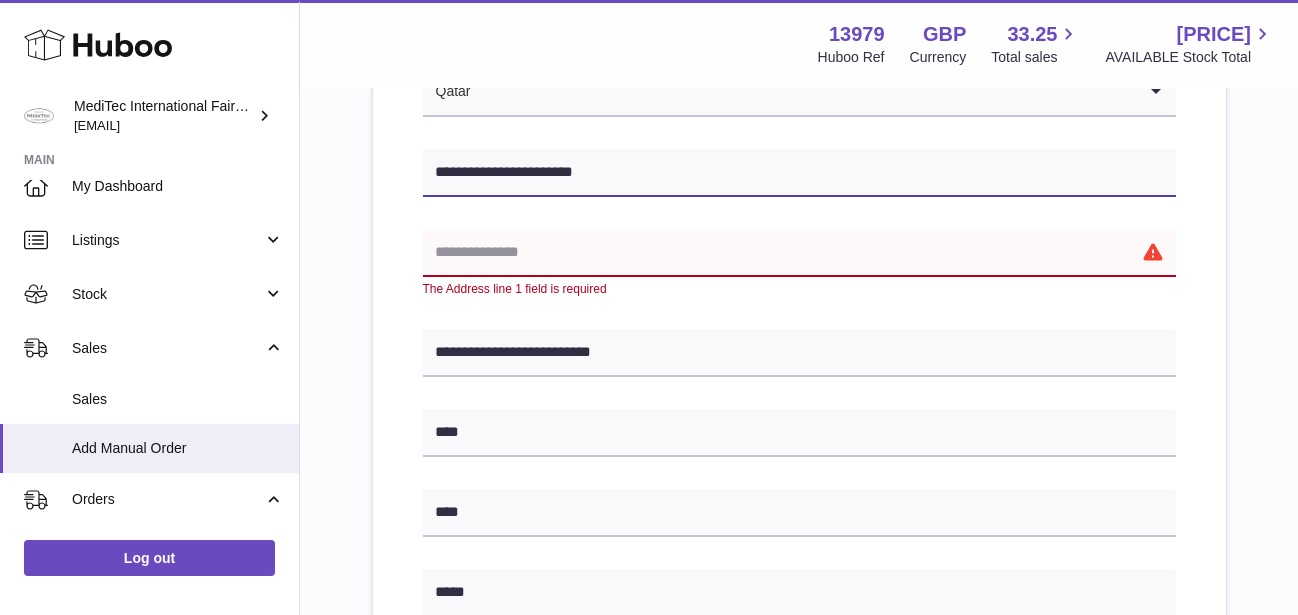 click on "**********" at bounding box center [799, 173] 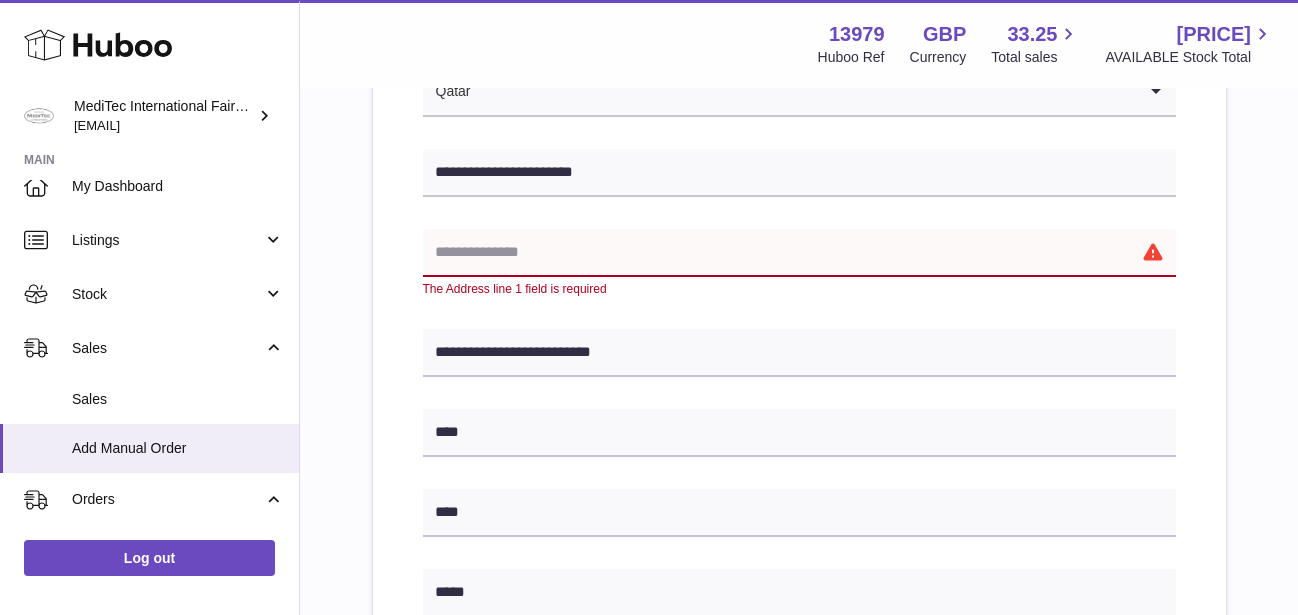 click at bounding box center (799, 253) 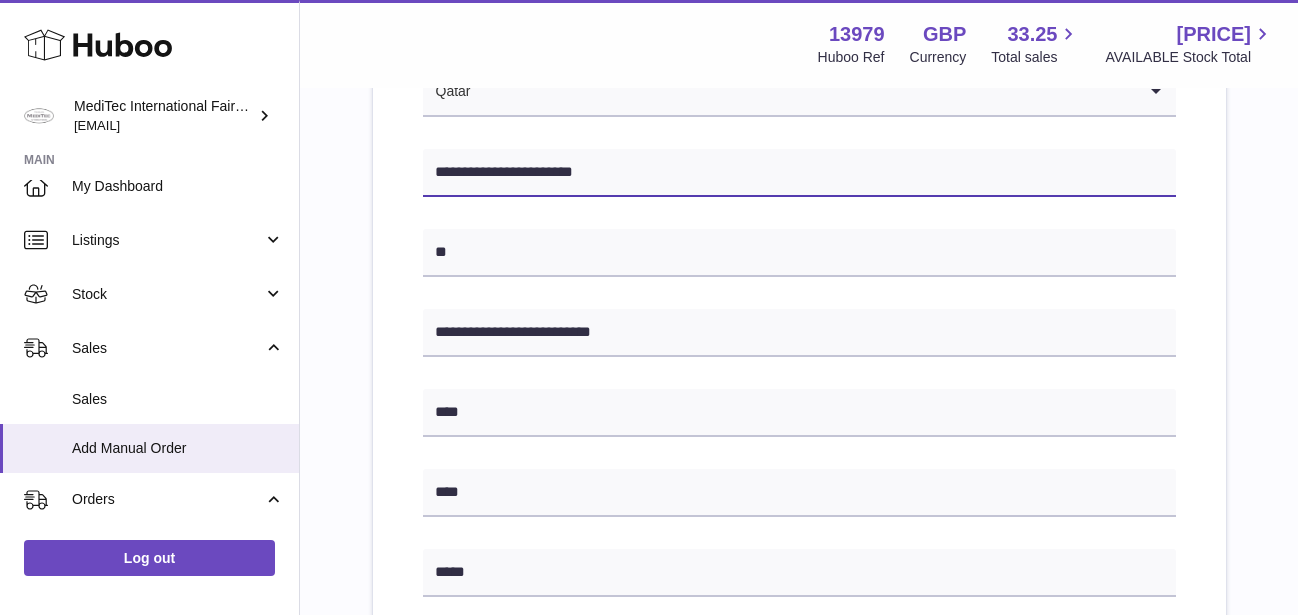 click on "**********" at bounding box center (799, 173) 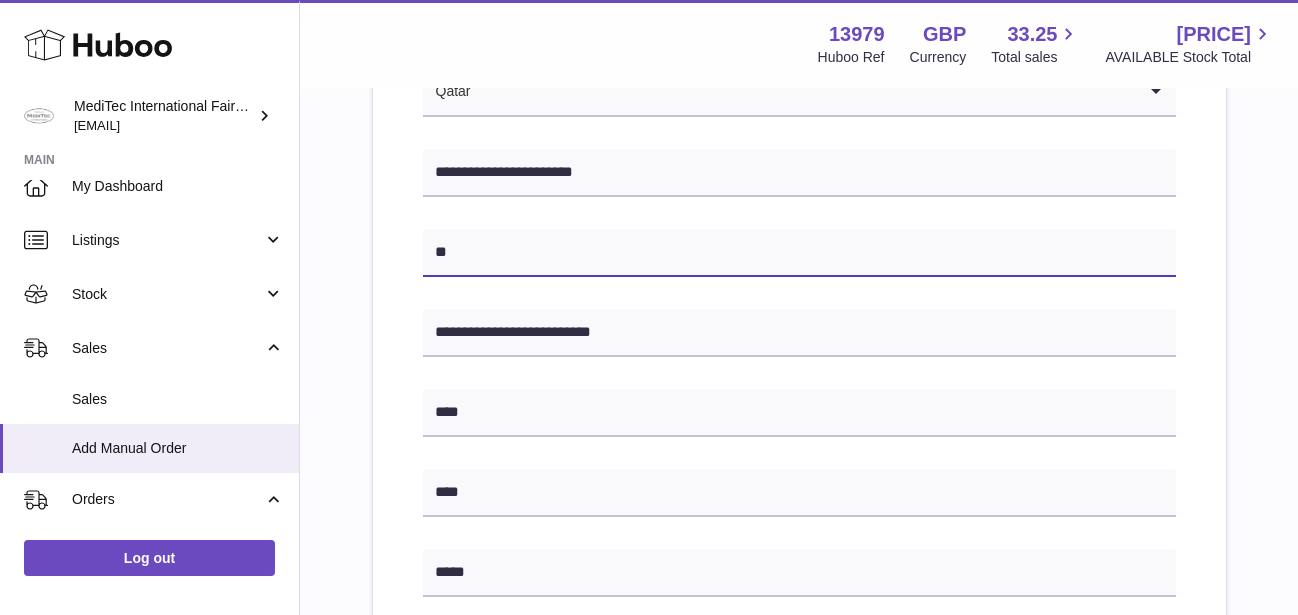 click on "**" at bounding box center (799, 253) 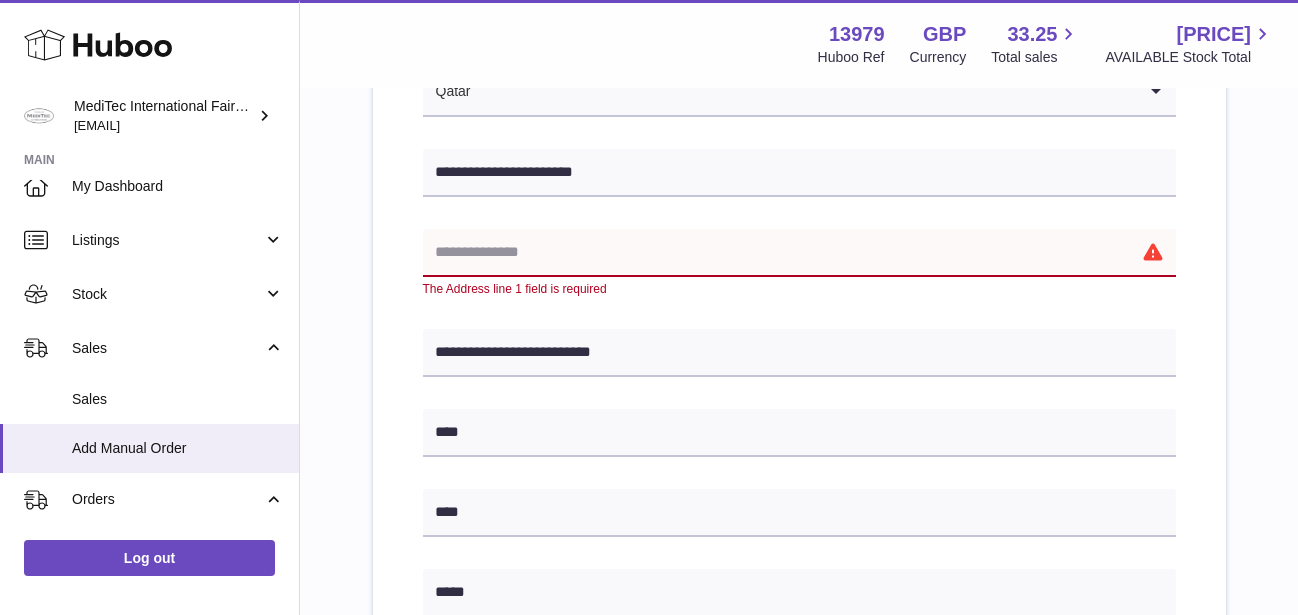 paste on "**********" 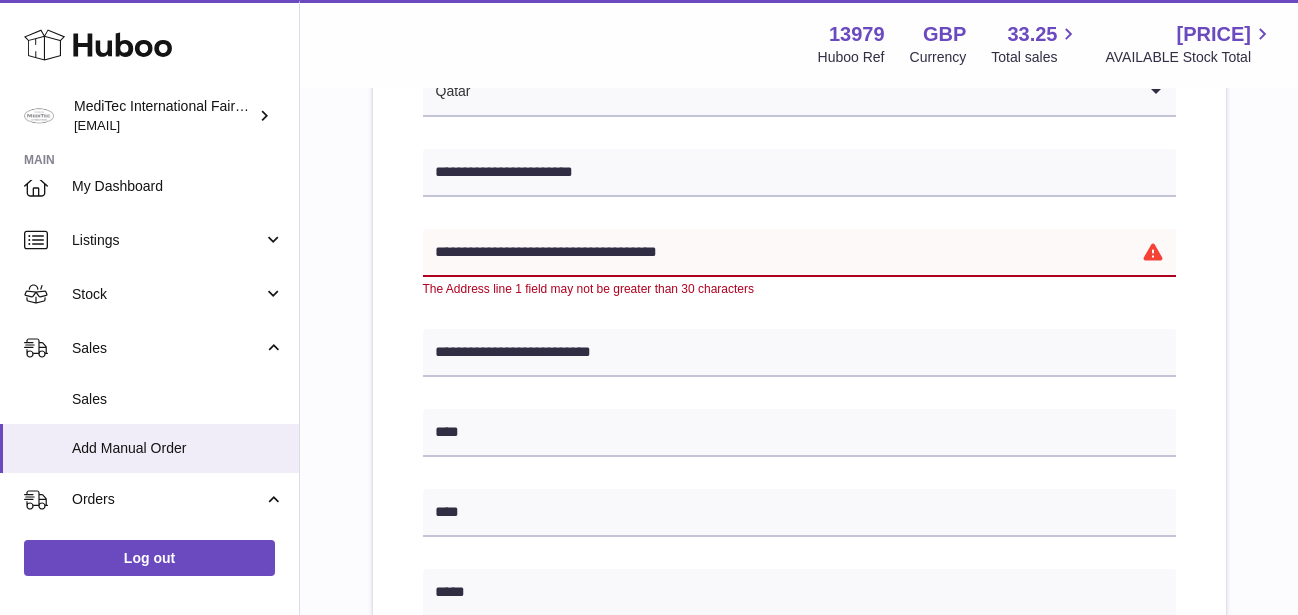 drag, startPoint x: 731, startPoint y: 253, endPoint x: 617, endPoint y: 253, distance: 114 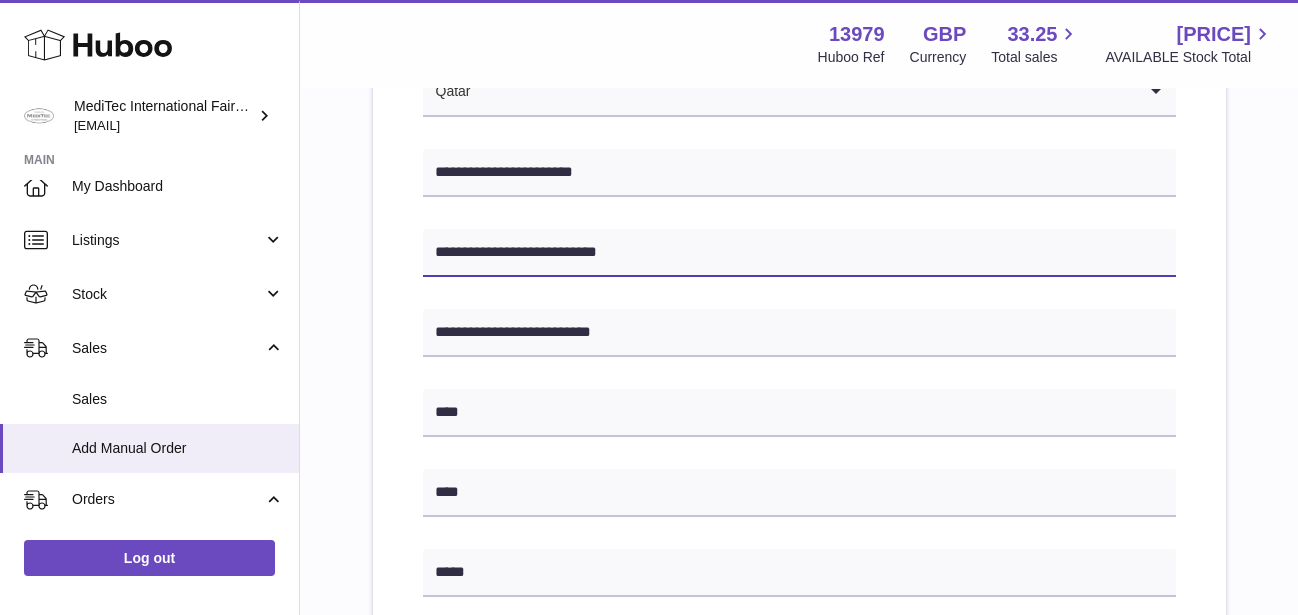 type on "**********" 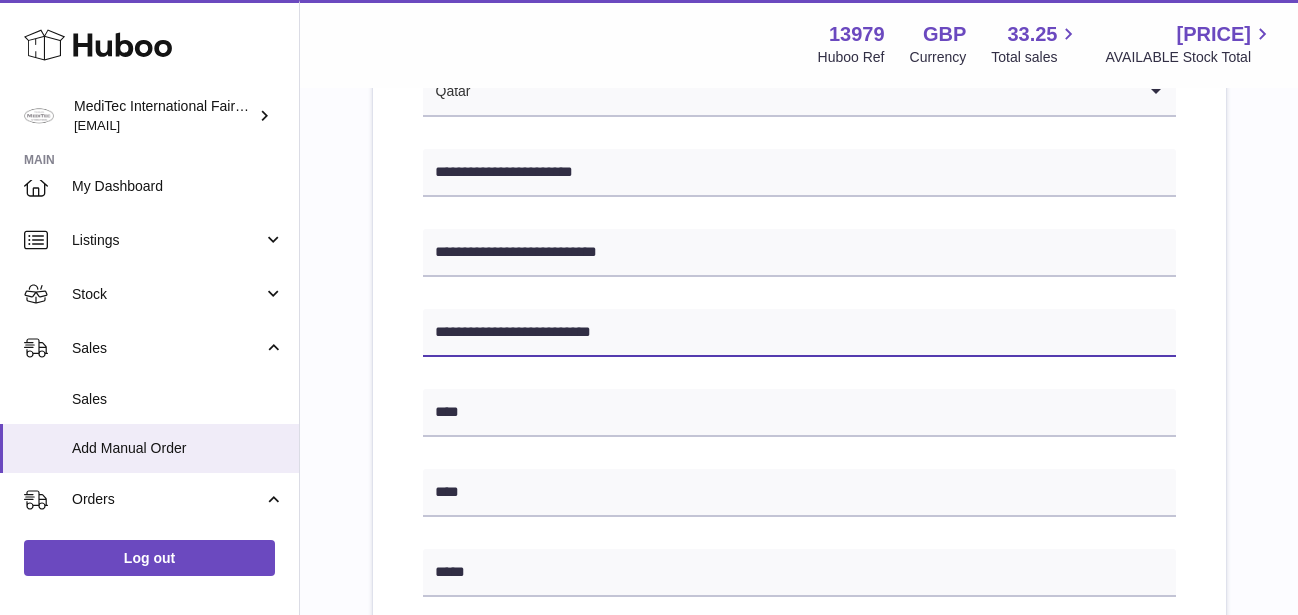 click on "**********" at bounding box center [799, 333] 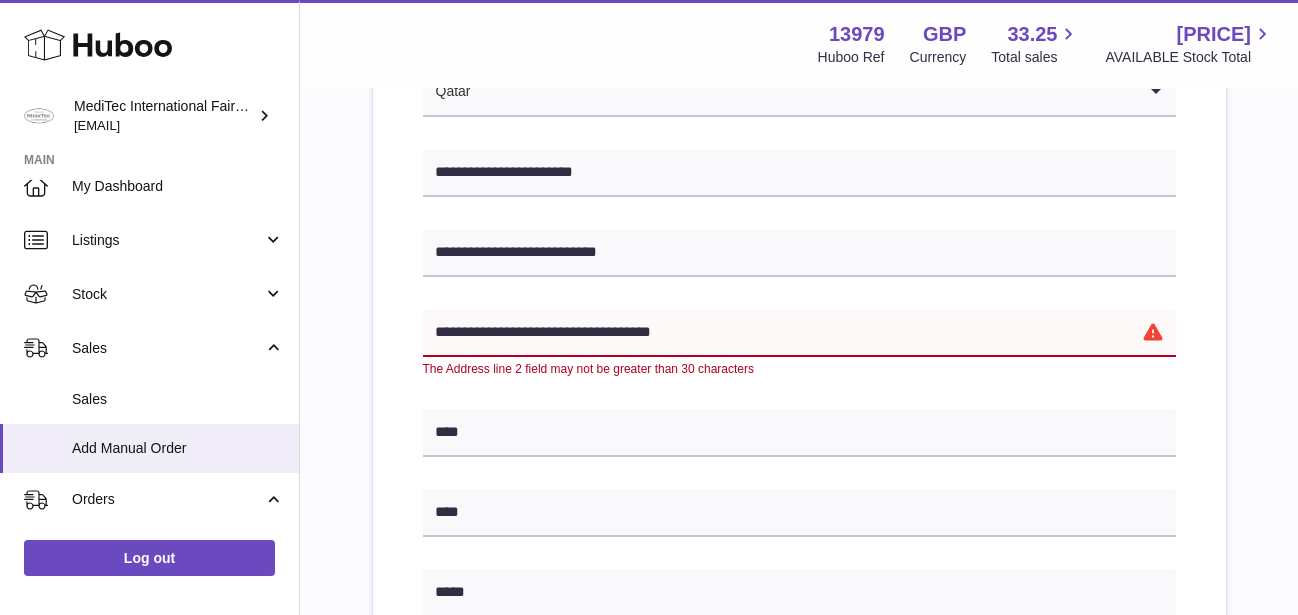 type on "**********" 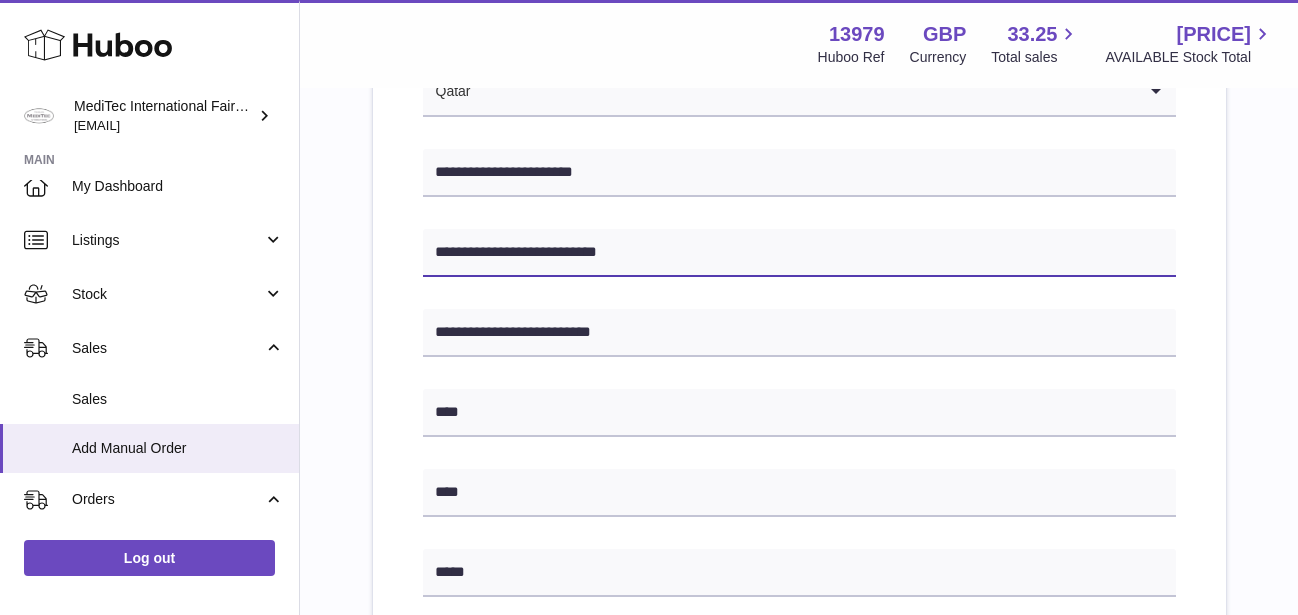 click on "**********" at bounding box center [799, 253] 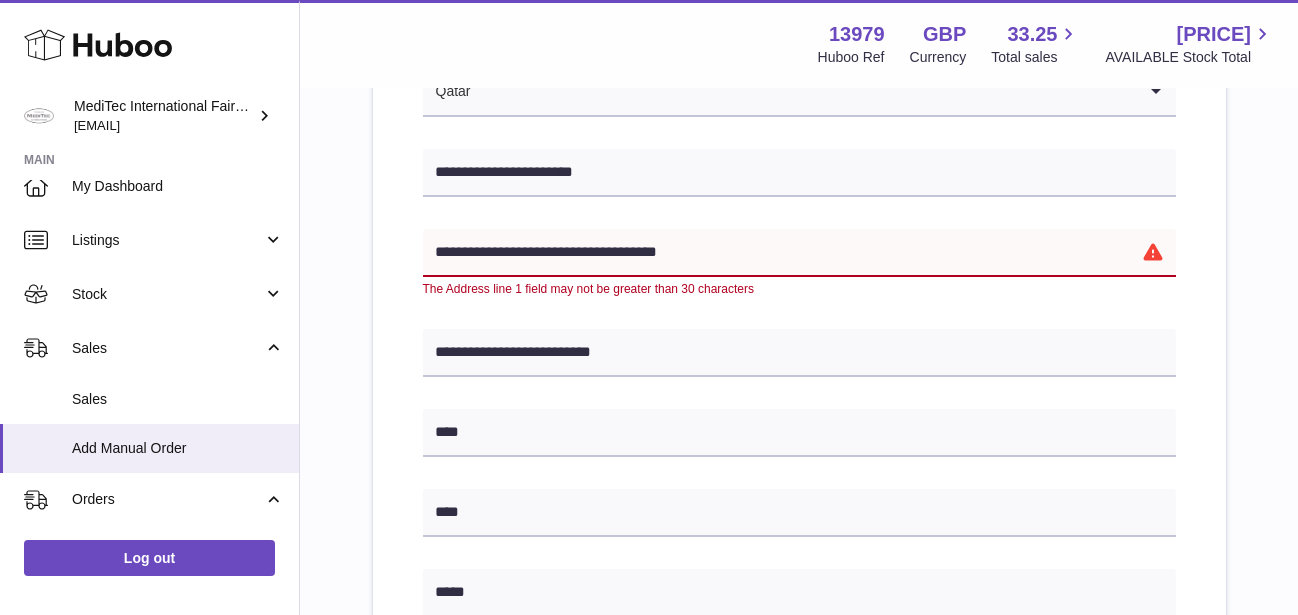 click on "**********" at bounding box center (799, 253) 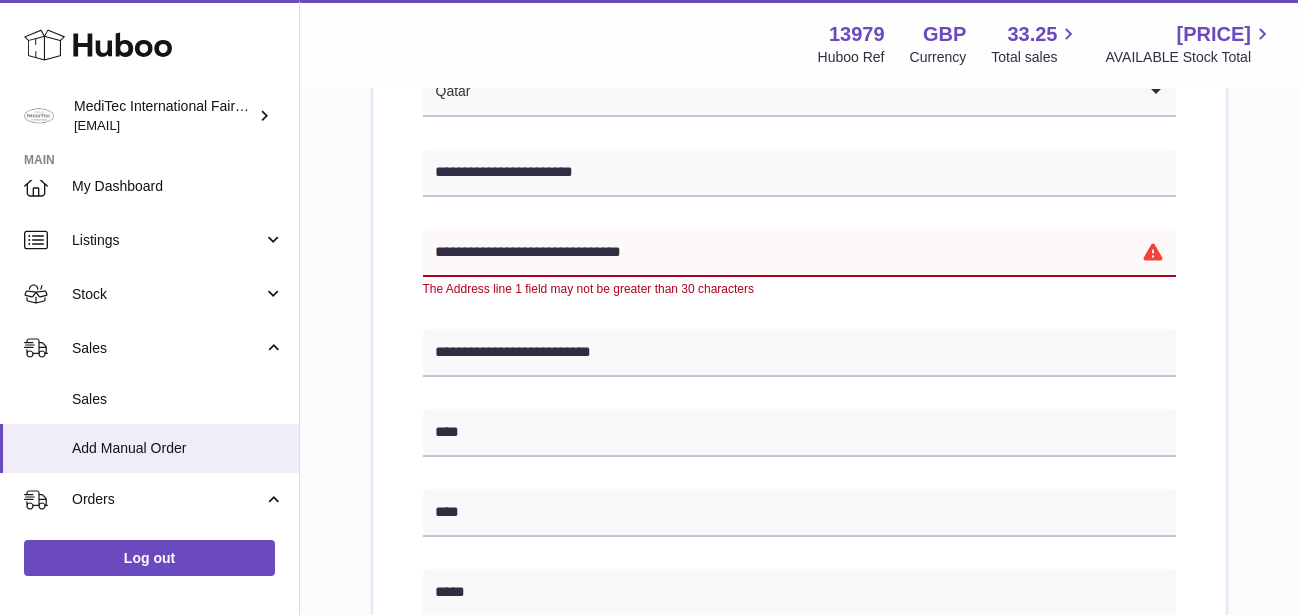 type on "**********" 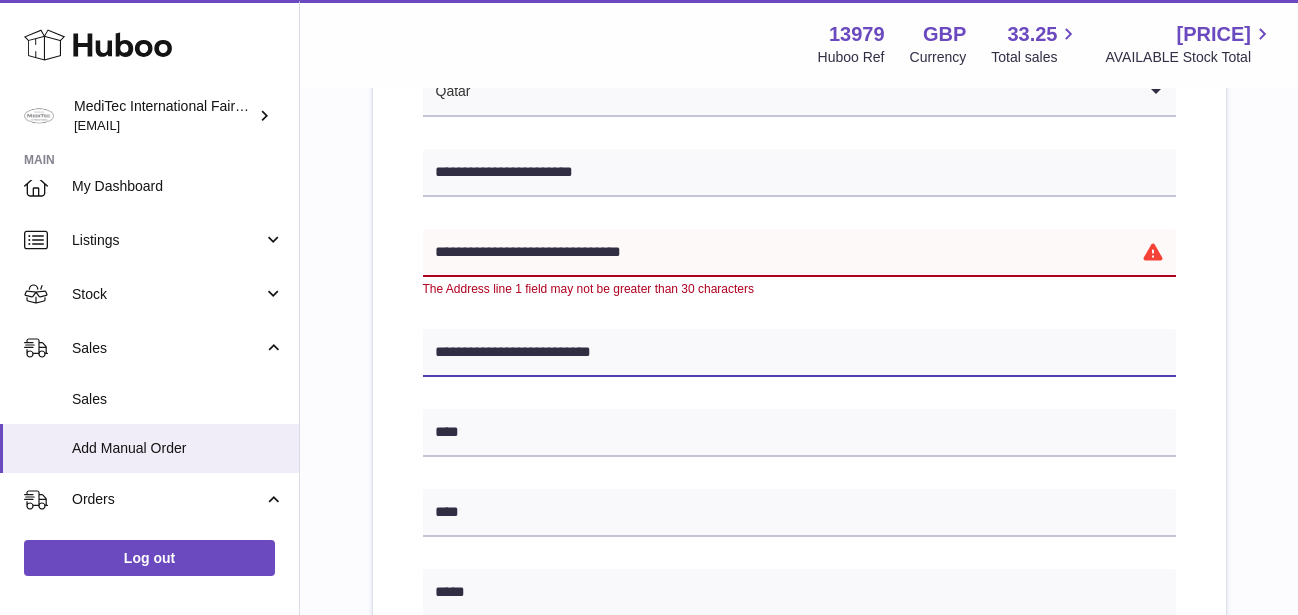 click on "**********" at bounding box center (799, 353) 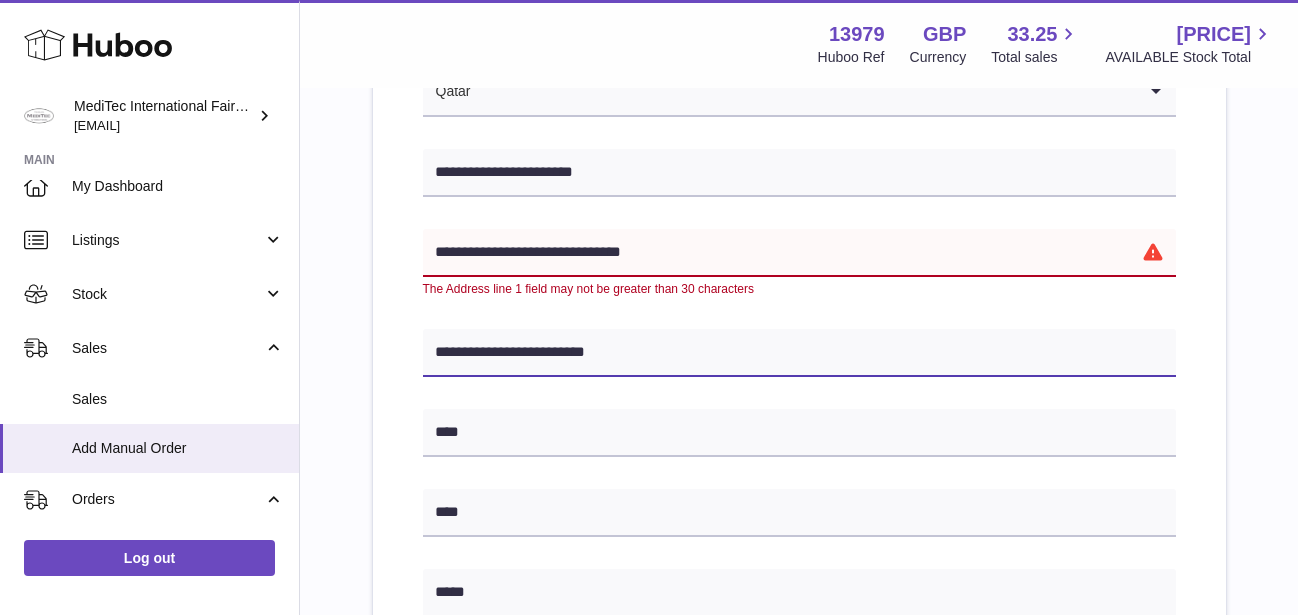 click on "**********" at bounding box center [799, 353] 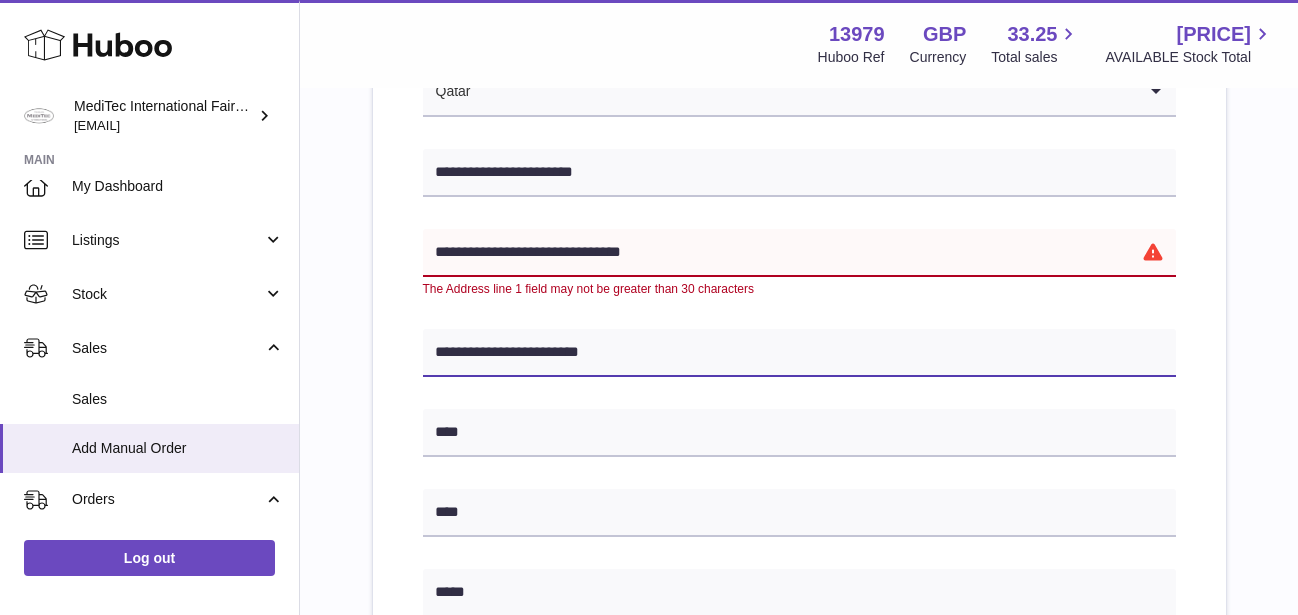 click on "**********" at bounding box center [799, 353] 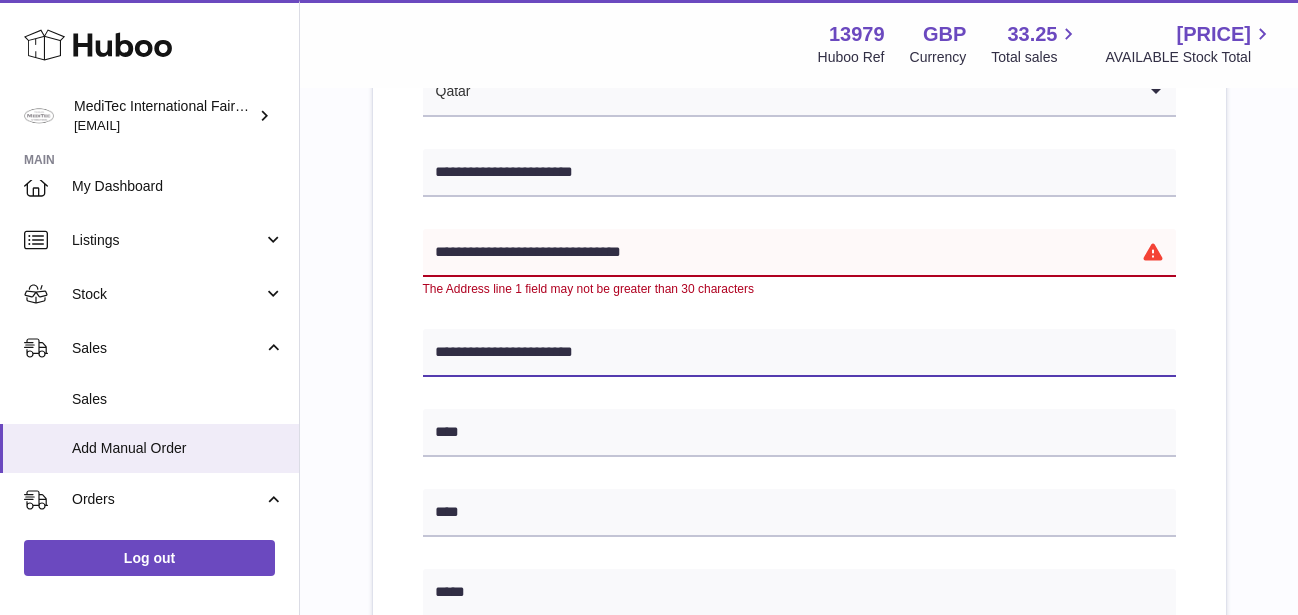 type on "**********" 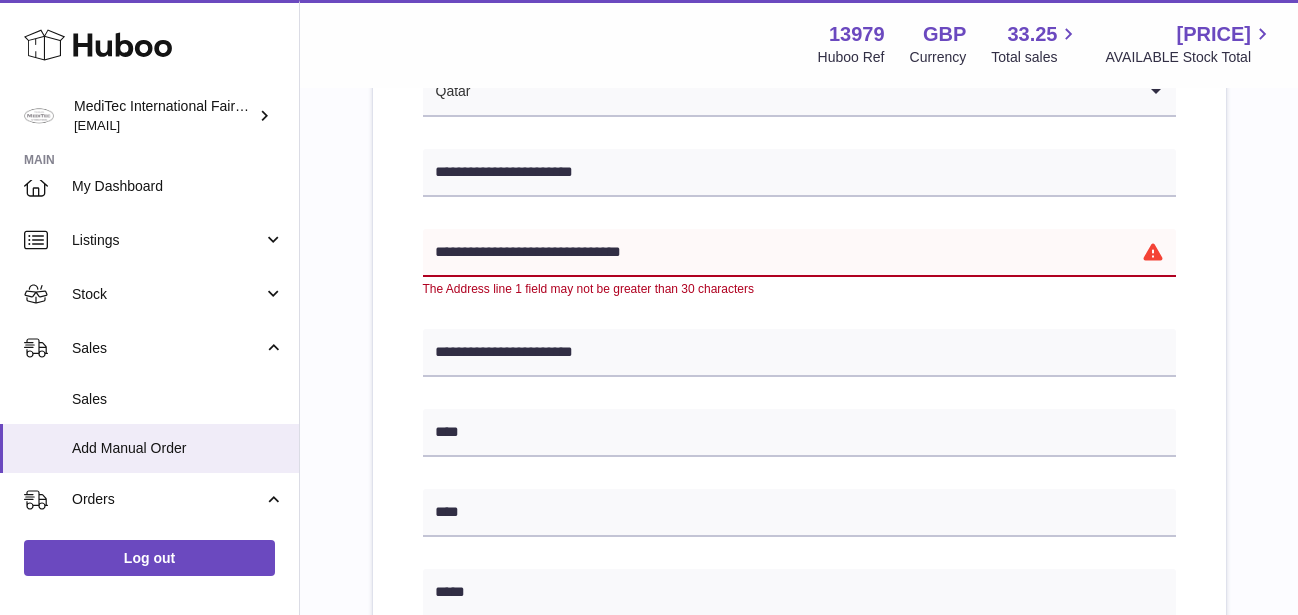 click on "**********" at bounding box center (799, 253) 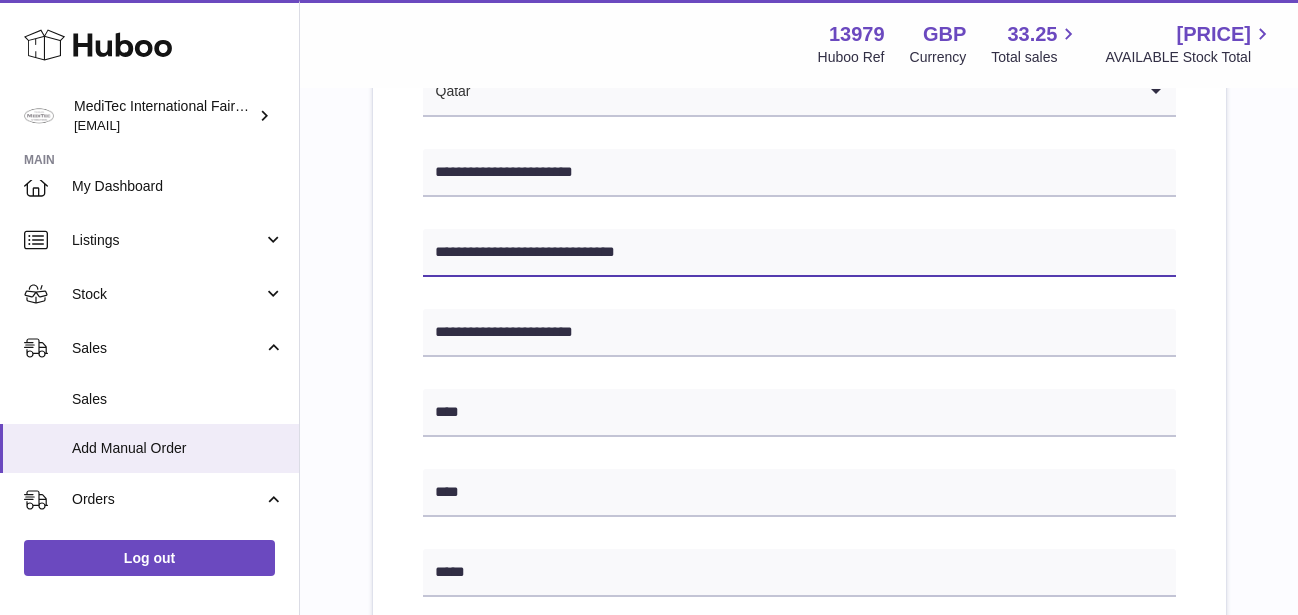 type on "**********" 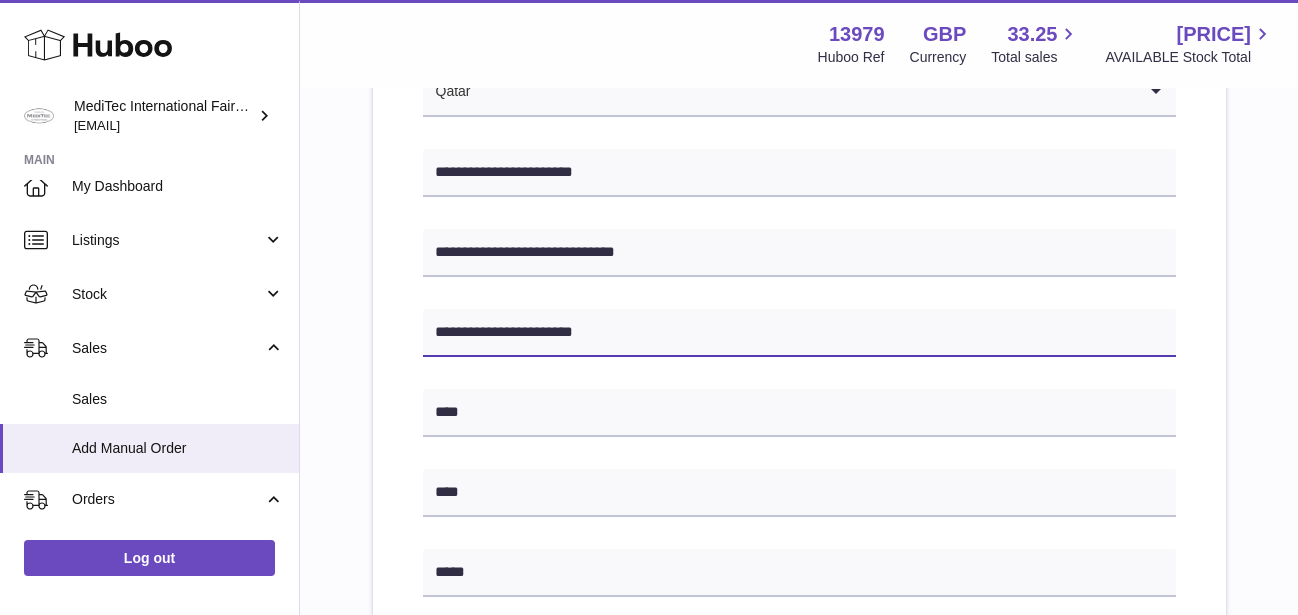click on "**********" at bounding box center [799, 333] 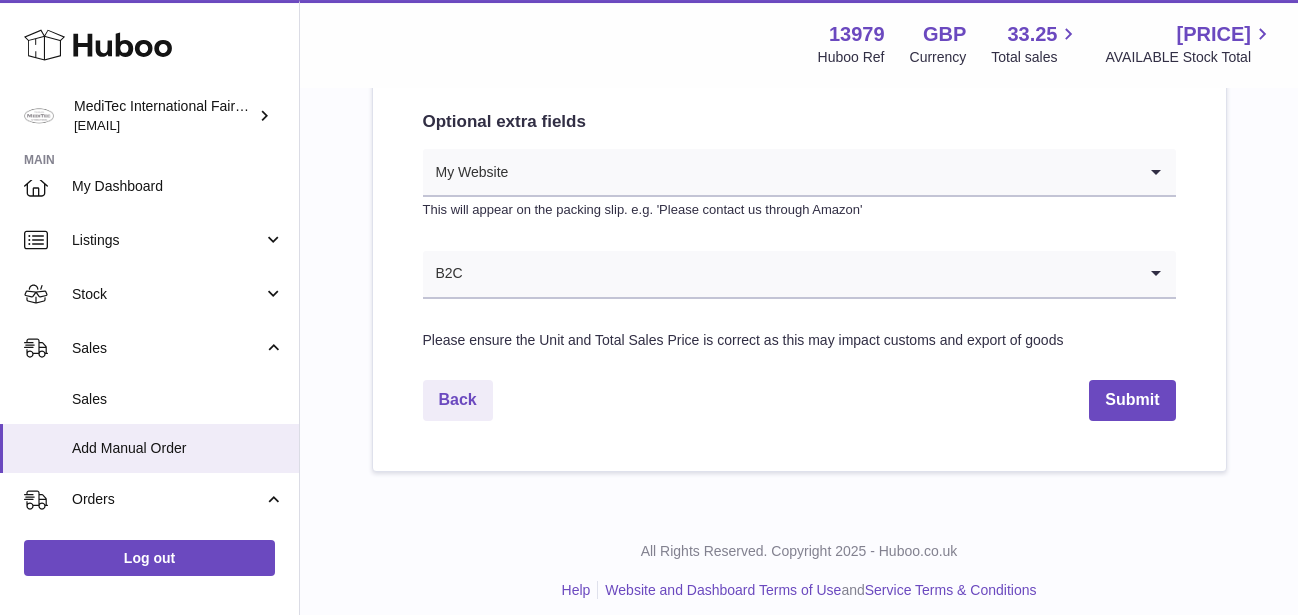 scroll, scrollTop: 1172, scrollLeft: 0, axis: vertical 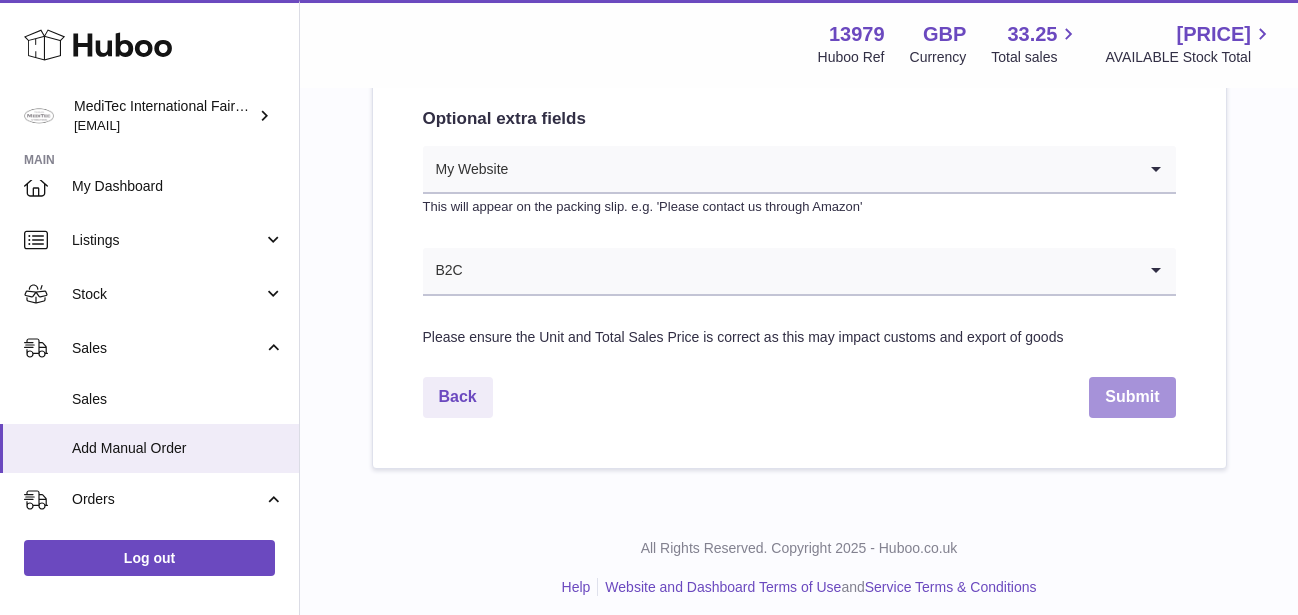 click on "Submit" at bounding box center (1132, 397) 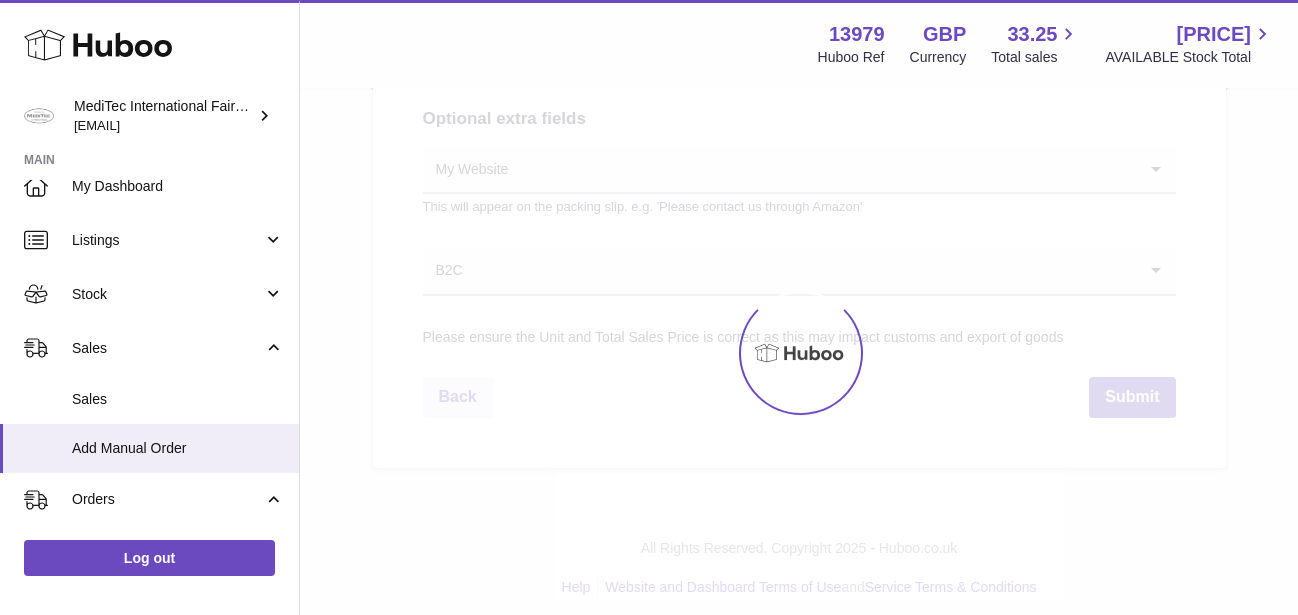 scroll, scrollTop: 0, scrollLeft: 0, axis: both 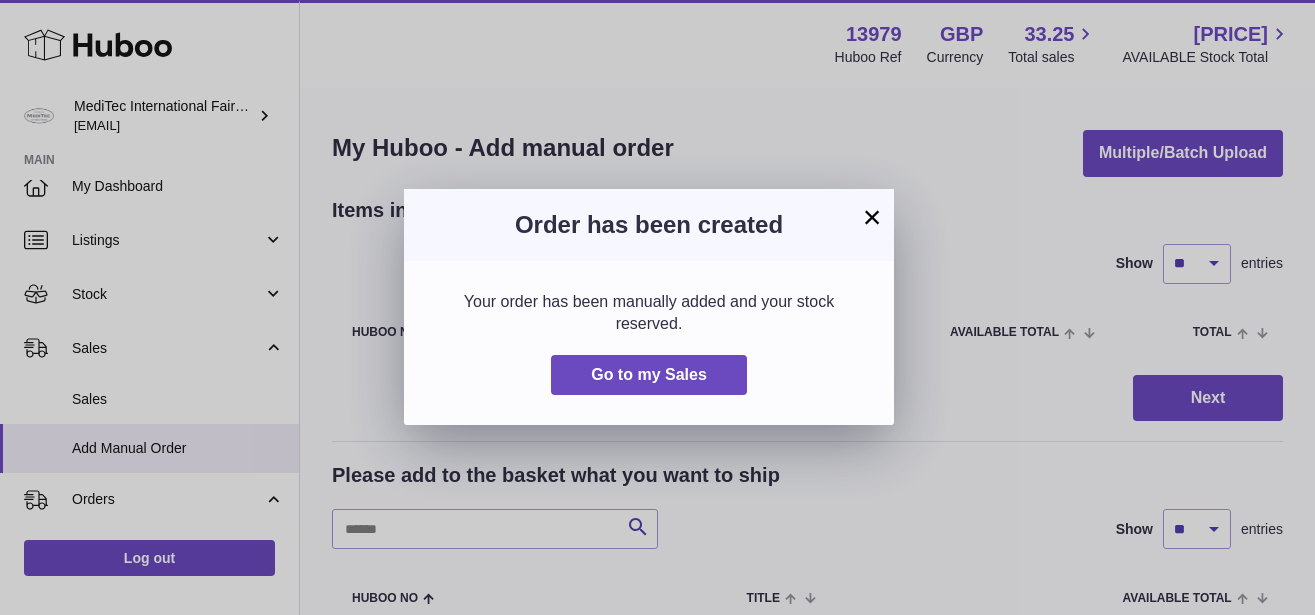 click on "×" at bounding box center [872, 217] 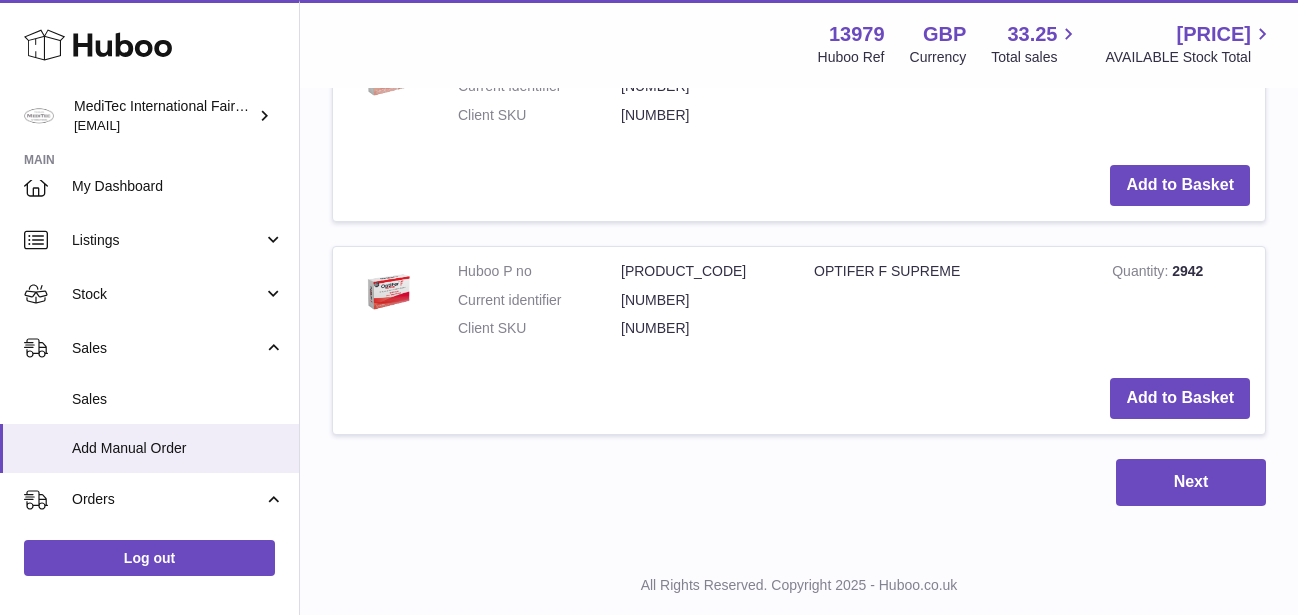 scroll, scrollTop: 1069, scrollLeft: 0, axis: vertical 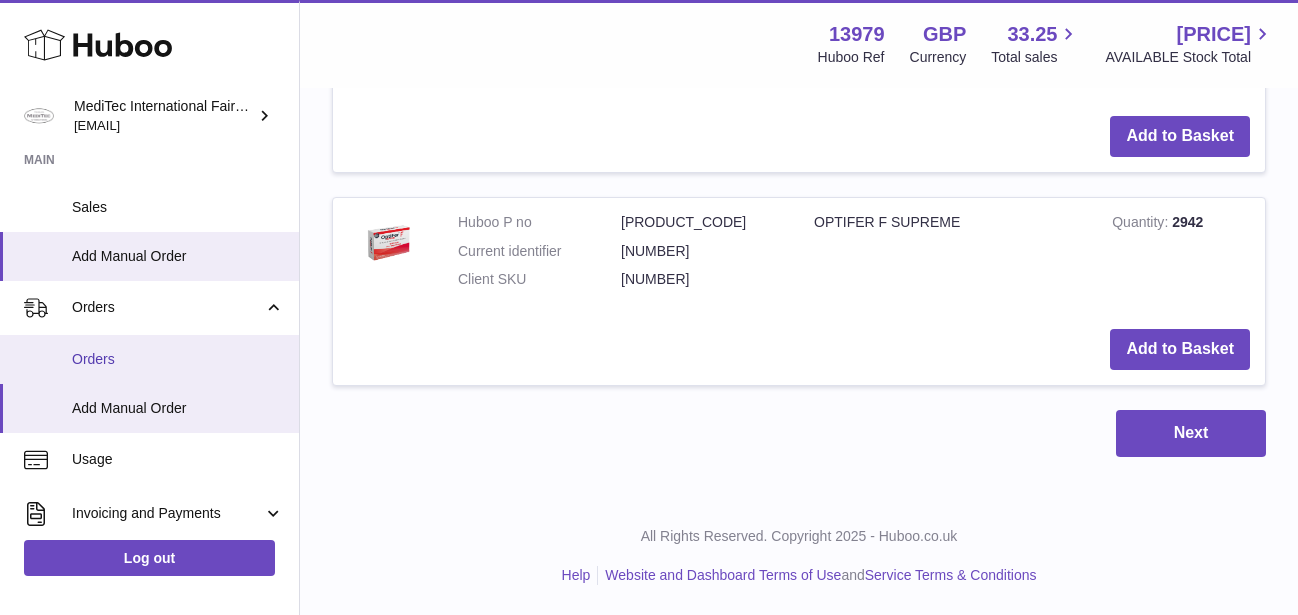 click on "Orders" at bounding box center (178, 359) 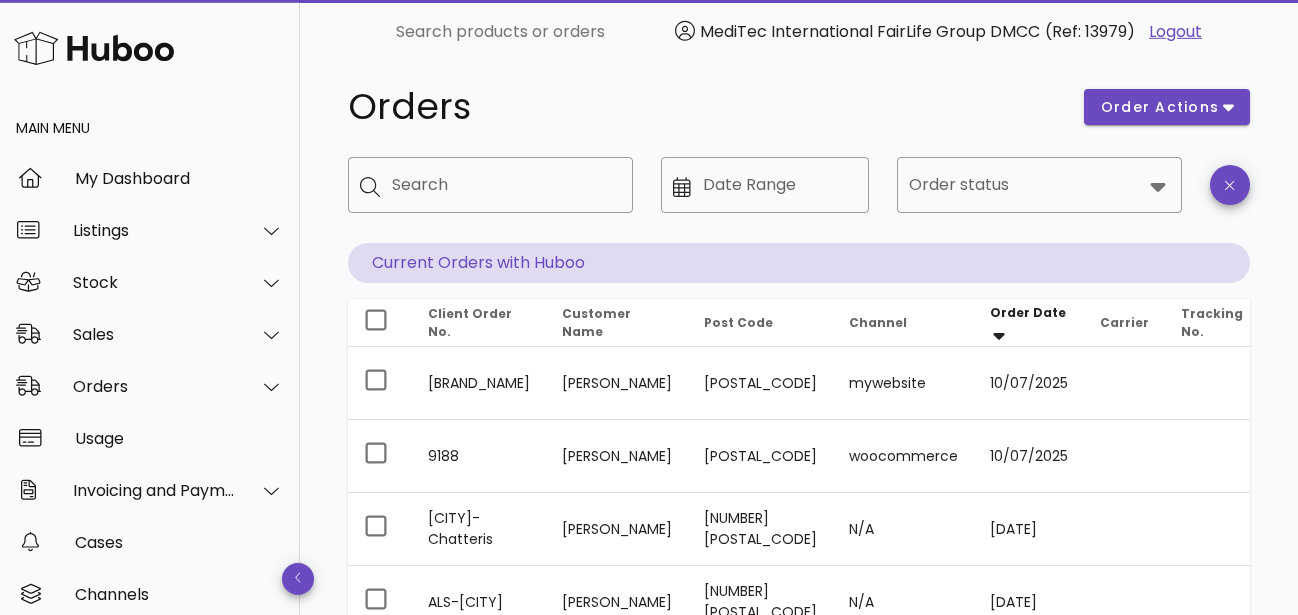 scroll, scrollTop: 0, scrollLeft: 0, axis: both 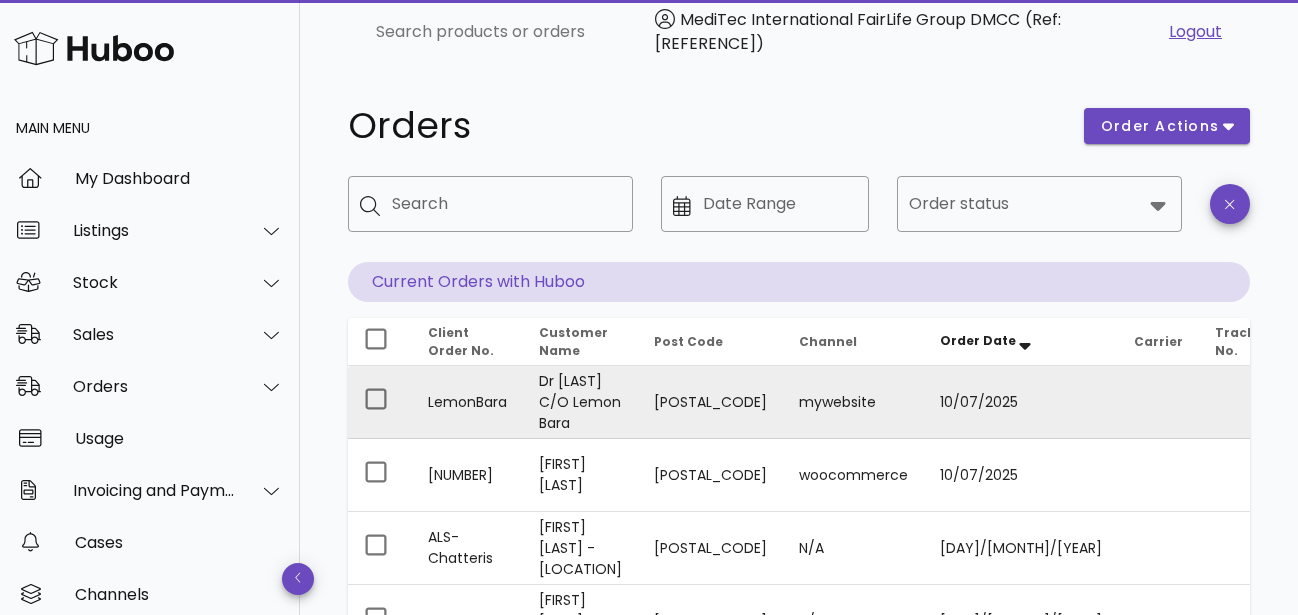 click on "LemonBara" at bounding box center [467, 402] 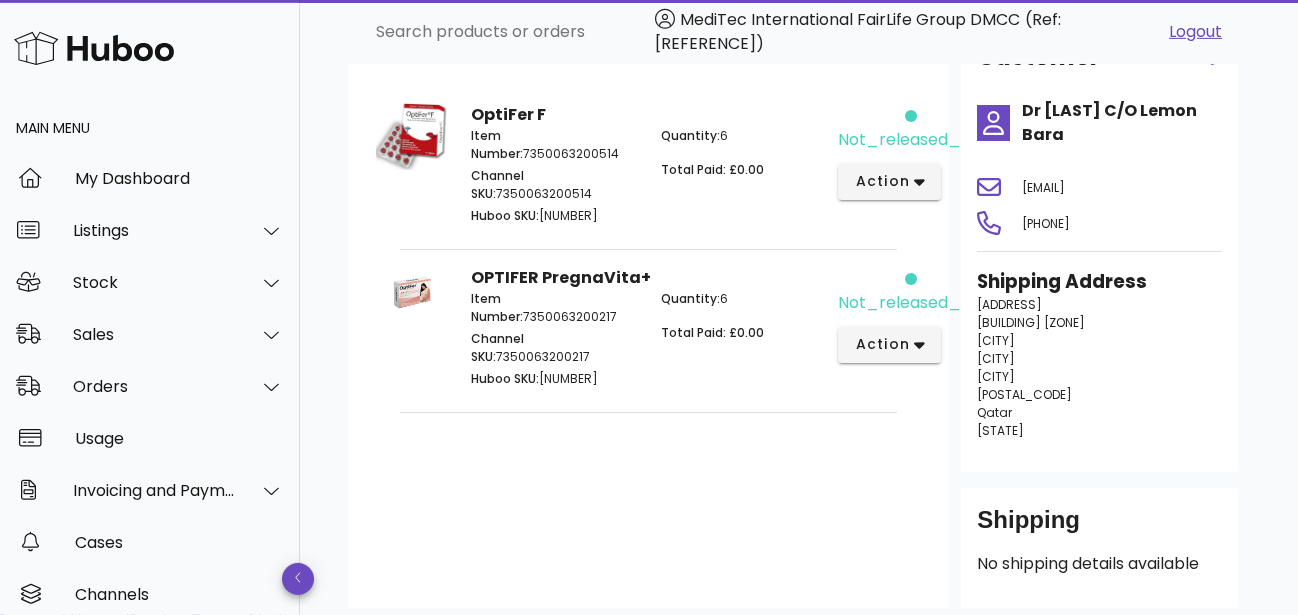 scroll, scrollTop: 0, scrollLeft: 0, axis: both 